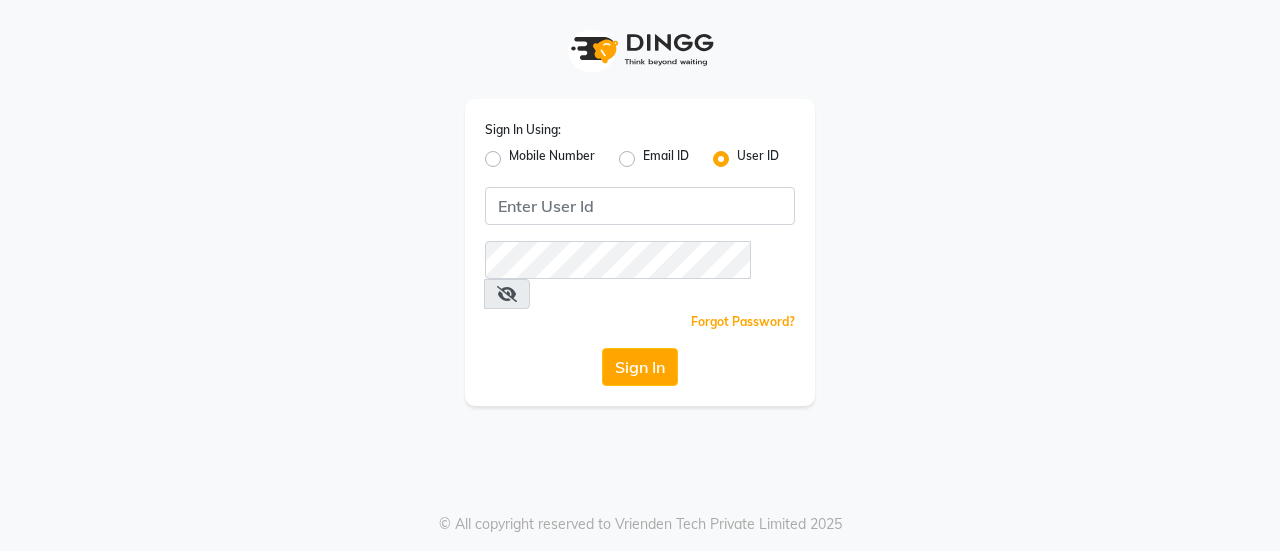 scroll, scrollTop: 0, scrollLeft: 0, axis: both 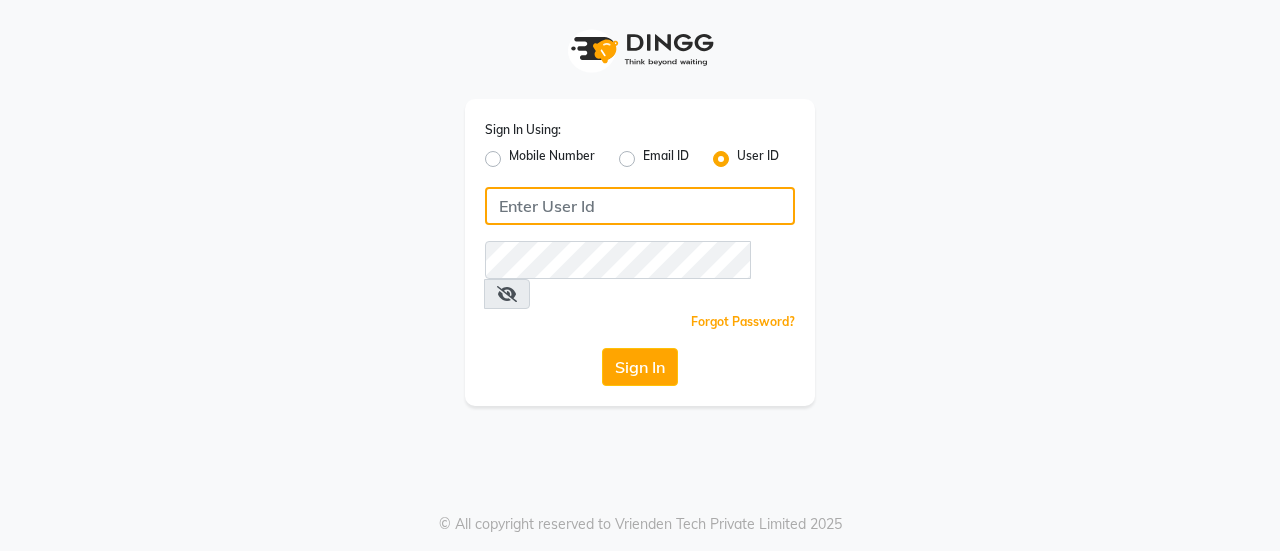 click 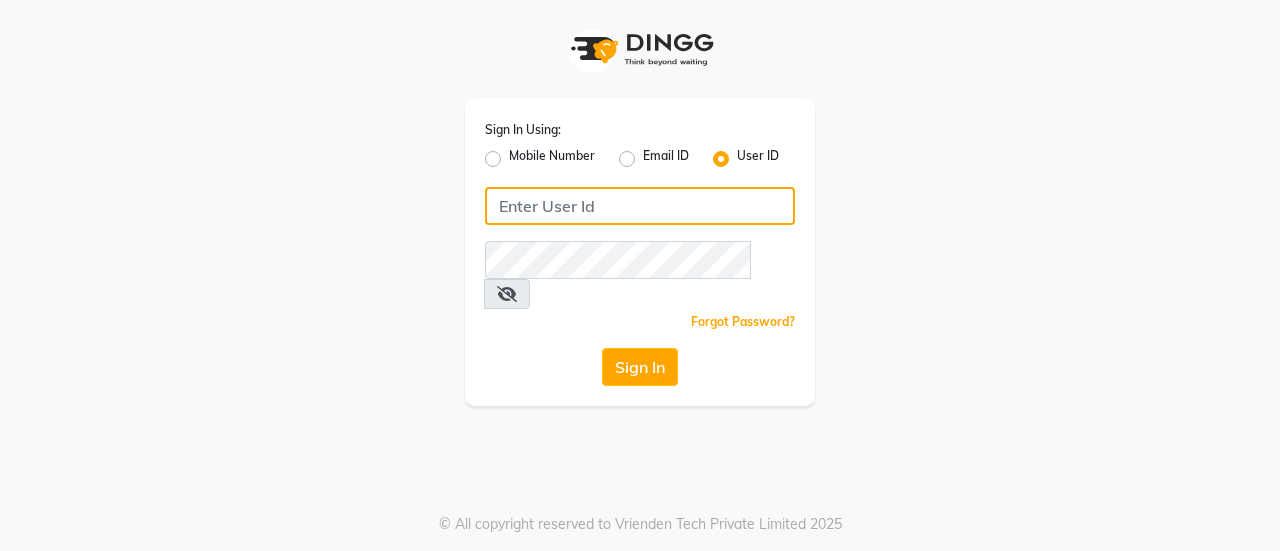 type on "B" 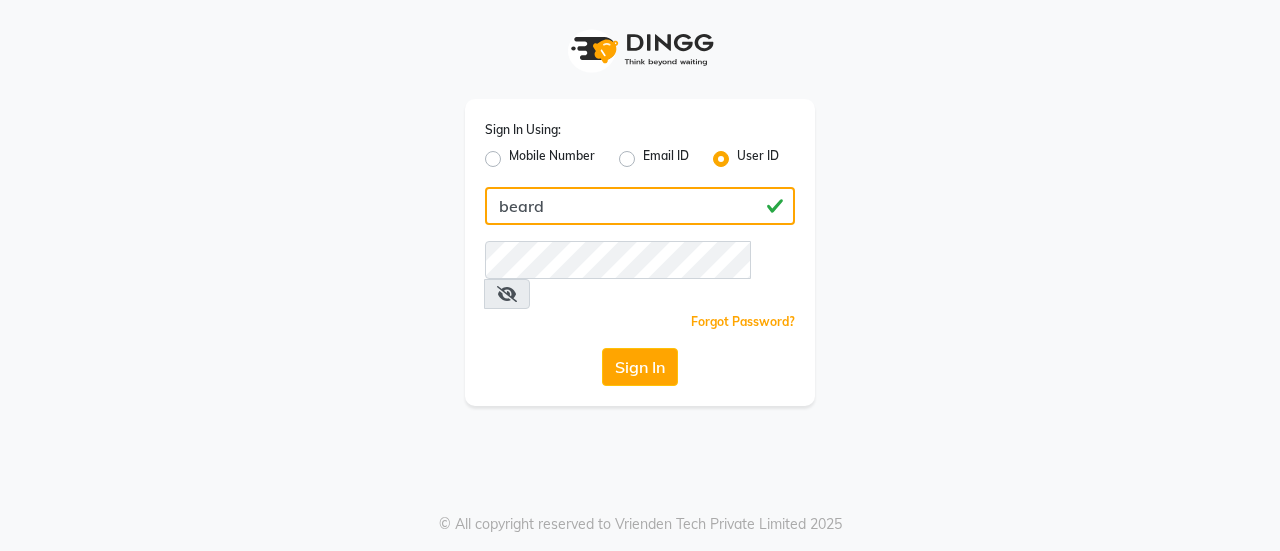 type on "beard" 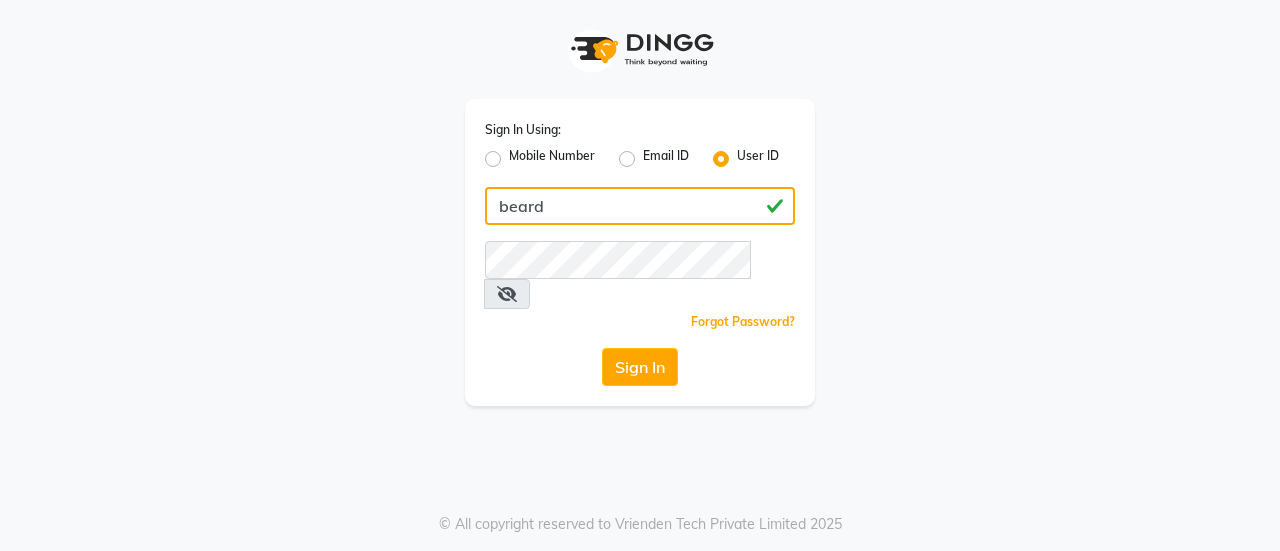click on "beard" 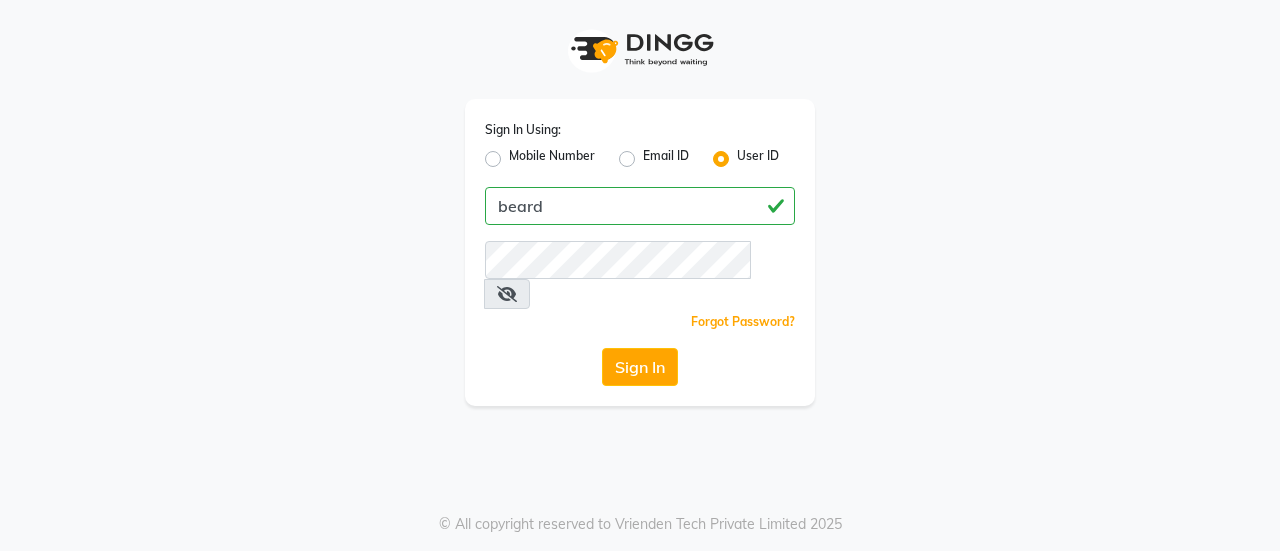 type 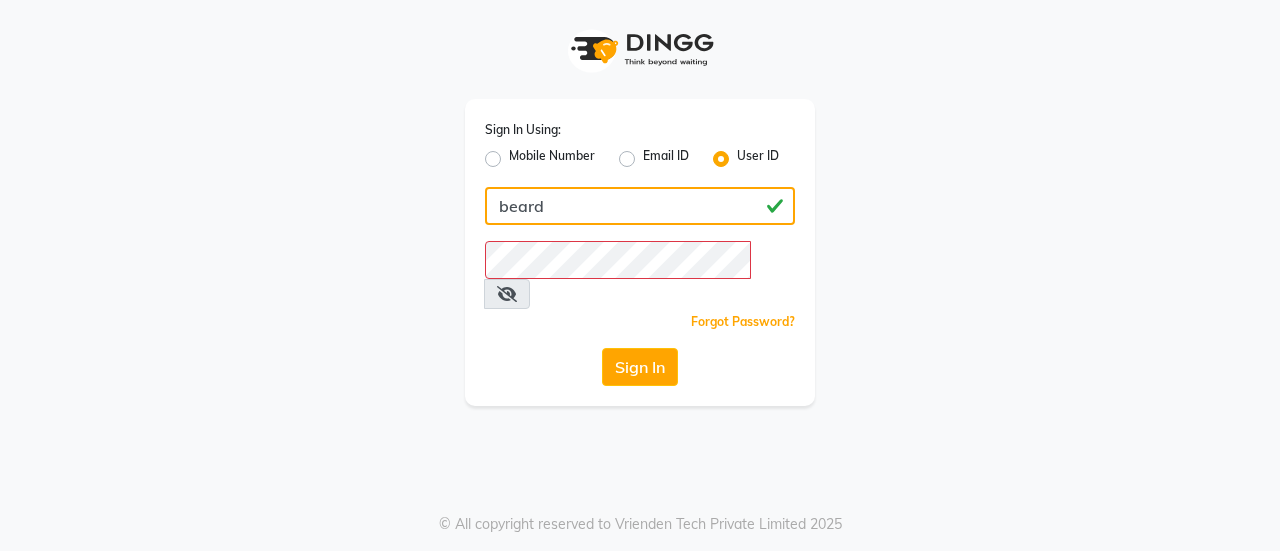 click on "beard" 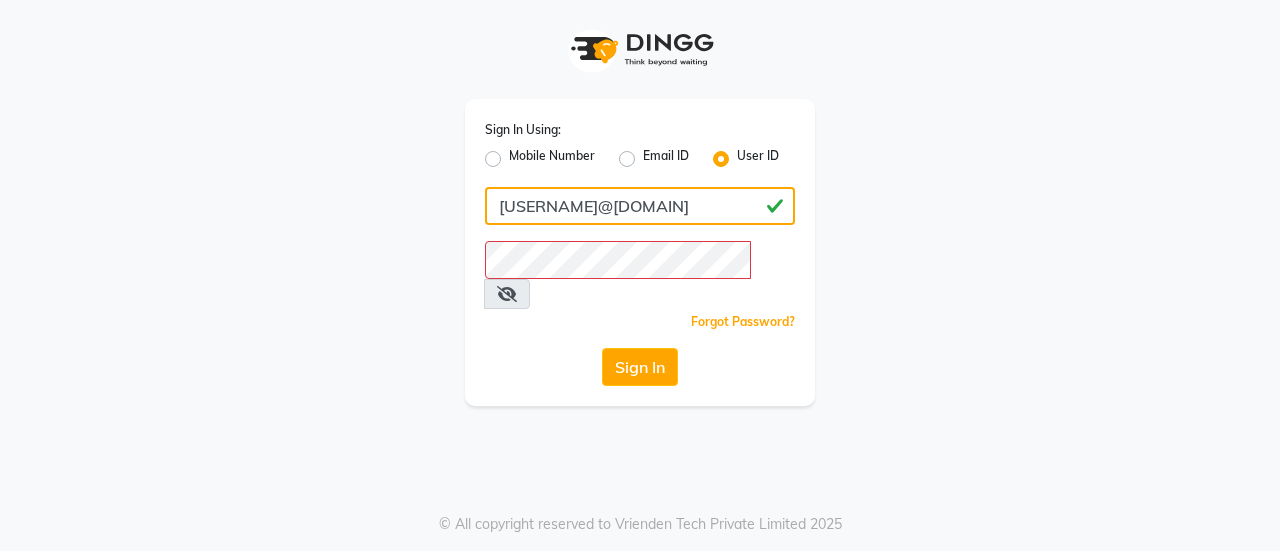 type on "[USERNAME]@[DOMAIN]" 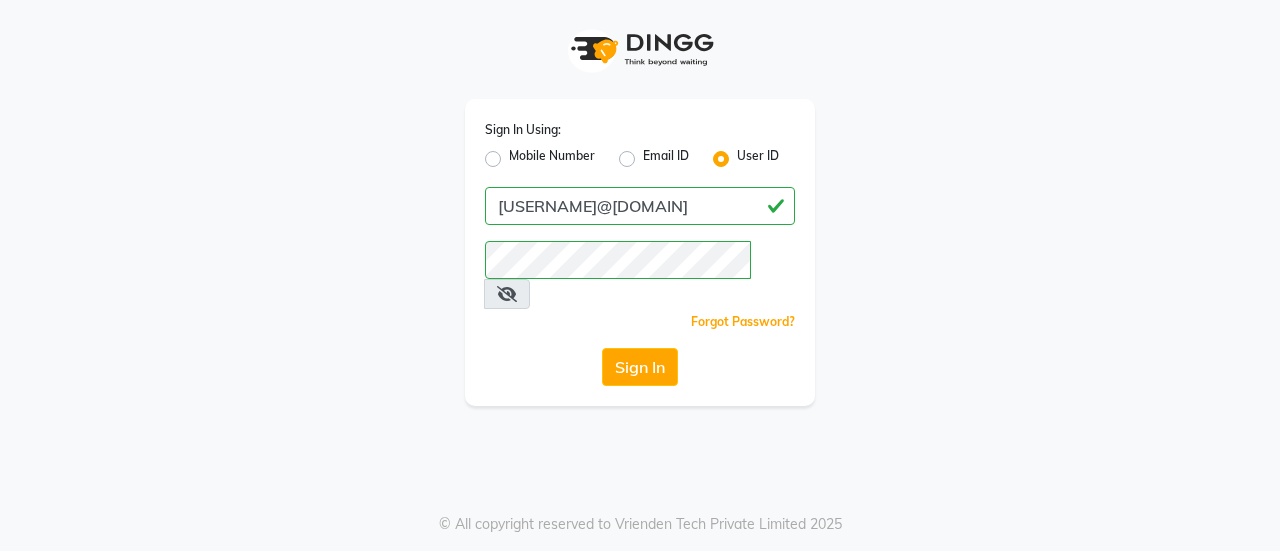 click at bounding box center [507, 294] 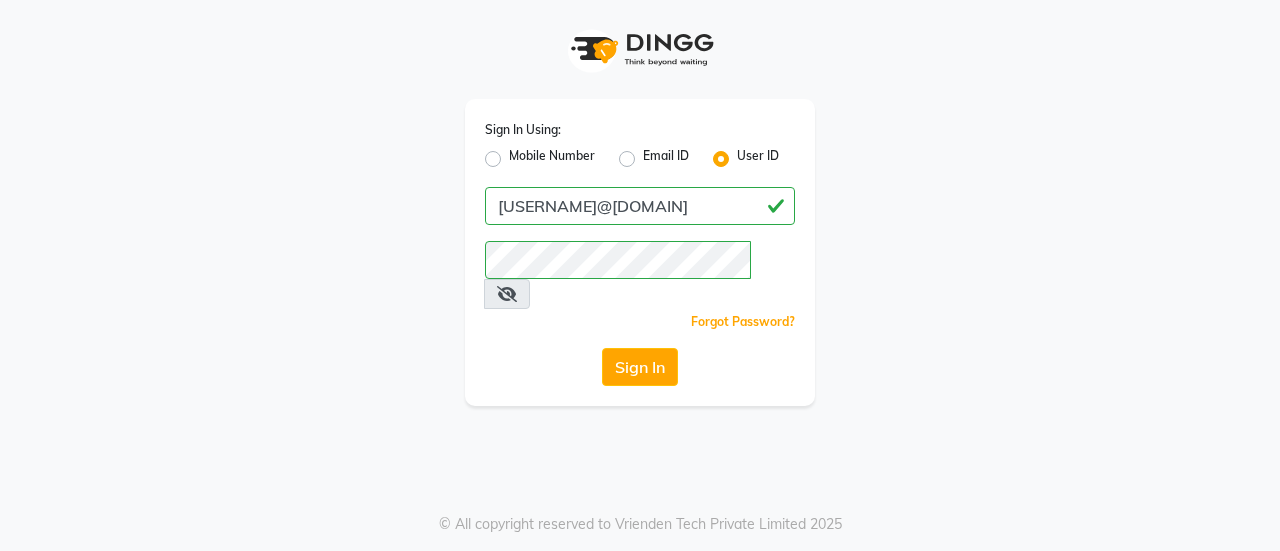 click at bounding box center [507, 294] 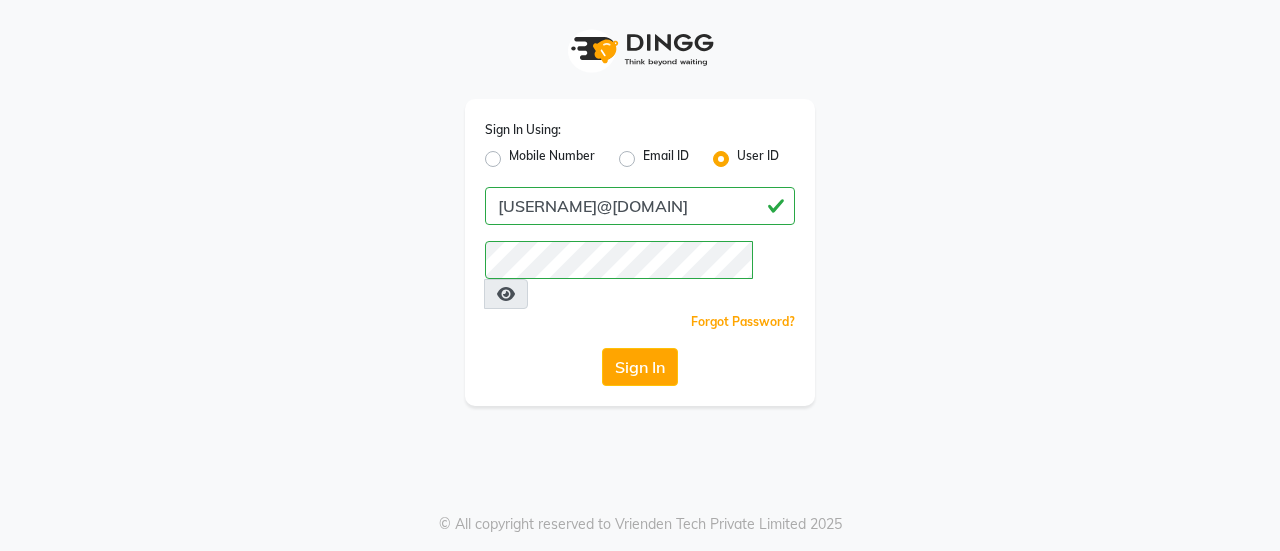 click at bounding box center [506, 294] 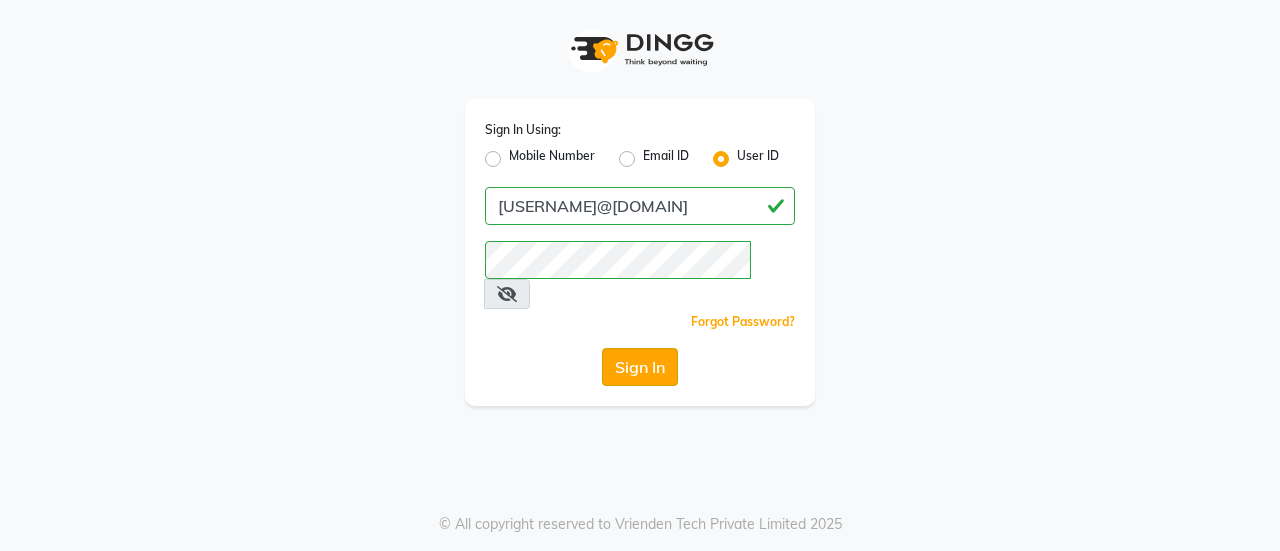 click on "Sign In" 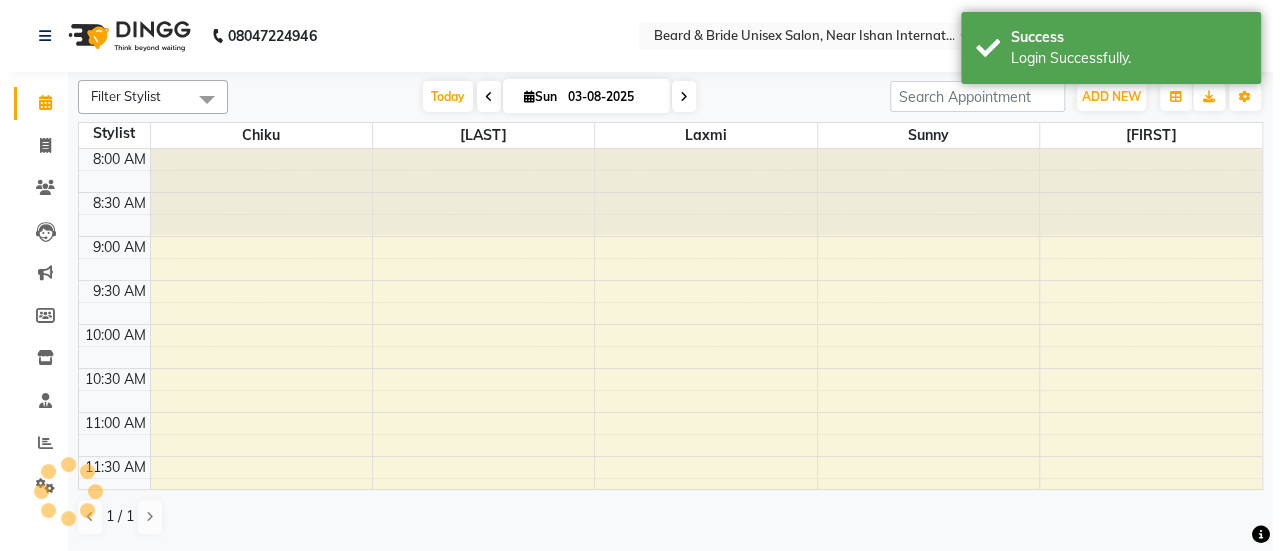 scroll, scrollTop: 0, scrollLeft: 0, axis: both 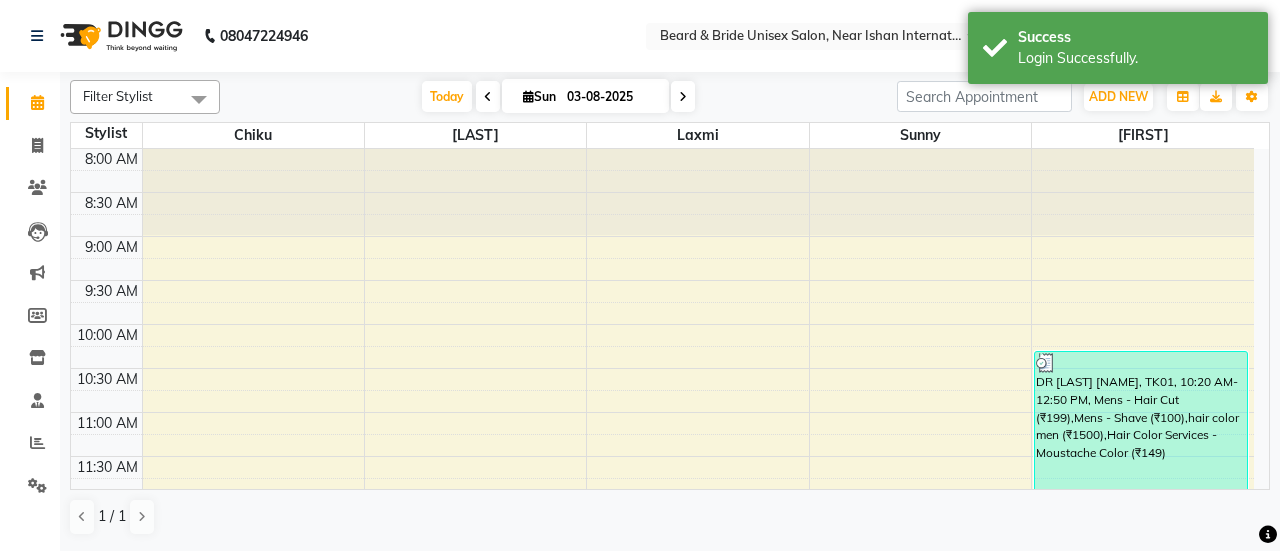 click on "Filter Stylist Select All [NAME] [NAME] [NAME] [NAME] Today Sun 03-08-2025 Toggle Dropdown Add Appointment Add Invoice Add Expense Add Attendance Add Client Add Transaction Toggle Dropdown Add Appointment Add Invoice Add Expense Add Attendance Add Client ADD NEW Toggle Dropdown Add Appointment Add Invoice Add Expense Add Attendance Add Client Add Transaction Filter Stylist Select All [NAME] [NAME] [NAME] [NAME] Group By Staff View Room View View as Vertical Vertical - Week View Horizontal Horizontal - Week View List Toggle Dropdown Calendar Settings Manage Tags Arrange Stylists Reset Stylists Full Screen Show Available Stylist Appointment Form Zoom 100% Staff/Room Display Count 5 Stylist [NAME] [NAME] [NAME] [NAME] 8:00 AM 8:30 AM 9:00 AM 9:30 AM 10:00 AM 10:30 AM 11:00 AM 11:30 AM 12:00 PM 12:30 PM 1:00 PM 1:30 PM 2:00 PM 2:30 PM 3:00 PM 3:30 PM 4:00 PM 4:30 PM 5:00 PM 5:30 PM 6:00 PM 6:30 PM 7:00 PM 7:30 PM 8:00 PM 8:30 PM 1 / 1" 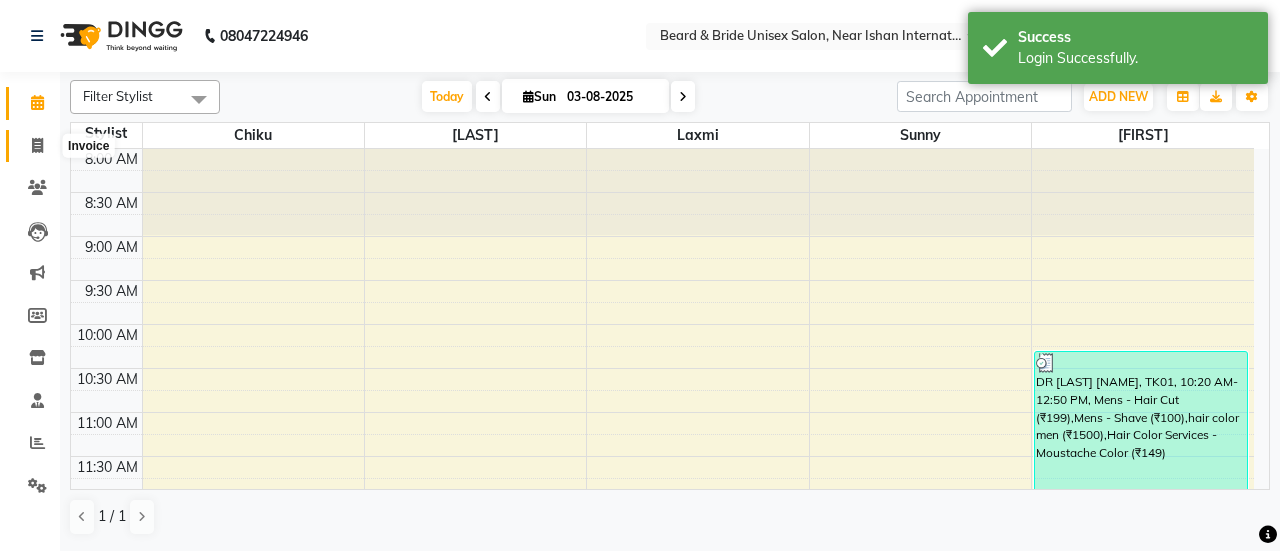 click 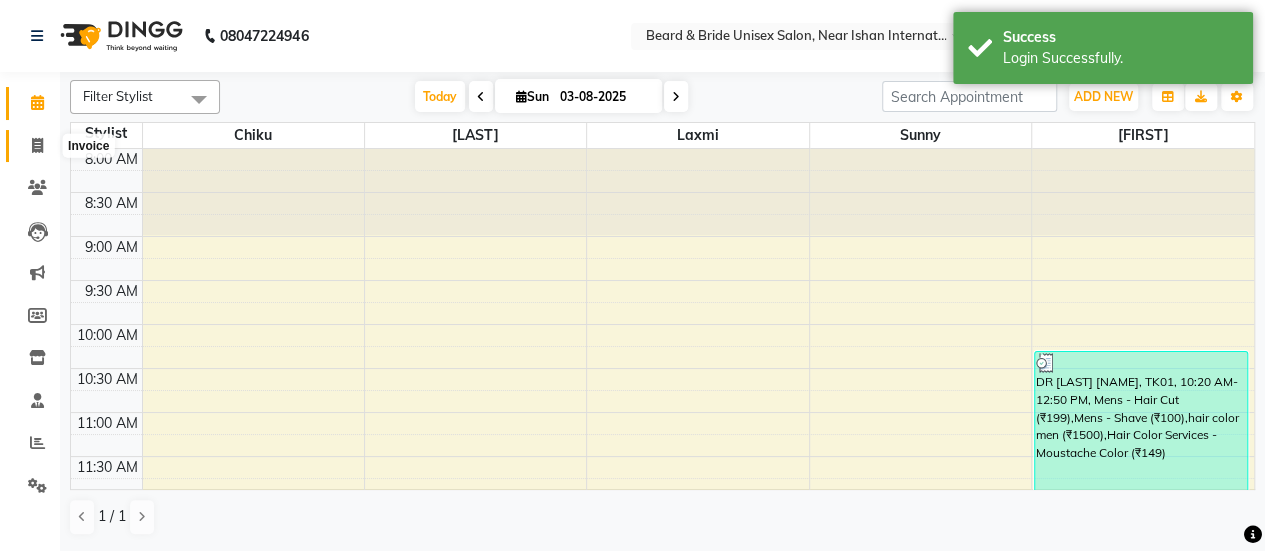 select on "service" 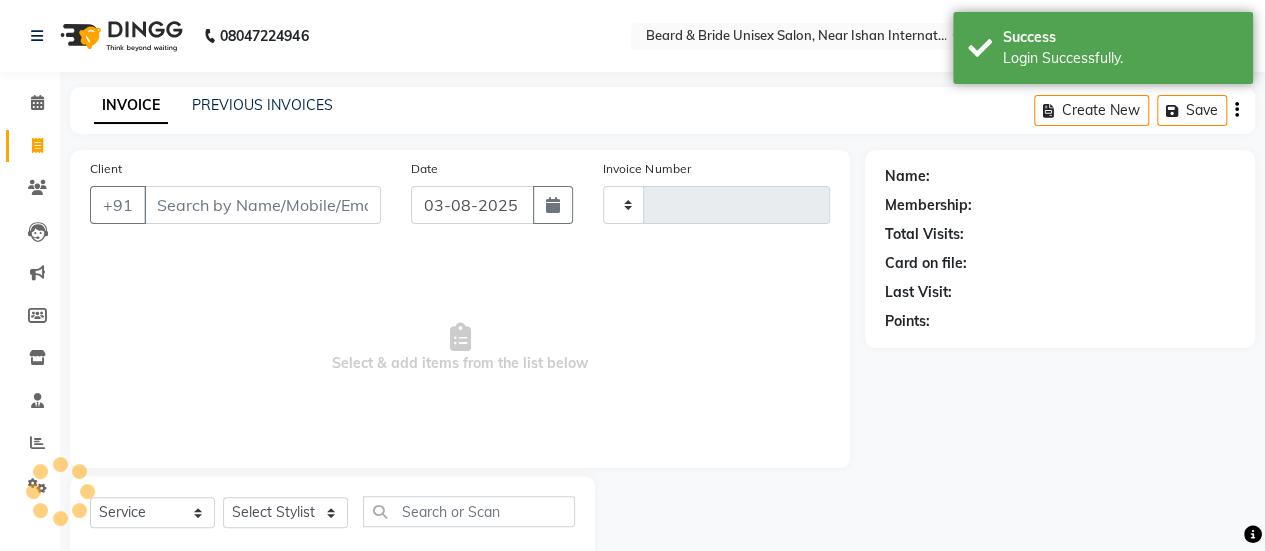 type on "1147" 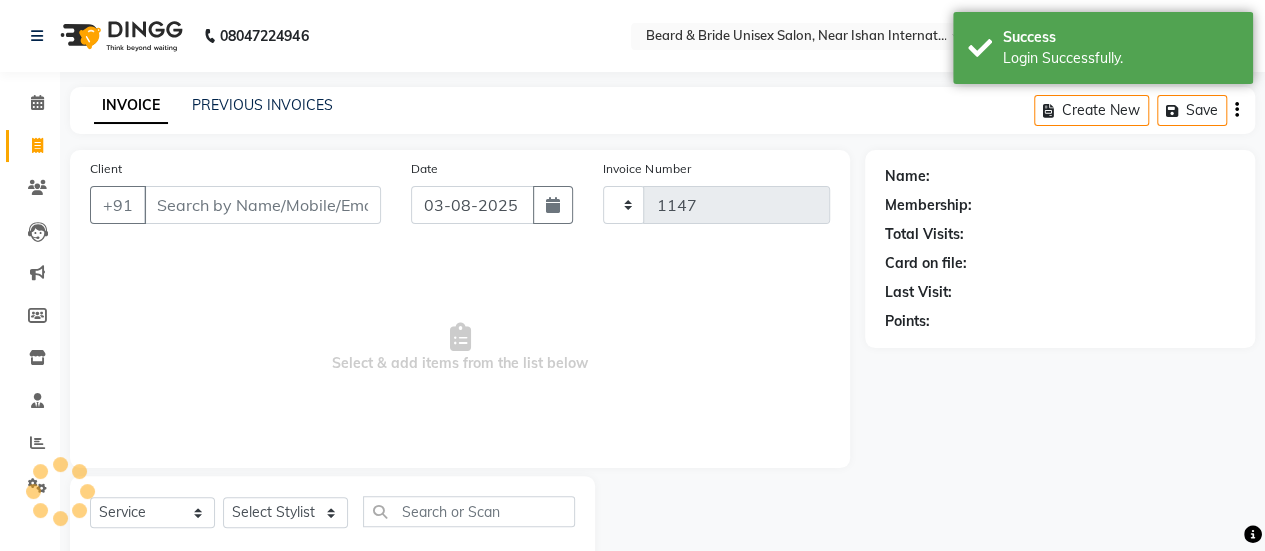 select on "4118" 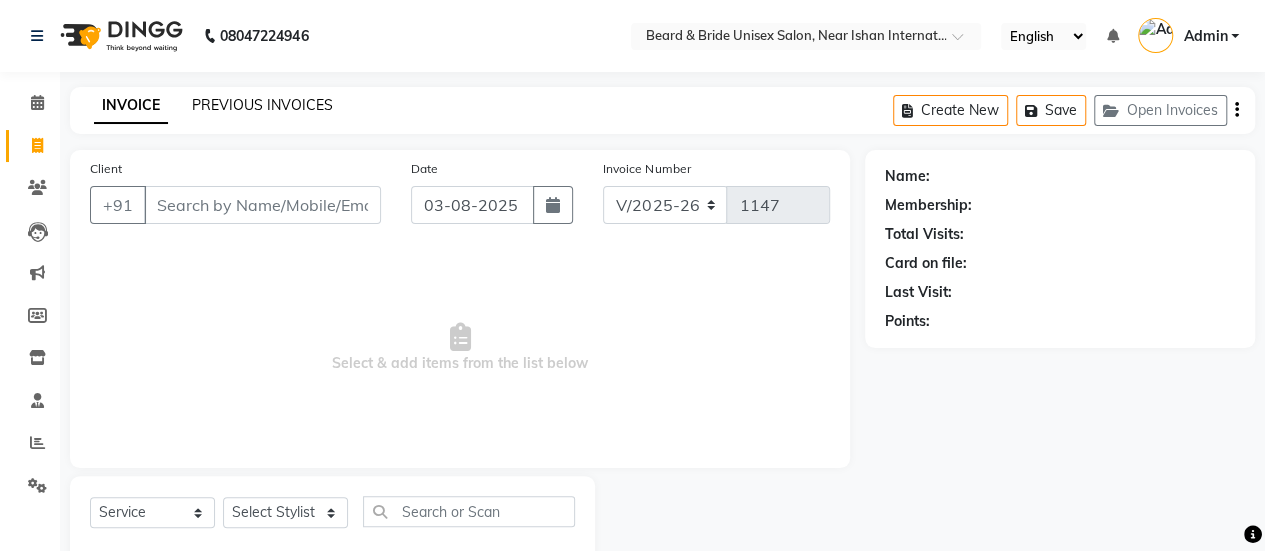 click on "PREVIOUS INVOICES" 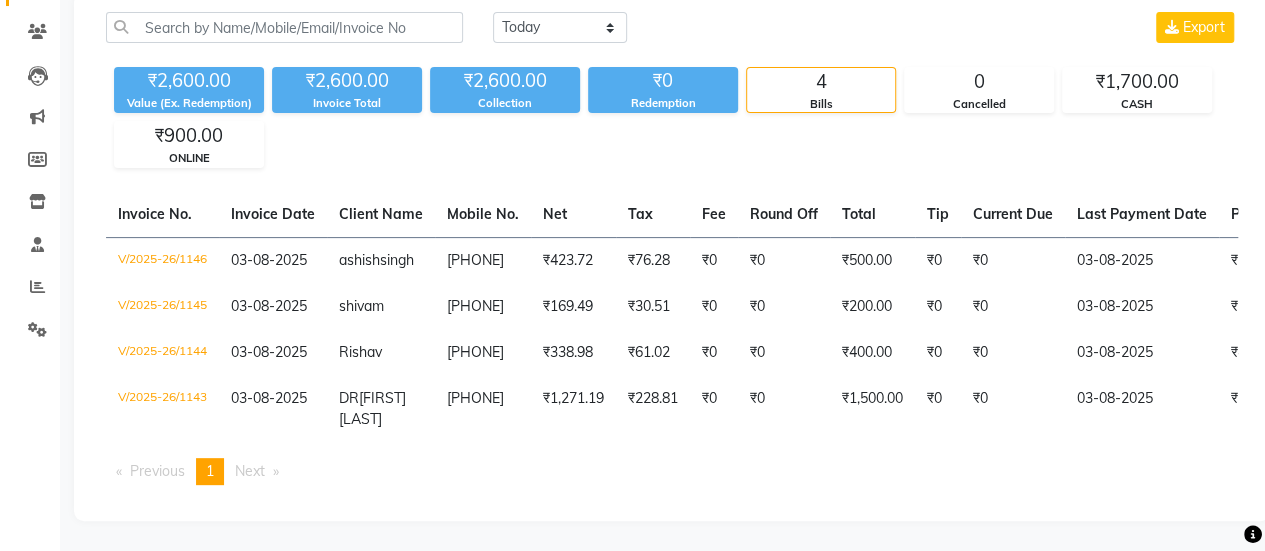 scroll, scrollTop: 168, scrollLeft: 0, axis: vertical 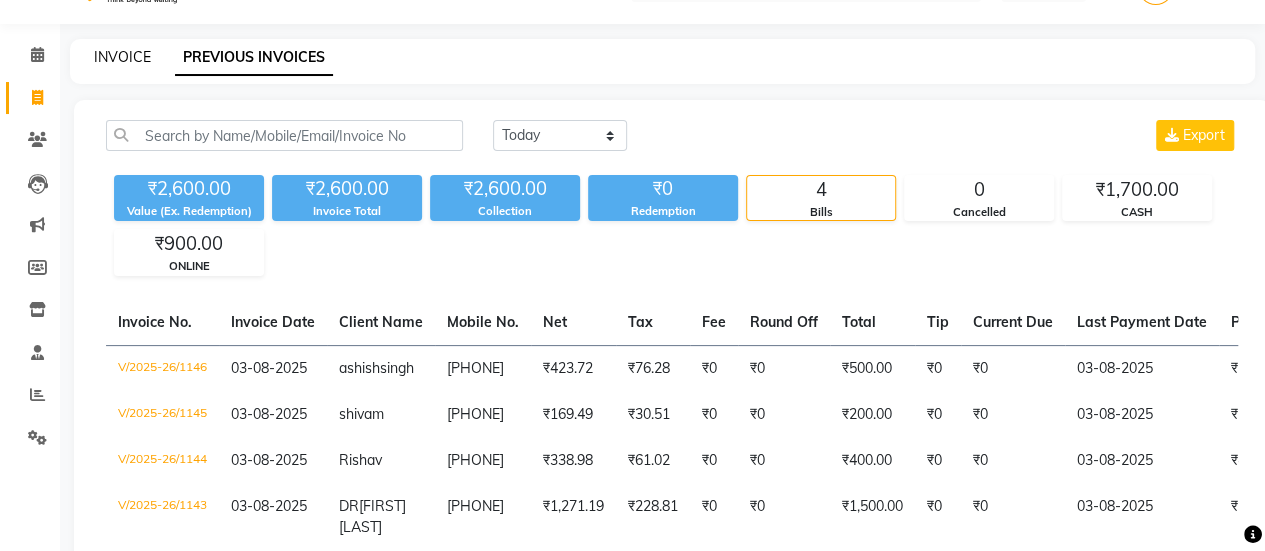 click on "INVOICE" 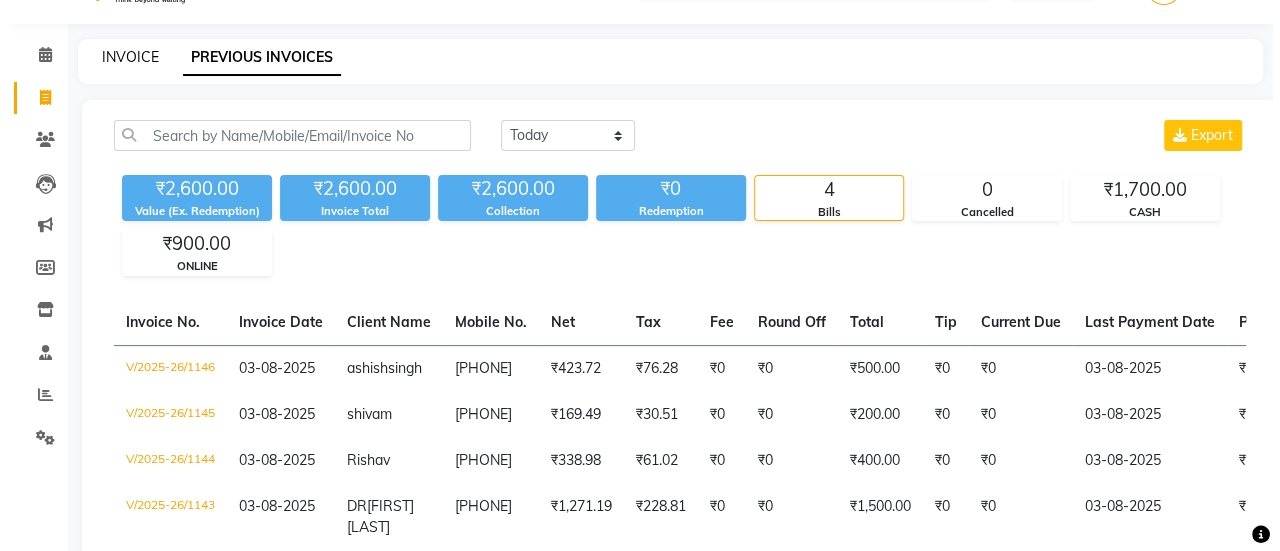 scroll, scrollTop: 49, scrollLeft: 0, axis: vertical 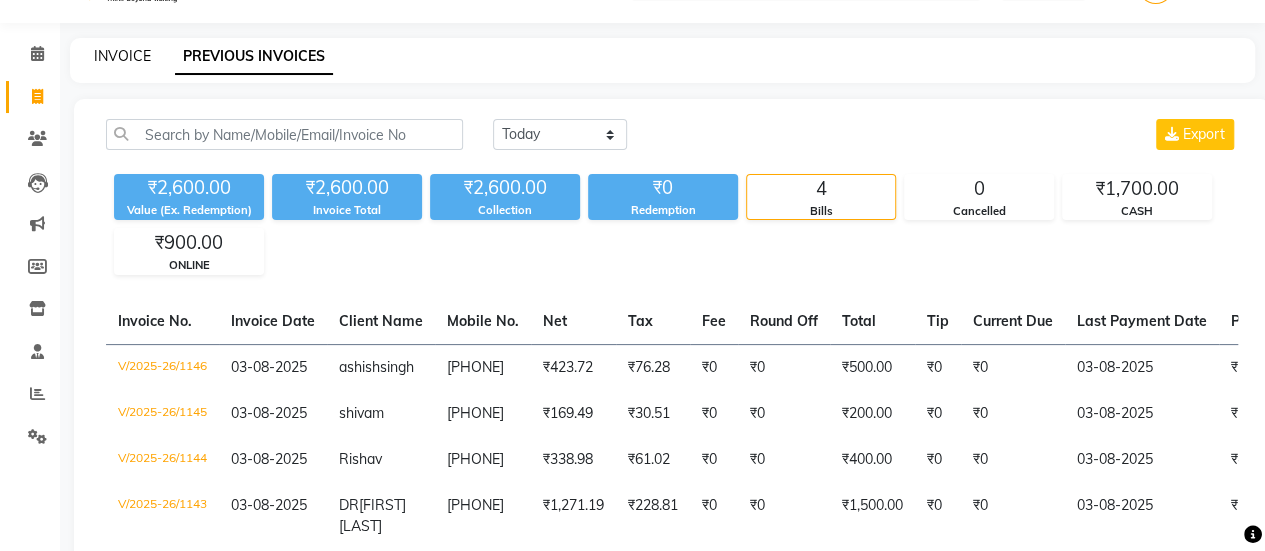 select on "service" 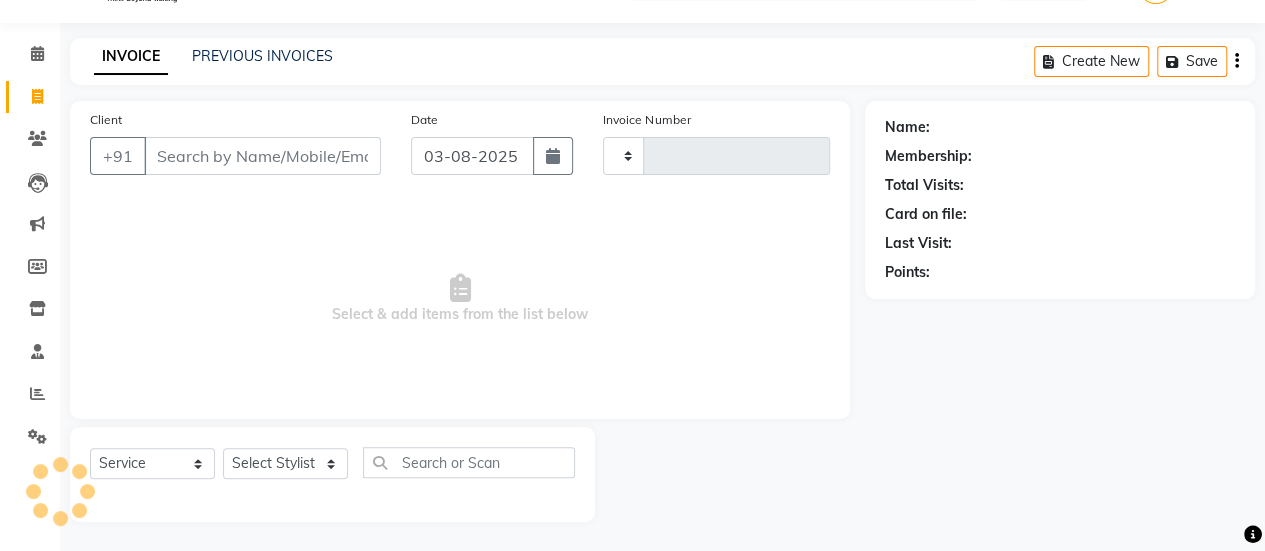 type on "1147" 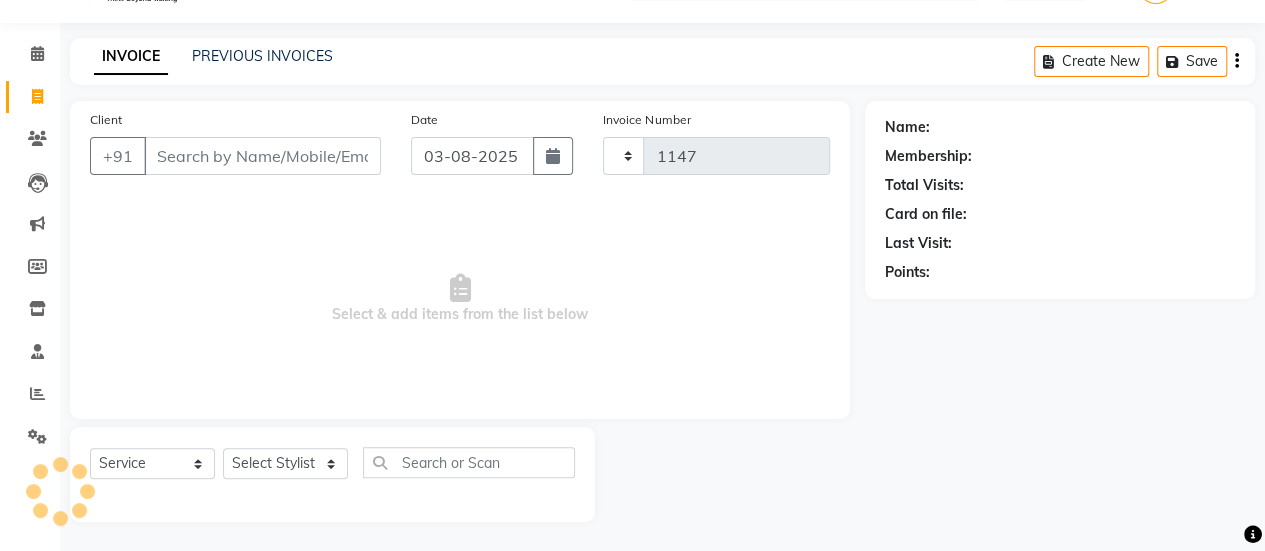 select on "4118" 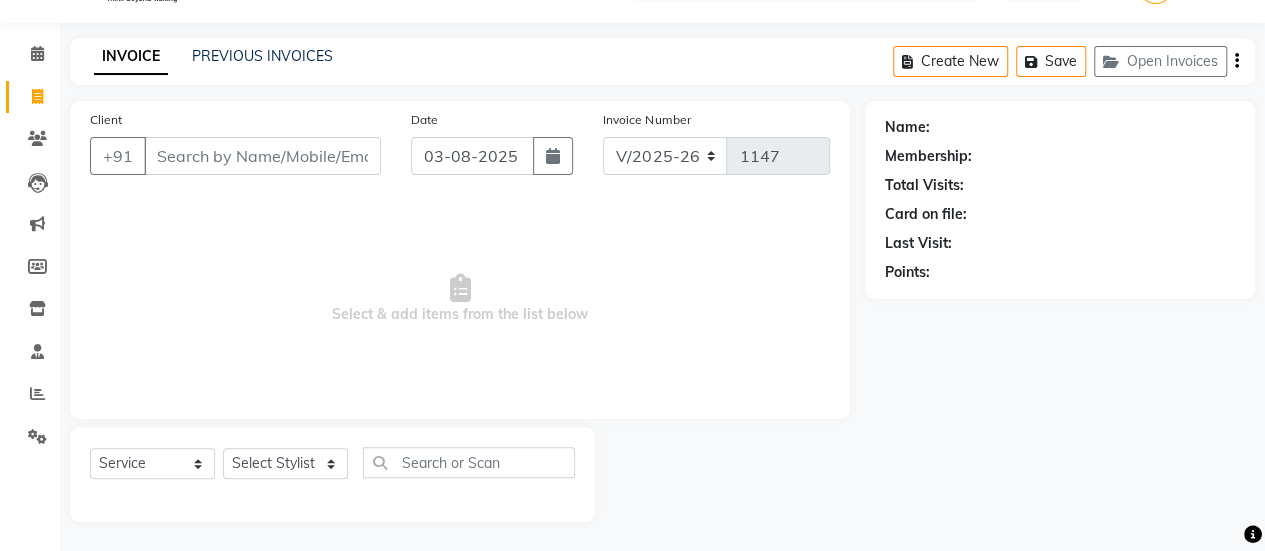 click on "Client" at bounding box center [262, 156] 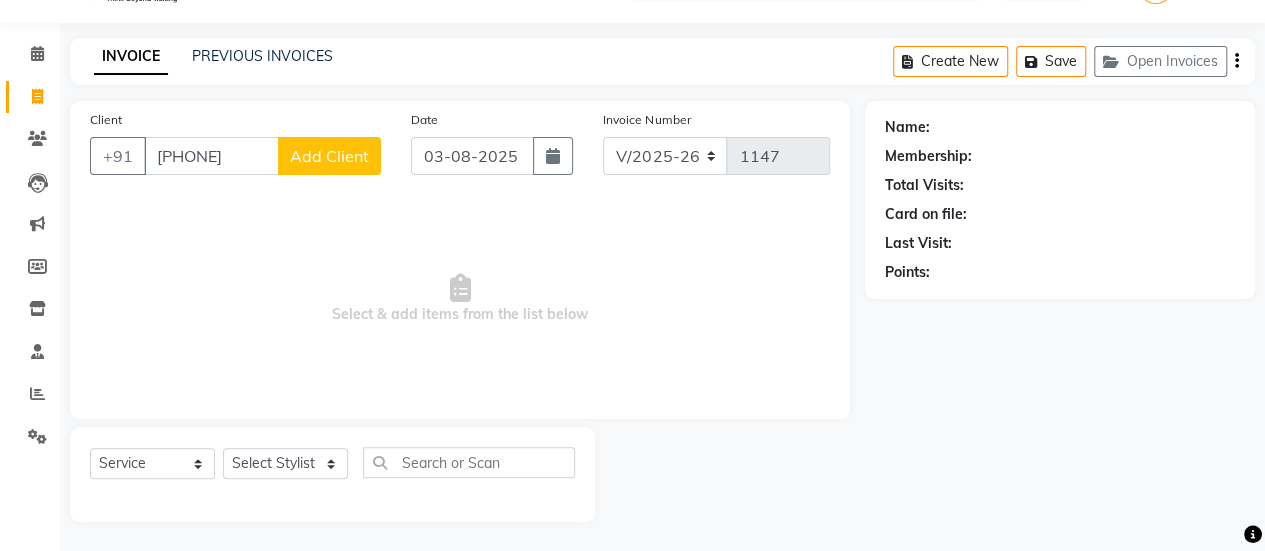 type on "[PHONE]" 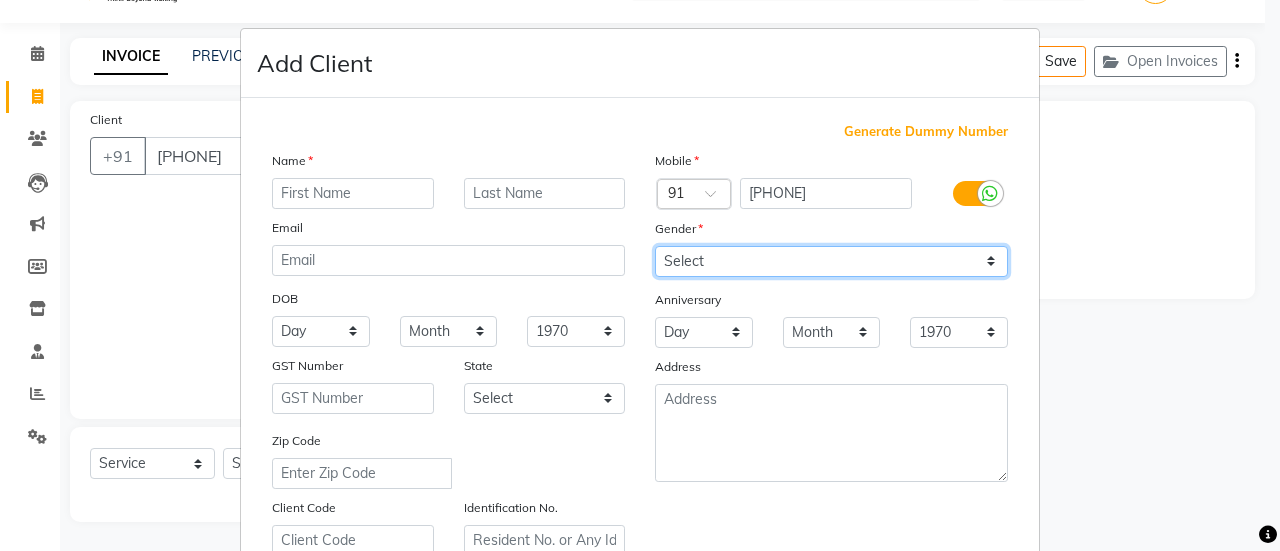 click on "Select Male Female Other Prefer Not To Say" at bounding box center (831, 261) 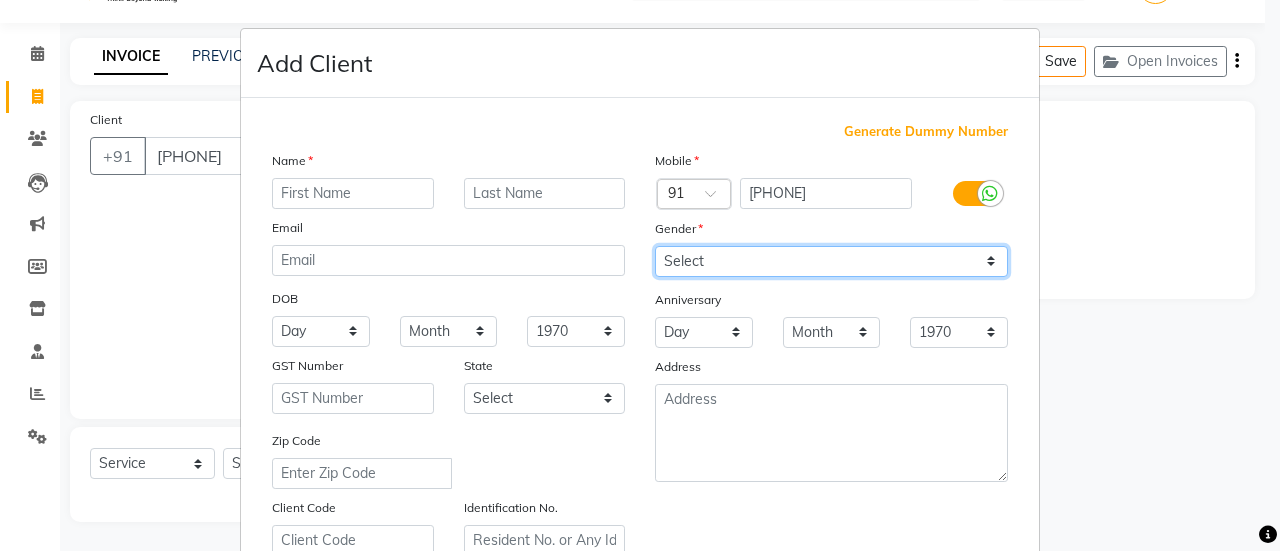 select on "male" 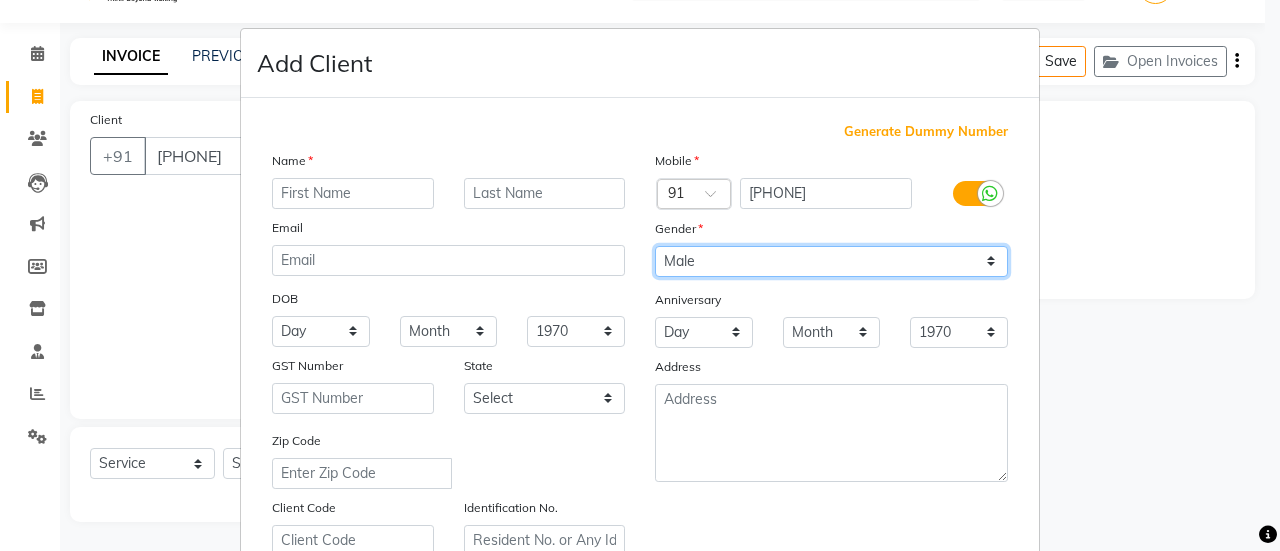 click on "Select Male Female Other Prefer Not To Say" at bounding box center (831, 261) 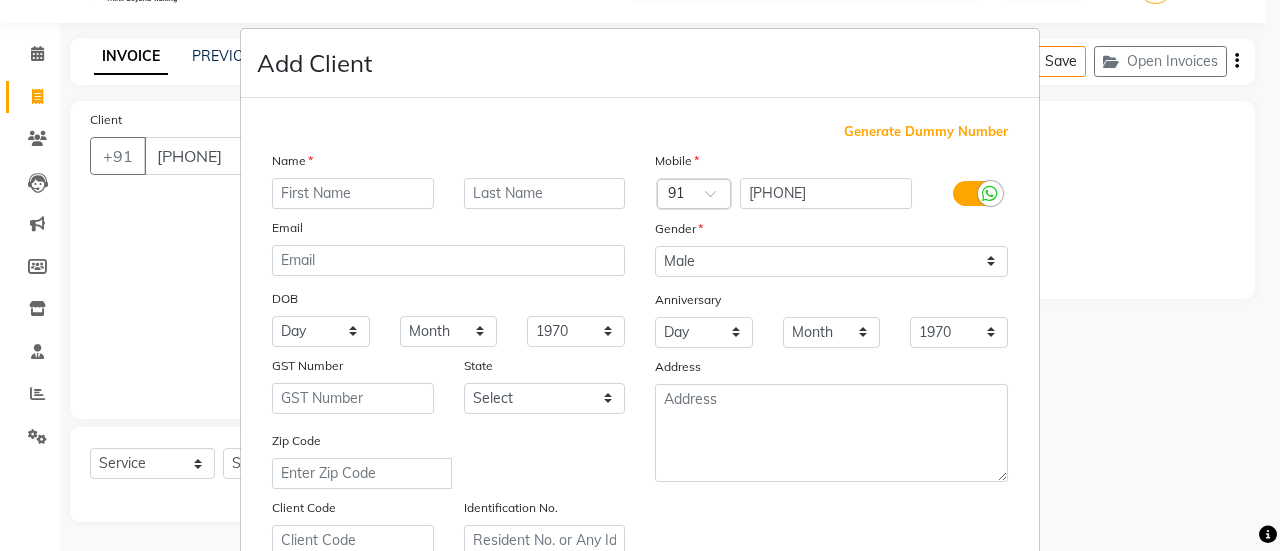click at bounding box center [1268, 535] 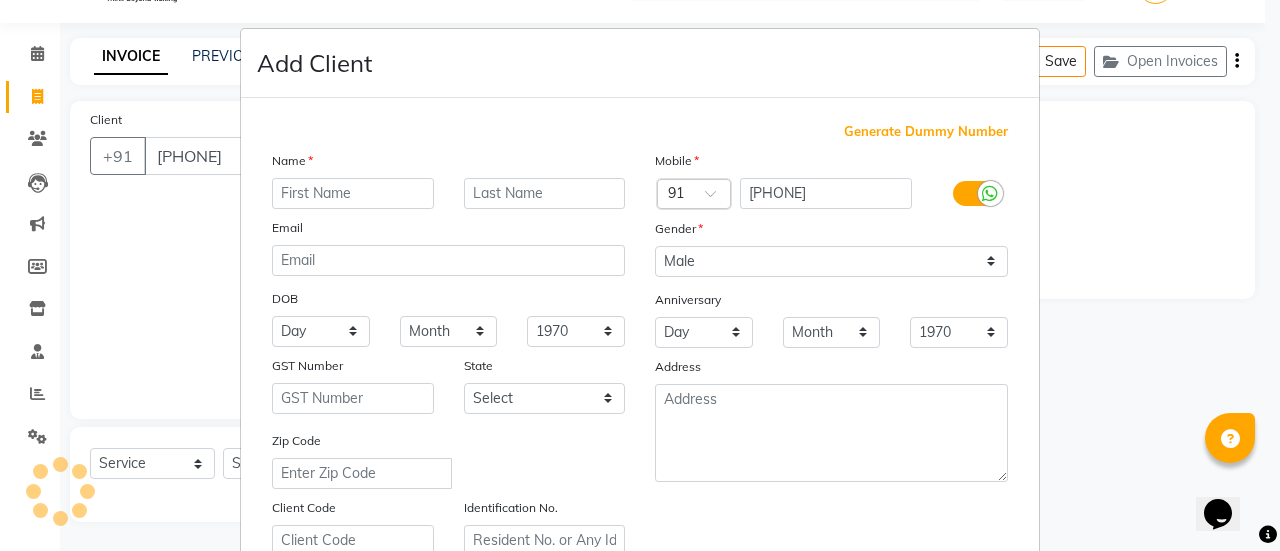 click at bounding box center (1268, 535) 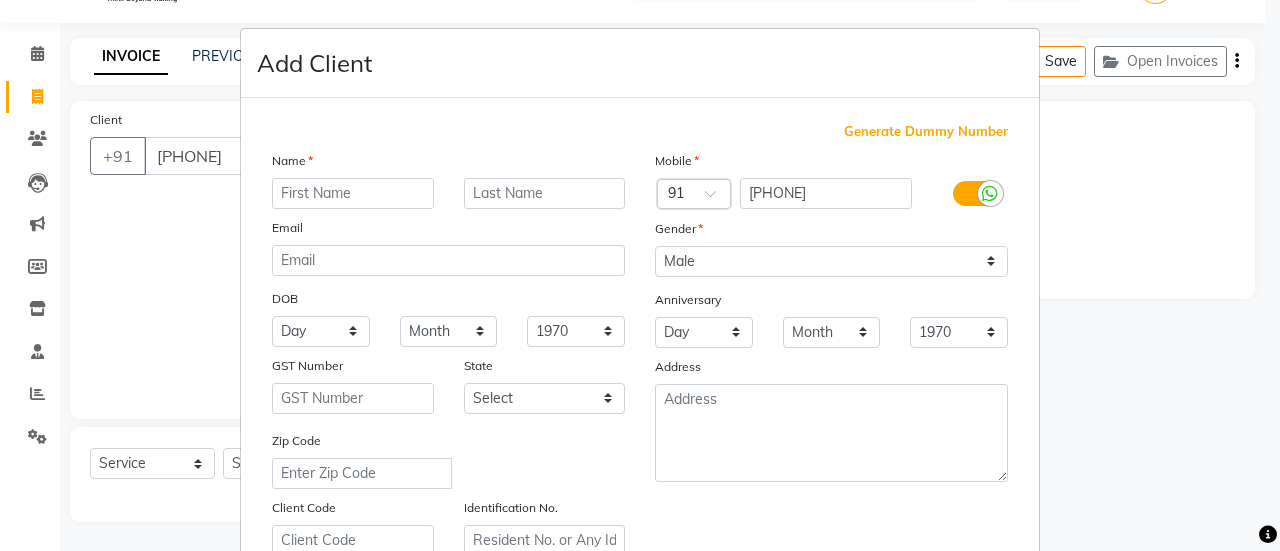 click at bounding box center [1268, 535] 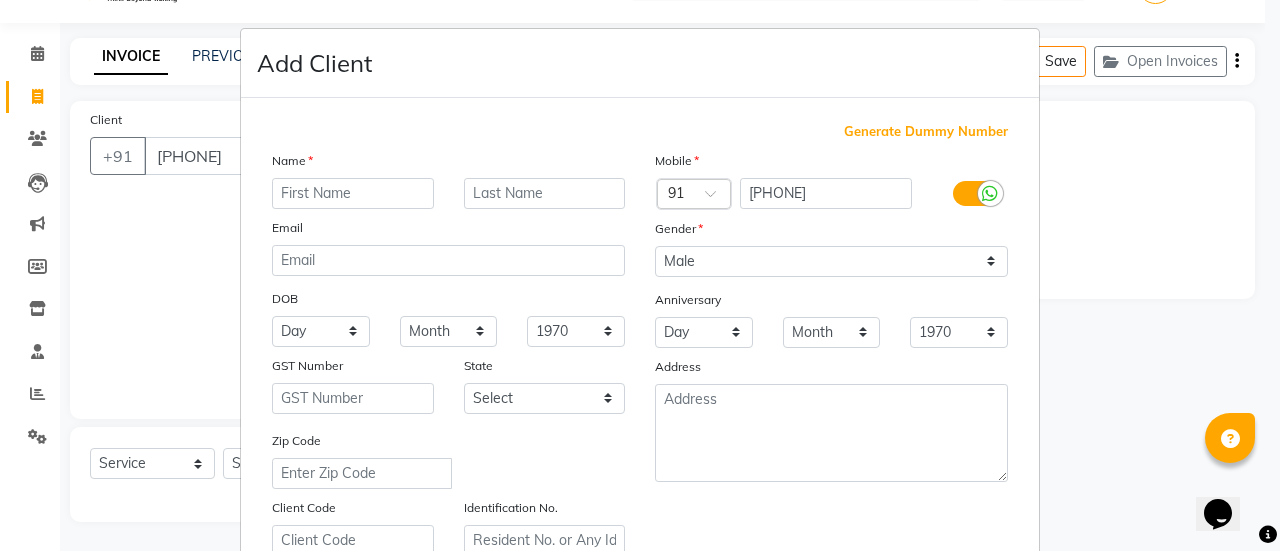 click at bounding box center (1268, 535) 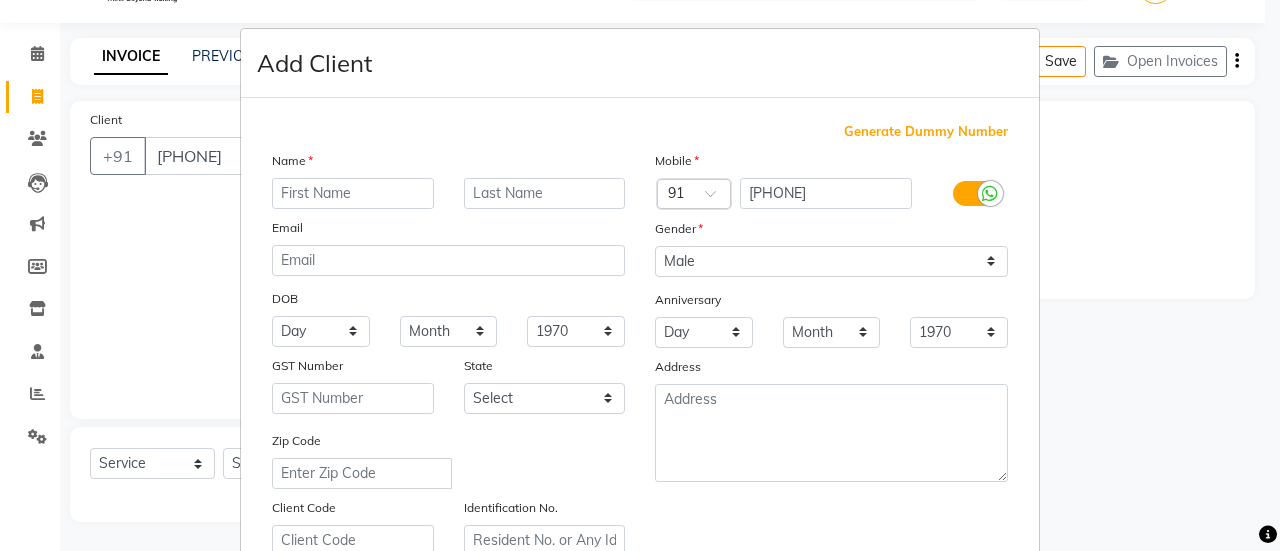 click at bounding box center [1268, 535] 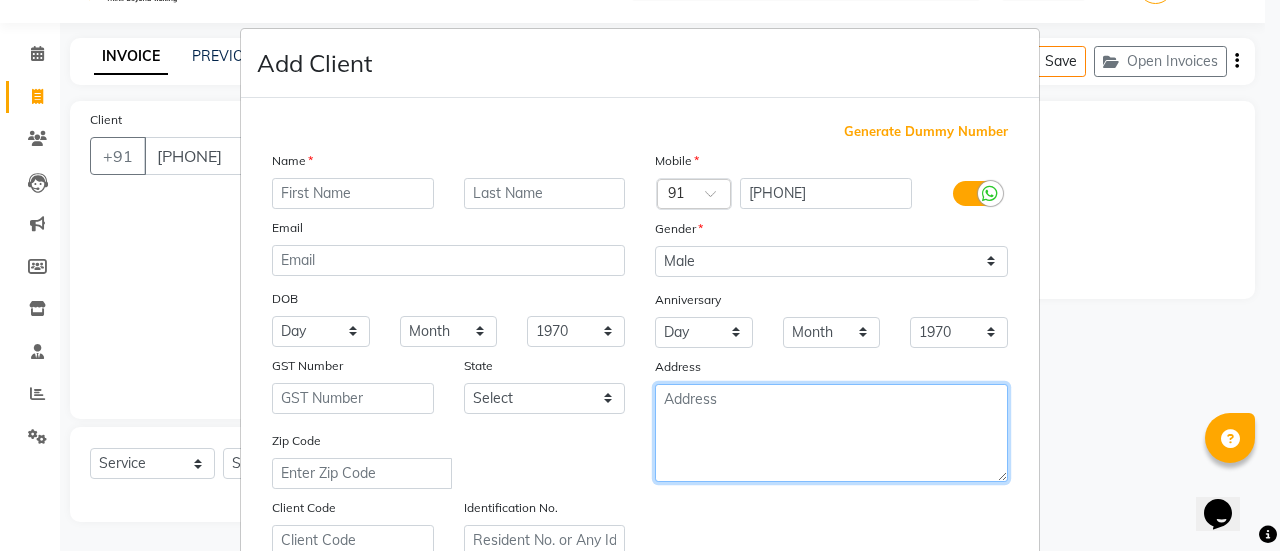 drag, startPoint x: 853, startPoint y: 428, endPoint x: 854, endPoint y: 390, distance: 38.013157 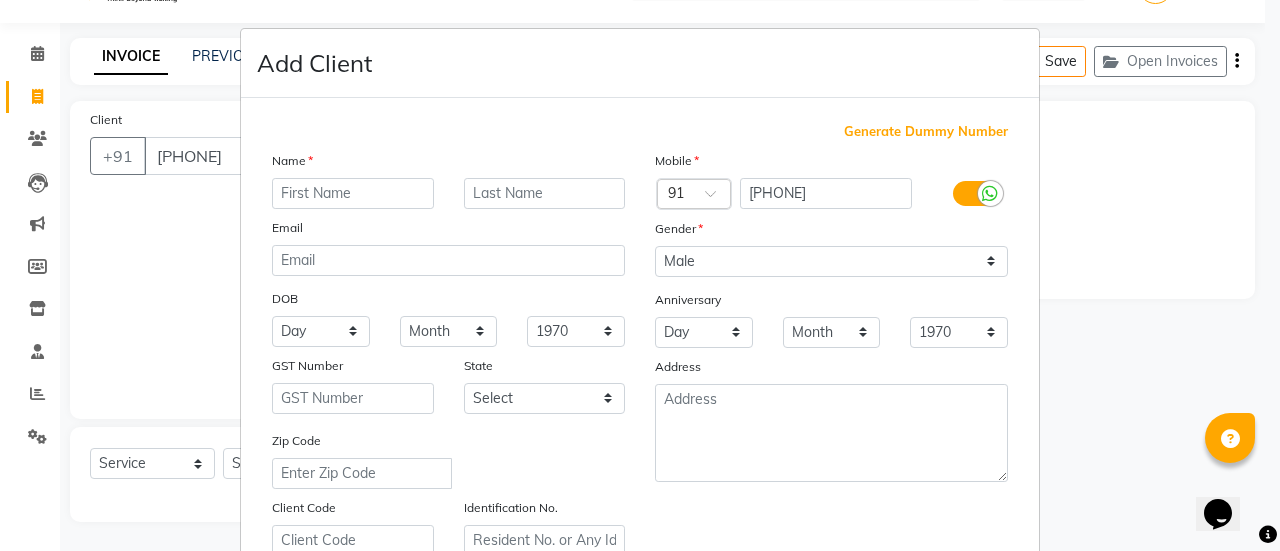 click on "Mobile Country Code × 91 [PHONE] Gender Select Male Female Other Prefer Not To Say Anniversary Day 01 02 03 04 05 06 07 08 09 10 11 12 13 14 15 16 17 18 19 20 21 22 23 24 25 26 27 28 29 30 31 Month January February March April May June July August September October November December 1970 1971 1972 1973 1974 1975 1976 1977 1978 1979 1980 1981 1982 1983 1984 1985 1986 1987 1988 1989 1990 1991 1992 1993 1994 1995 1996 1997 1998 1999 2000 2001 2002 2003 2004 2005 2006 2007 2008 2009 2010 2011 2012 2013 2014 2015 2016 2017 2018 2019 2020 2021 2022 2023 2024 2025 Address" at bounding box center (831, 353) 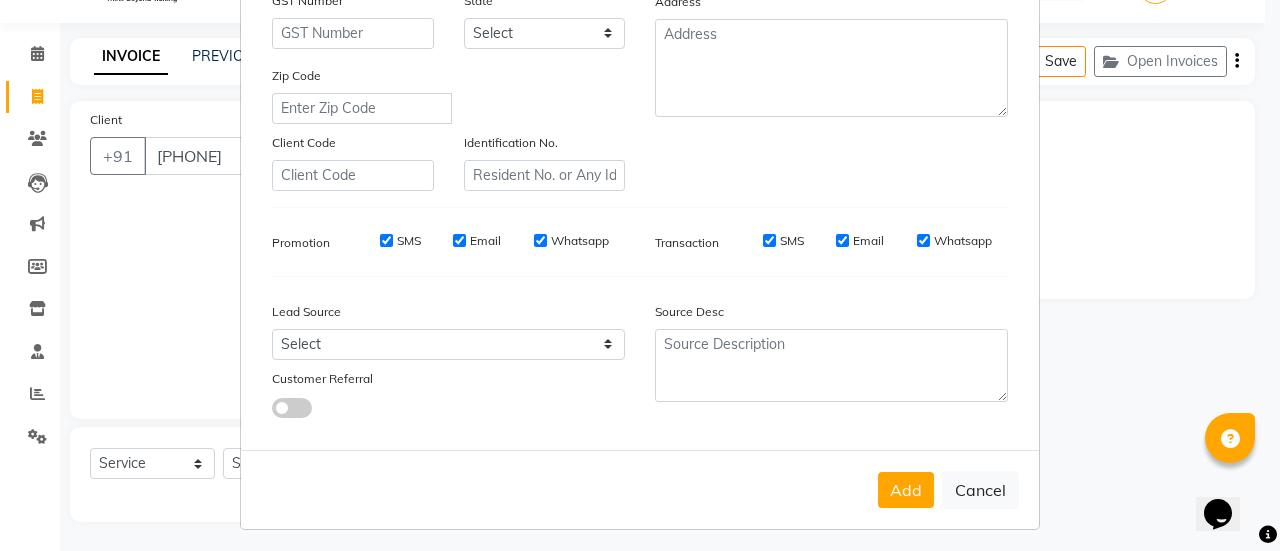 scroll, scrollTop: 368, scrollLeft: 0, axis: vertical 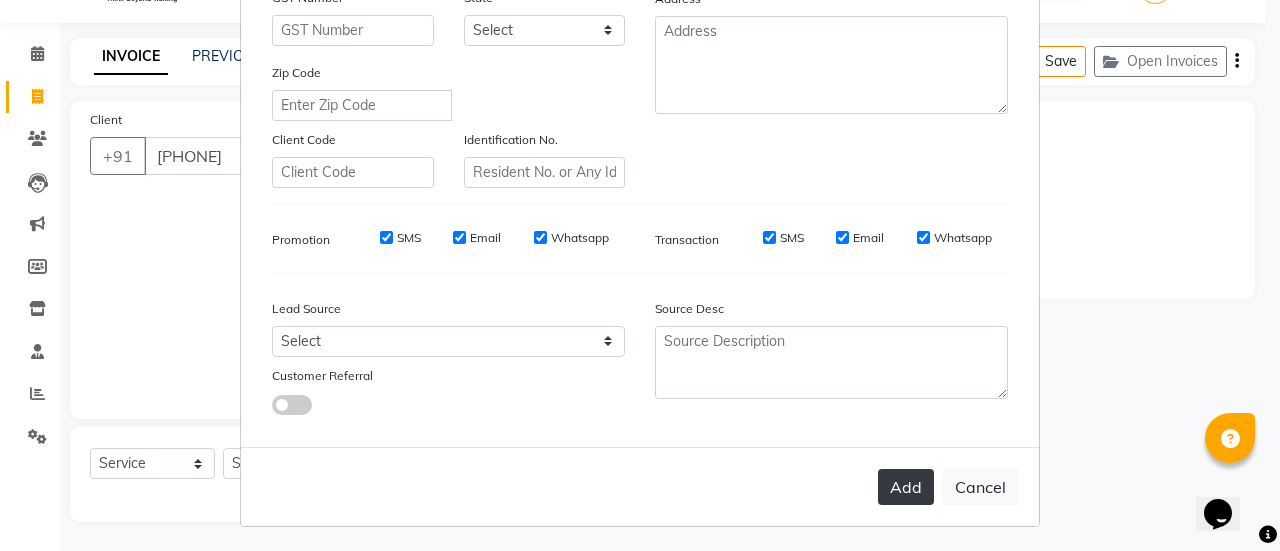 click on "Add" at bounding box center [906, 487] 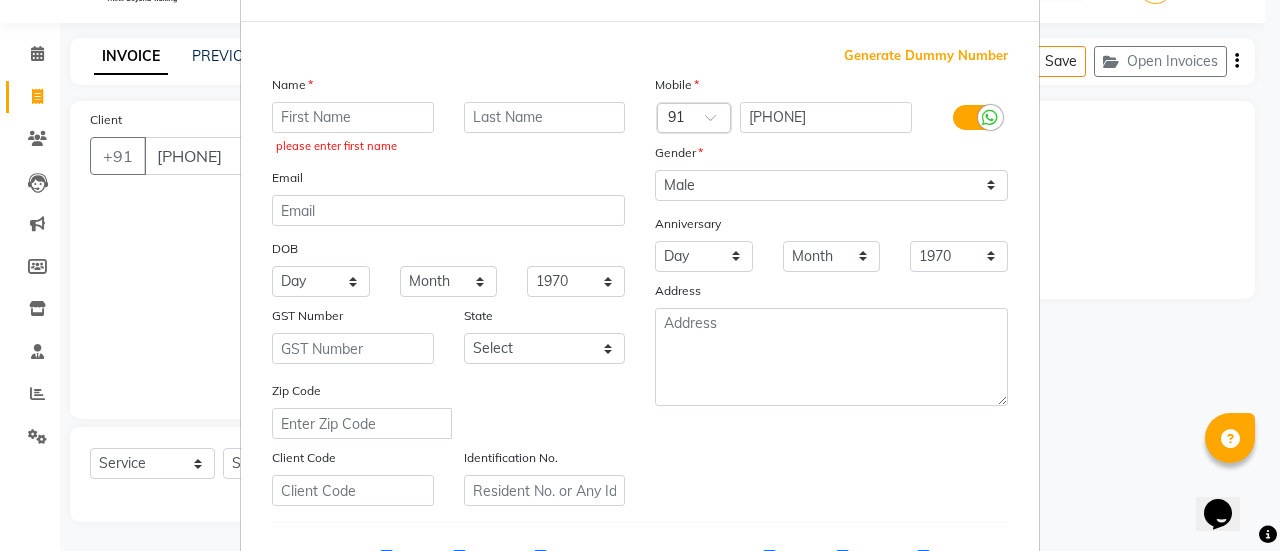 scroll, scrollTop: 74, scrollLeft: 0, axis: vertical 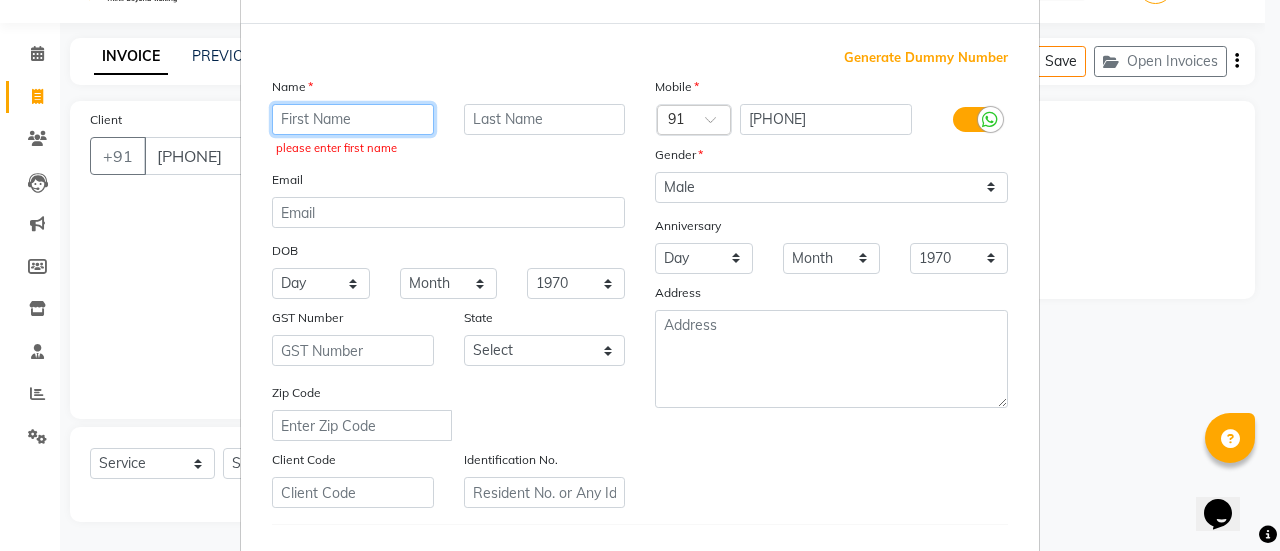 click at bounding box center [353, 119] 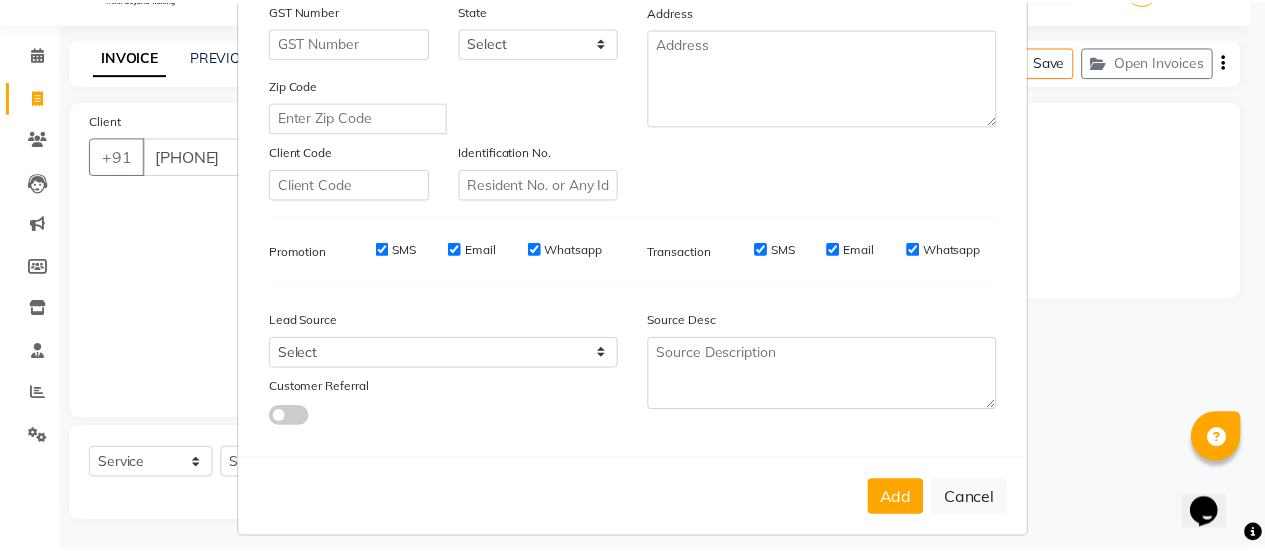 scroll, scrollTop: 368, scrollLeft: 0, axis: vertical 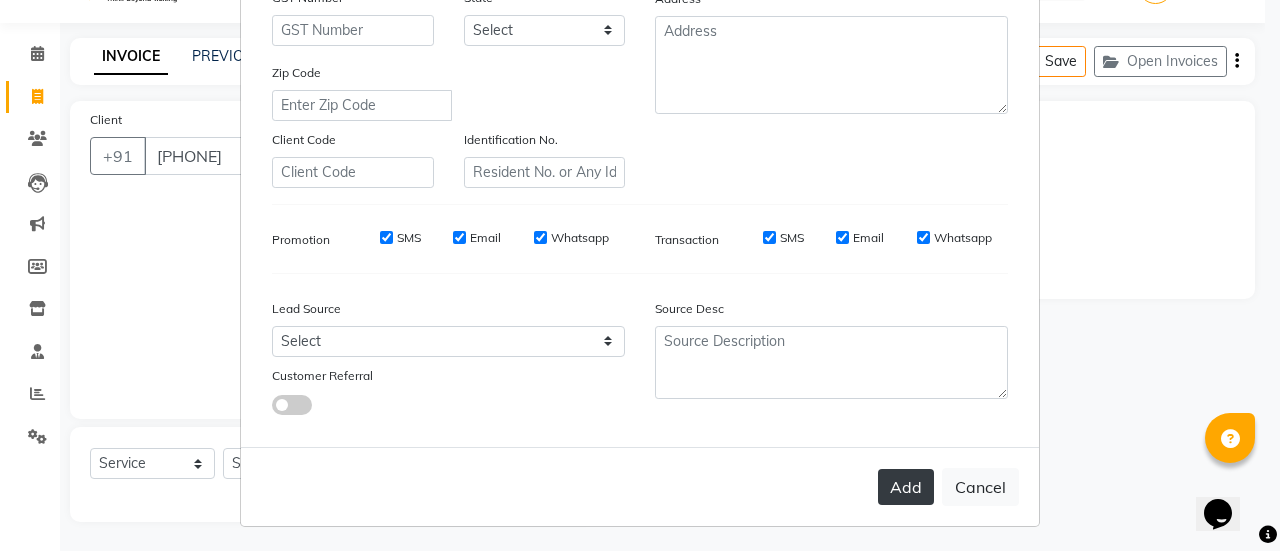 type on "harsh" 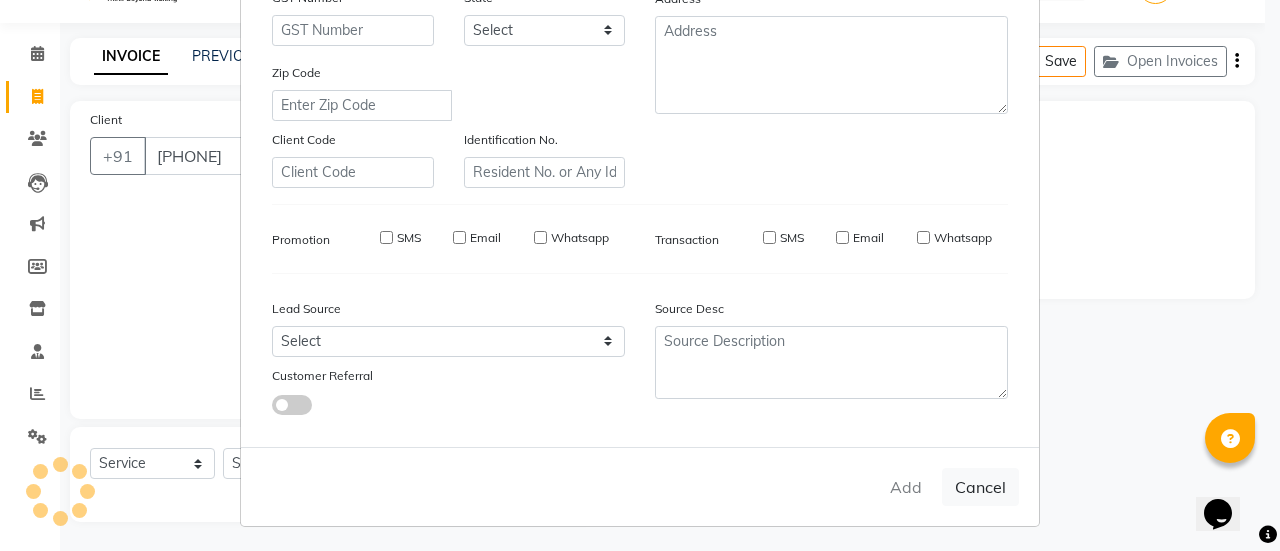 type 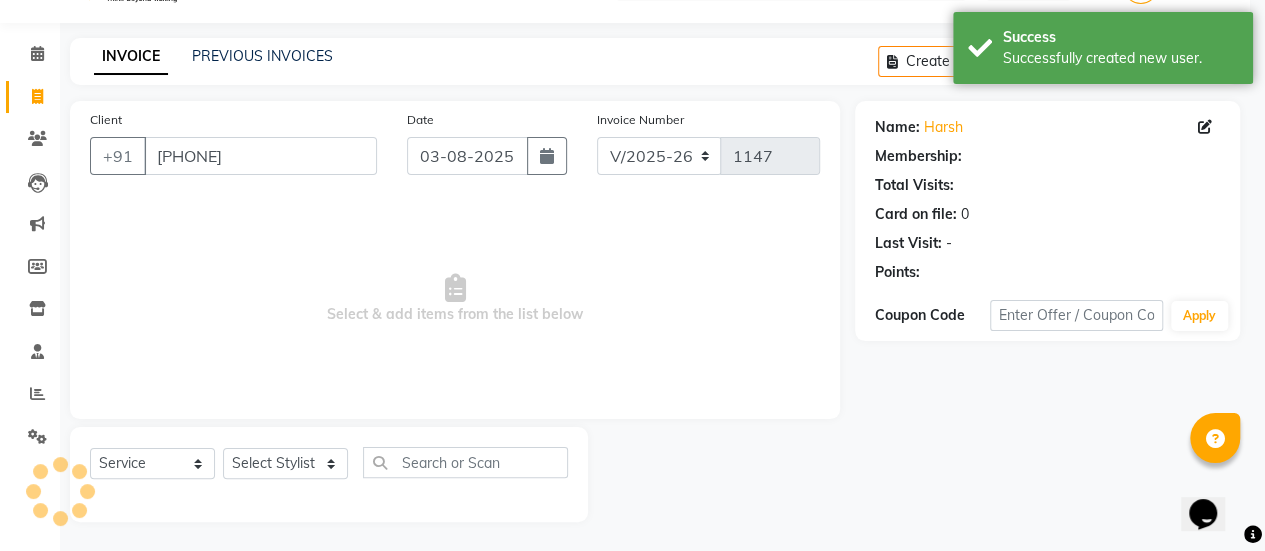 select on "1: Object" 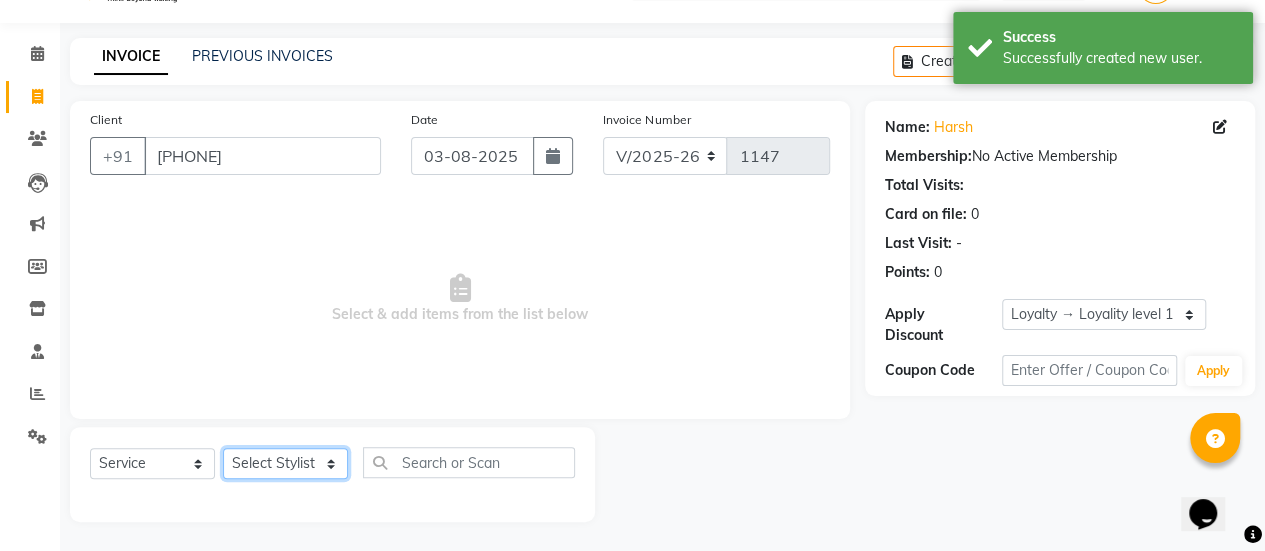 click on "Select Stylist chiku Front Desk guriya  laxmi sunny zeeshan" 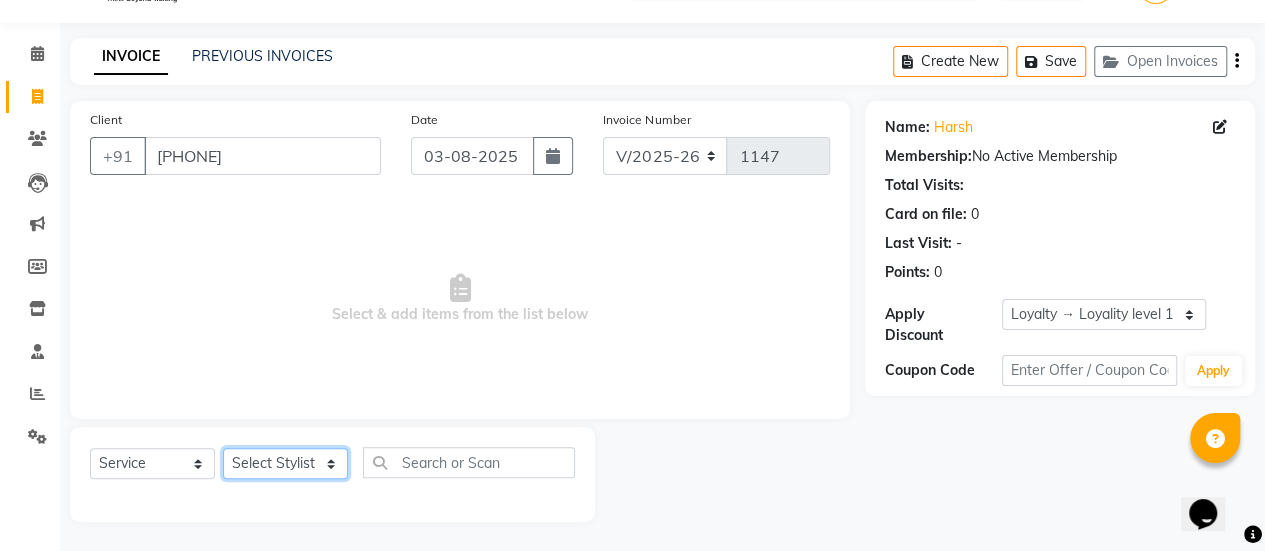 select on "44656" 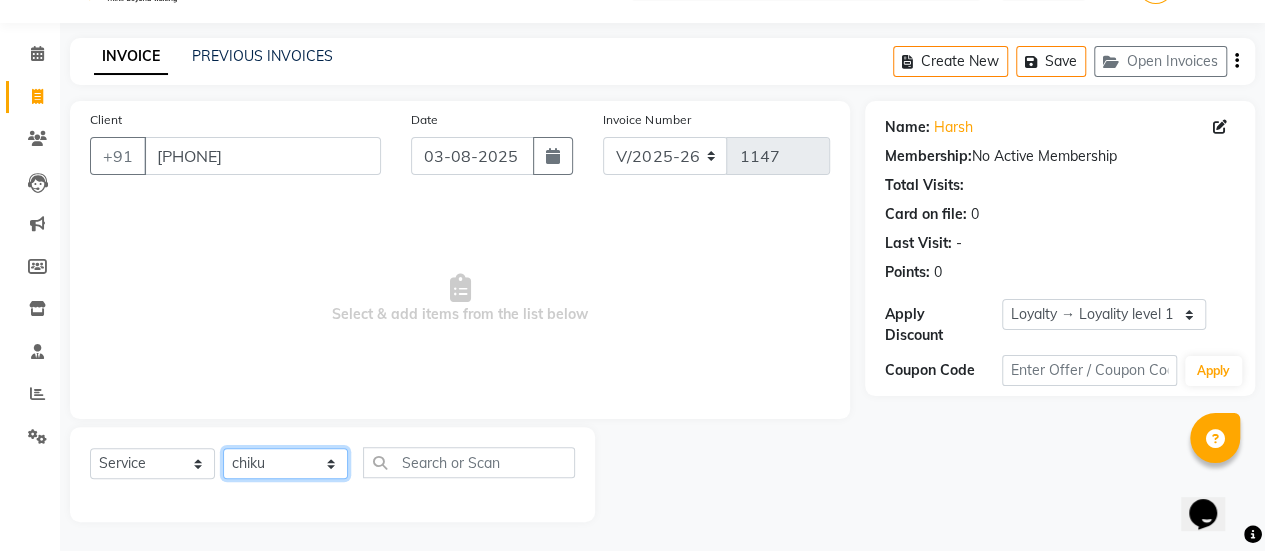 click on "Select Stylist chiku Front Desk guriya  laxmi sunny zeeshan" 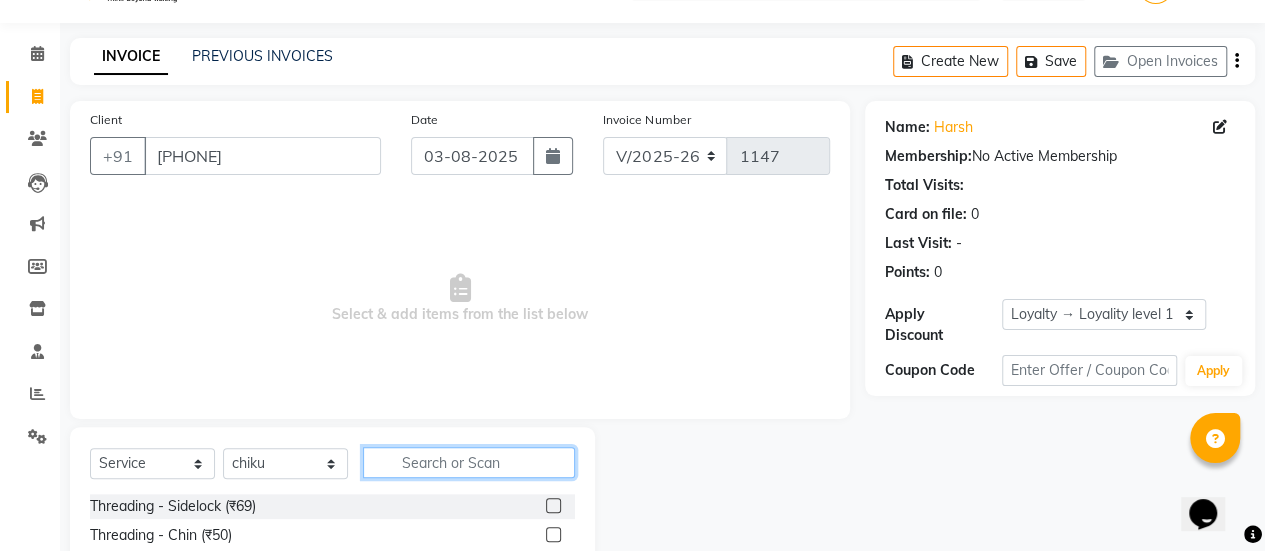 click 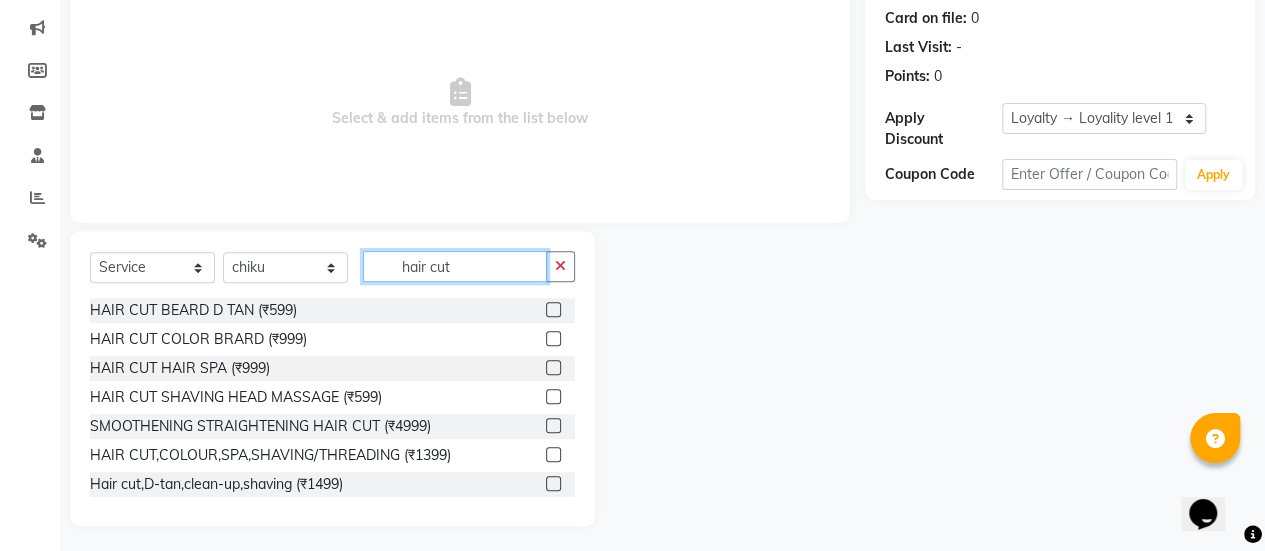 scroll, scrollTop: 239, scrollLeft: 0, axis: vertical 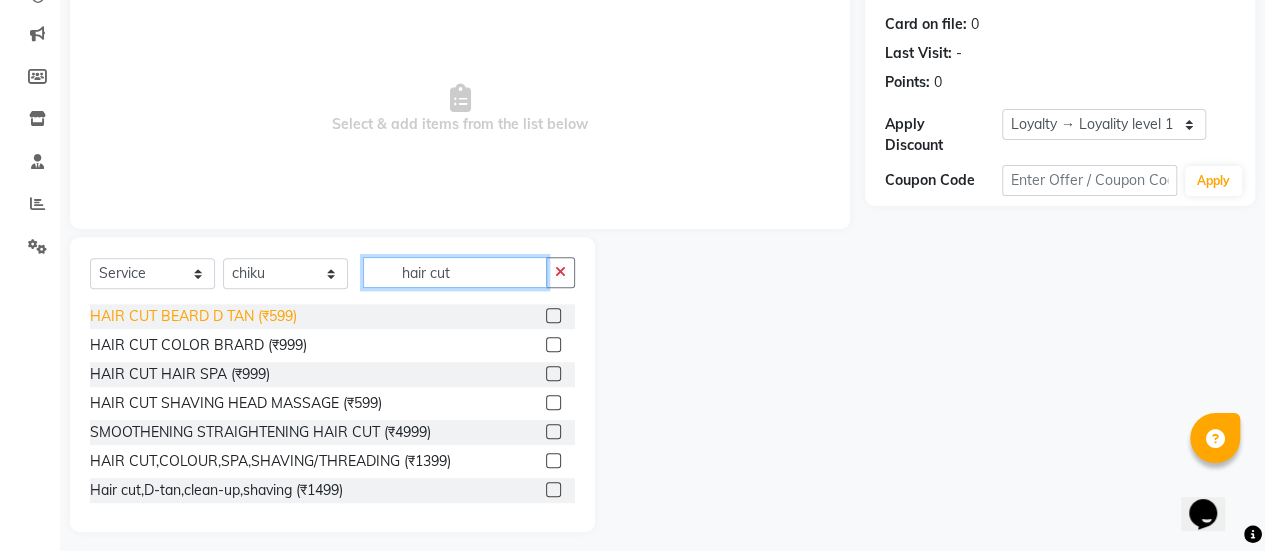 type on "hair cut" 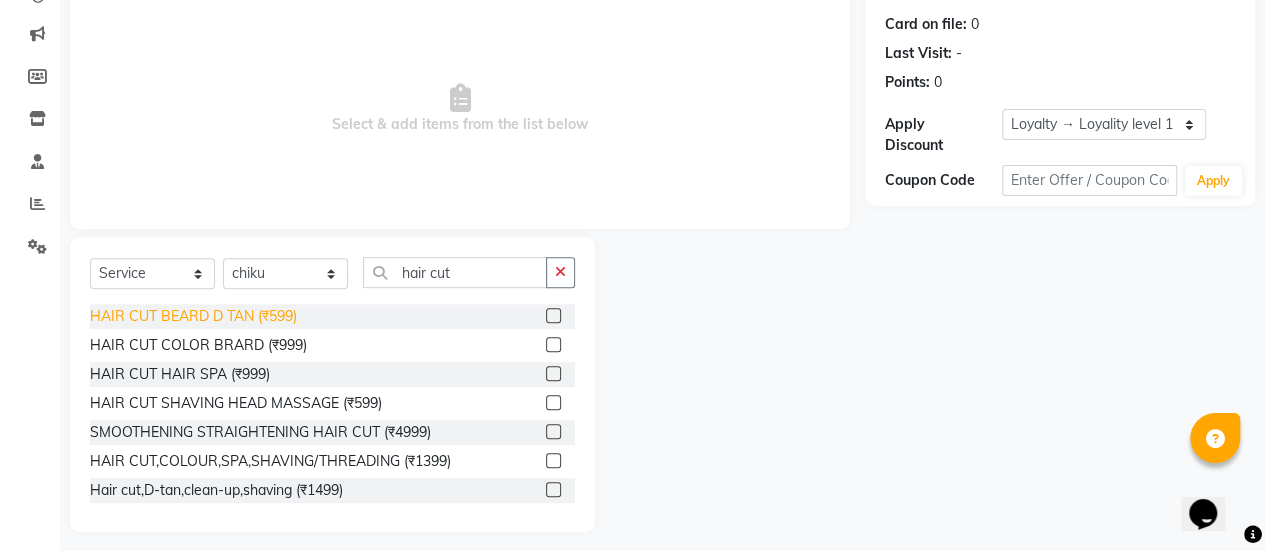 click on "HAIR CUT BEARD D TAN (₹599)" 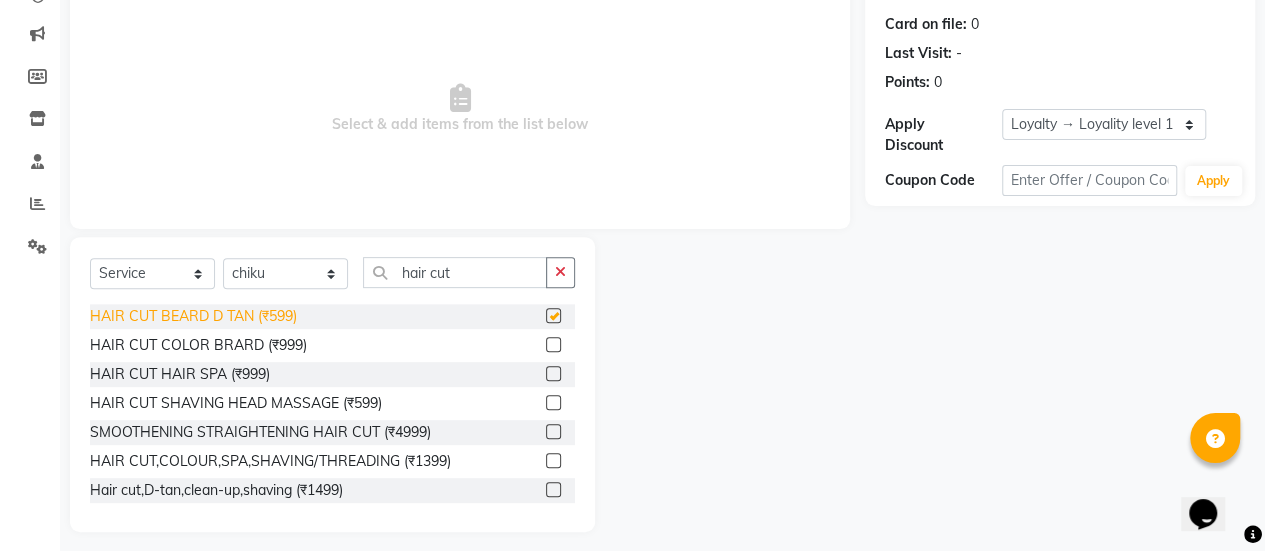 checkbox on "false" 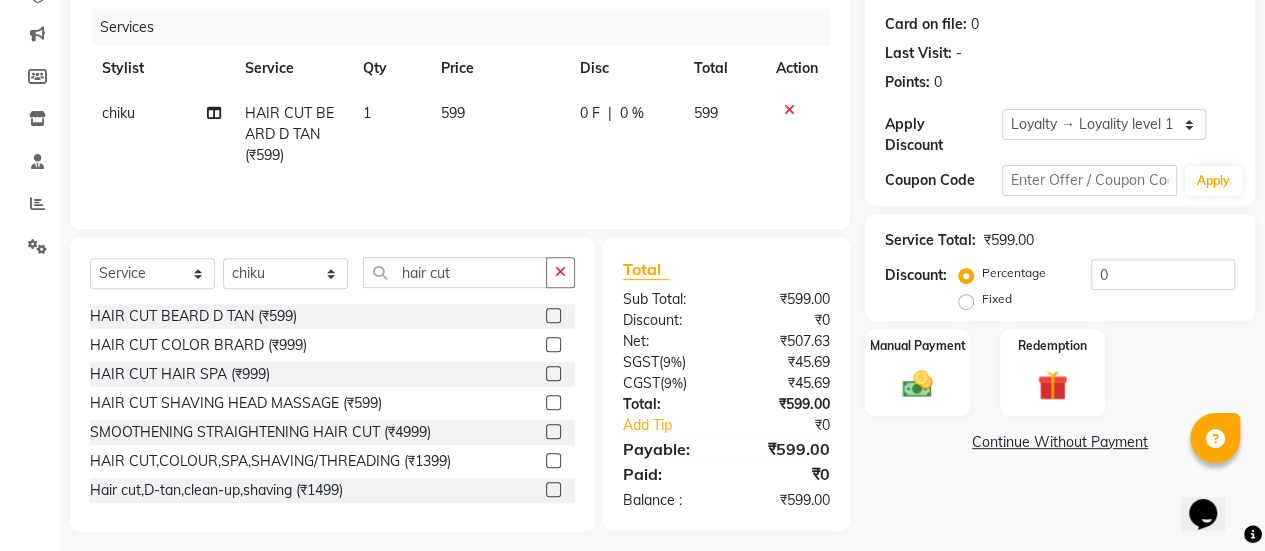 click on "599" 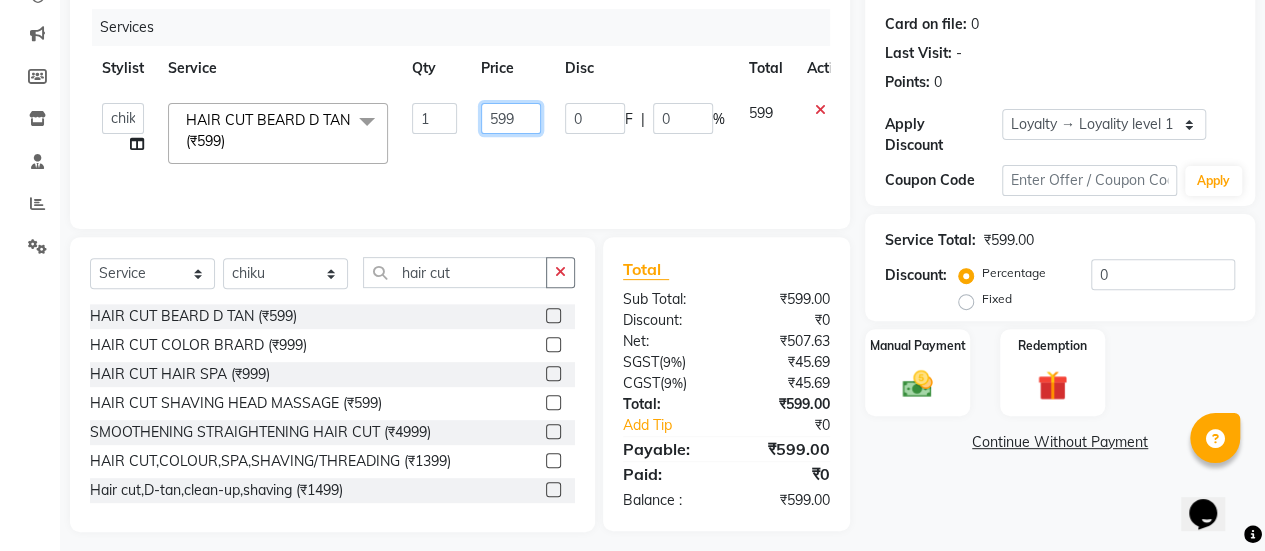 click on "599" 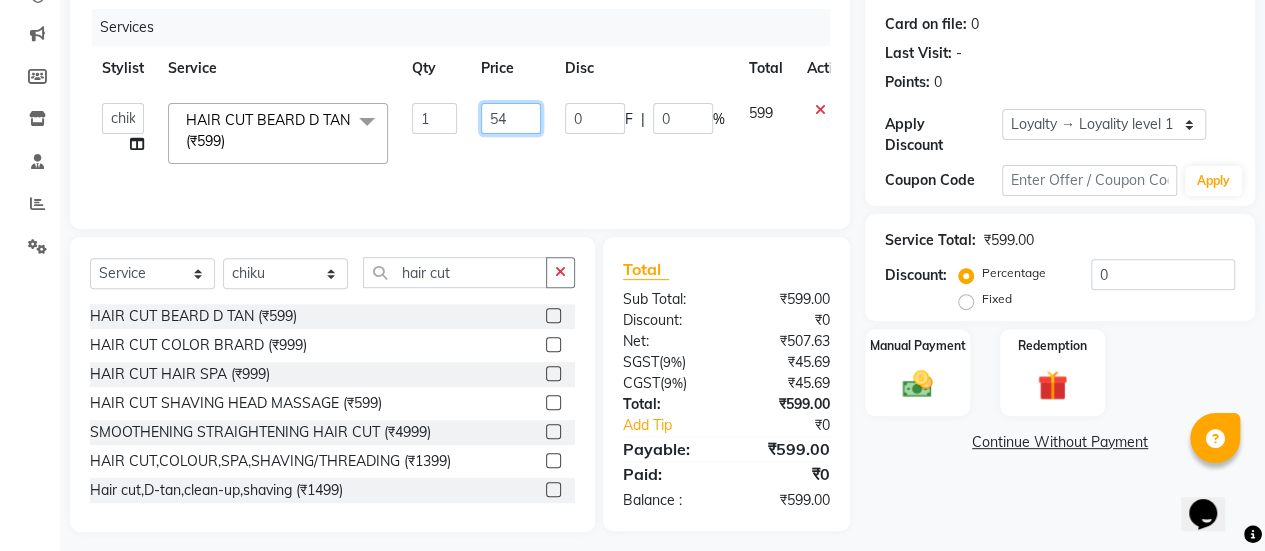 type on "540" 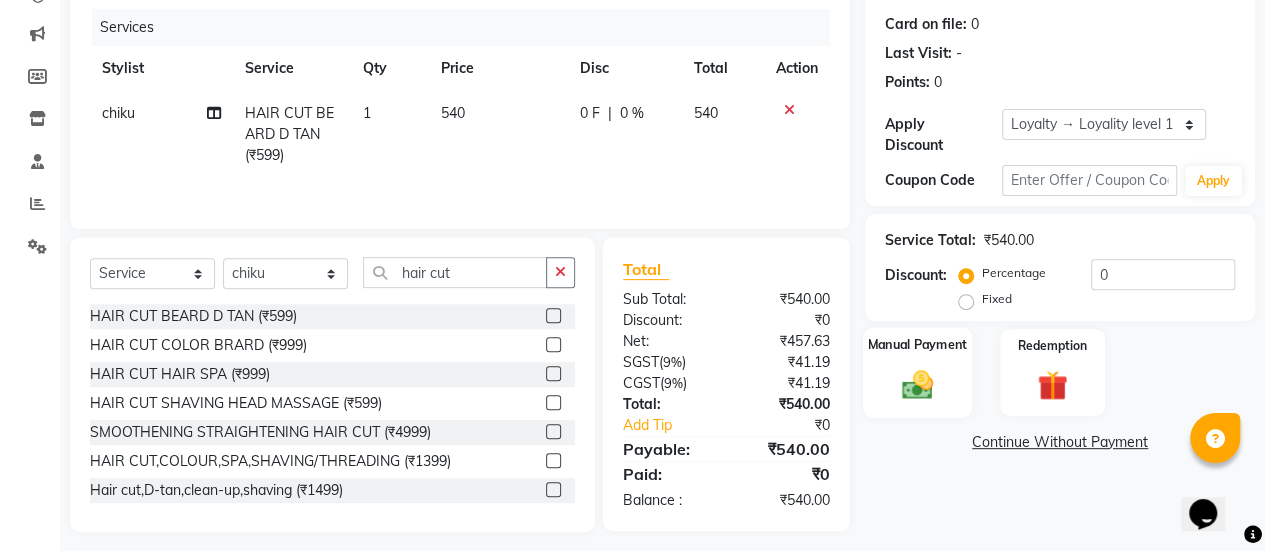 click on "Manual Payment" 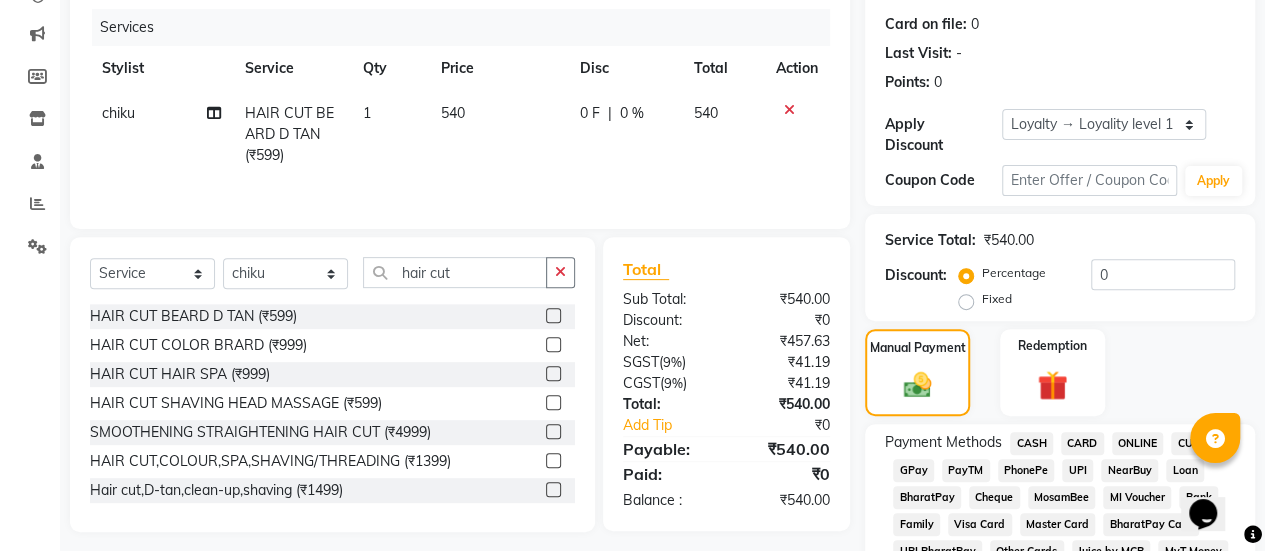 click on "ONLINE" 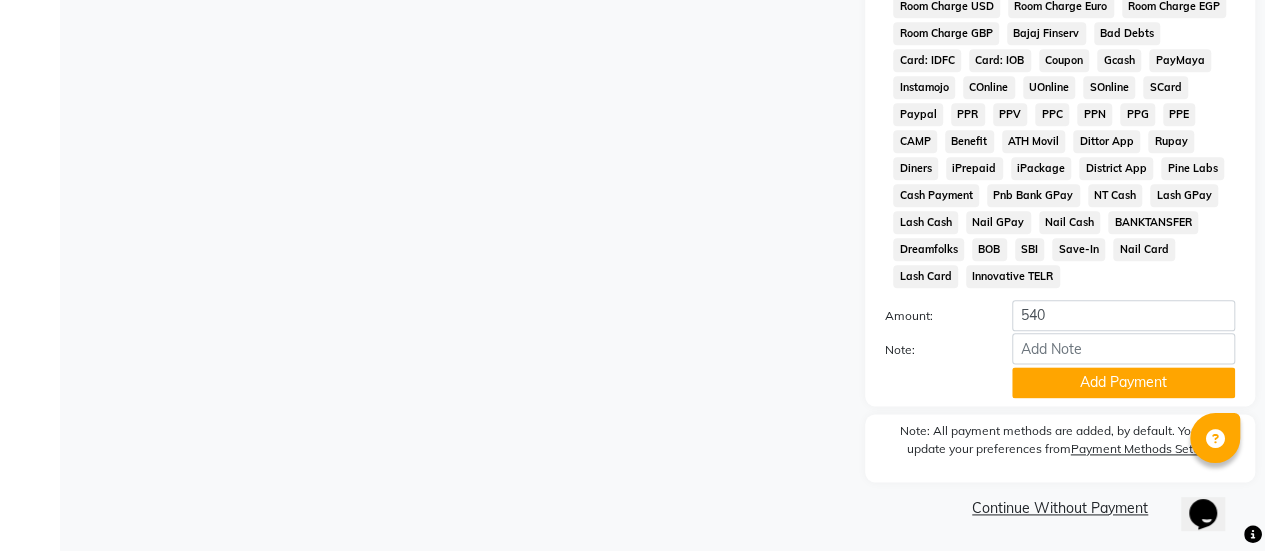 scroll, scrollTop: 1088, scrollLeft: 0, axis: vertical 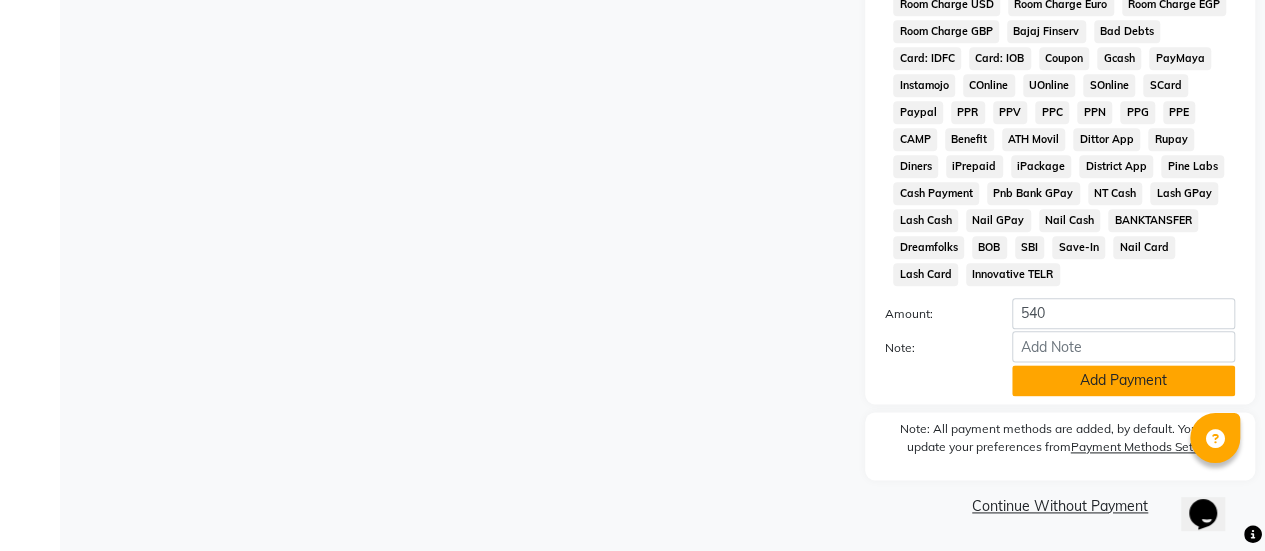 click on "Add Payment" 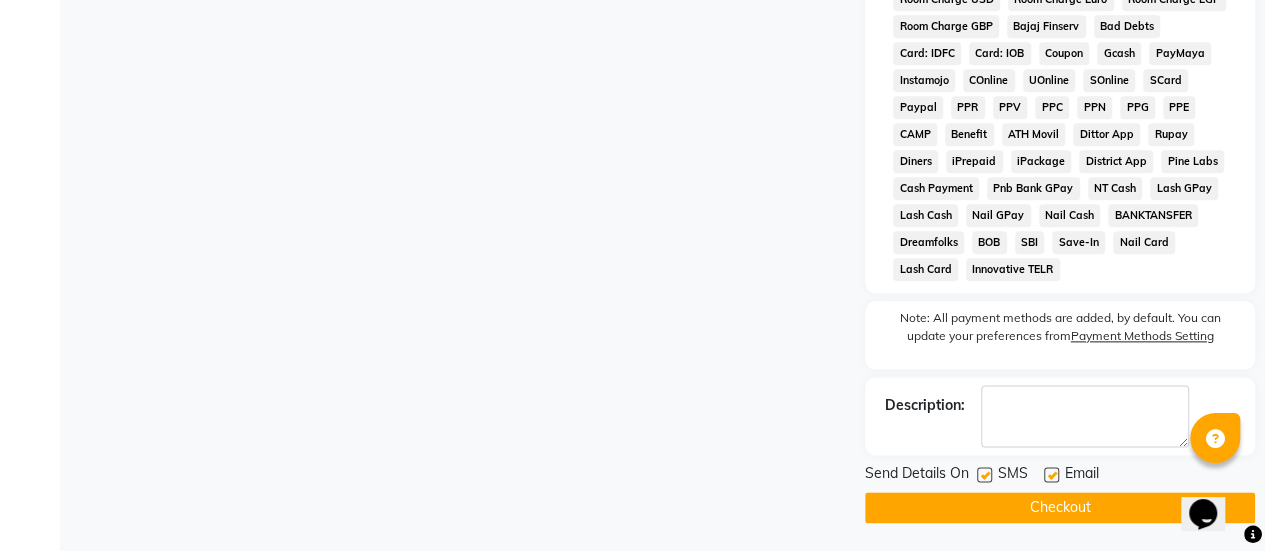 scroll, scrollTop: 1094, scrollLeft: 0, axis: vertical 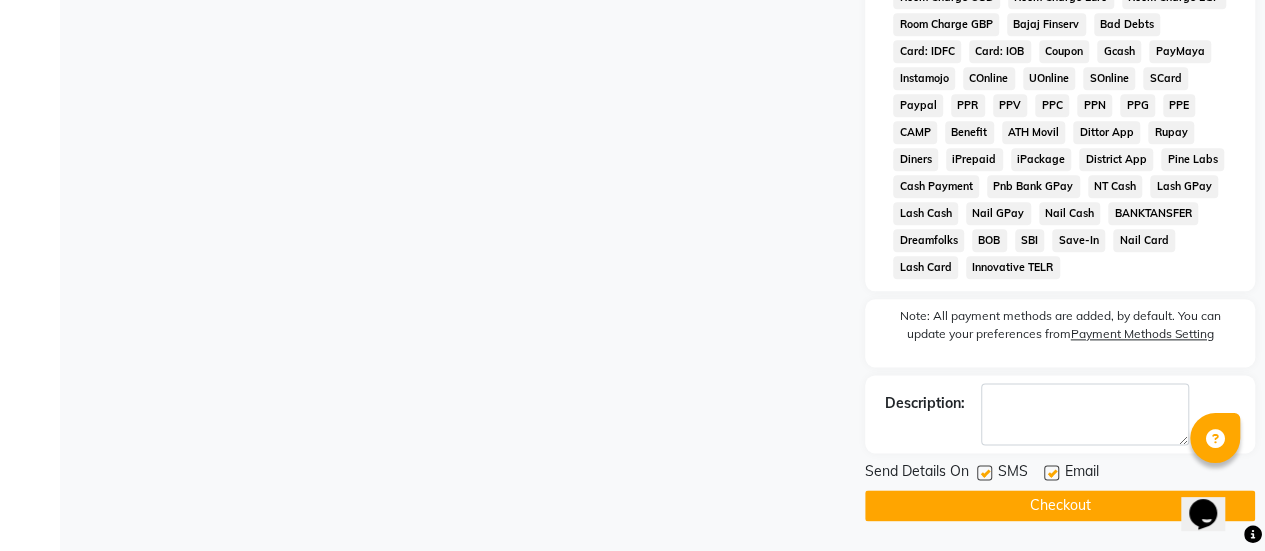 click on "Checkout" 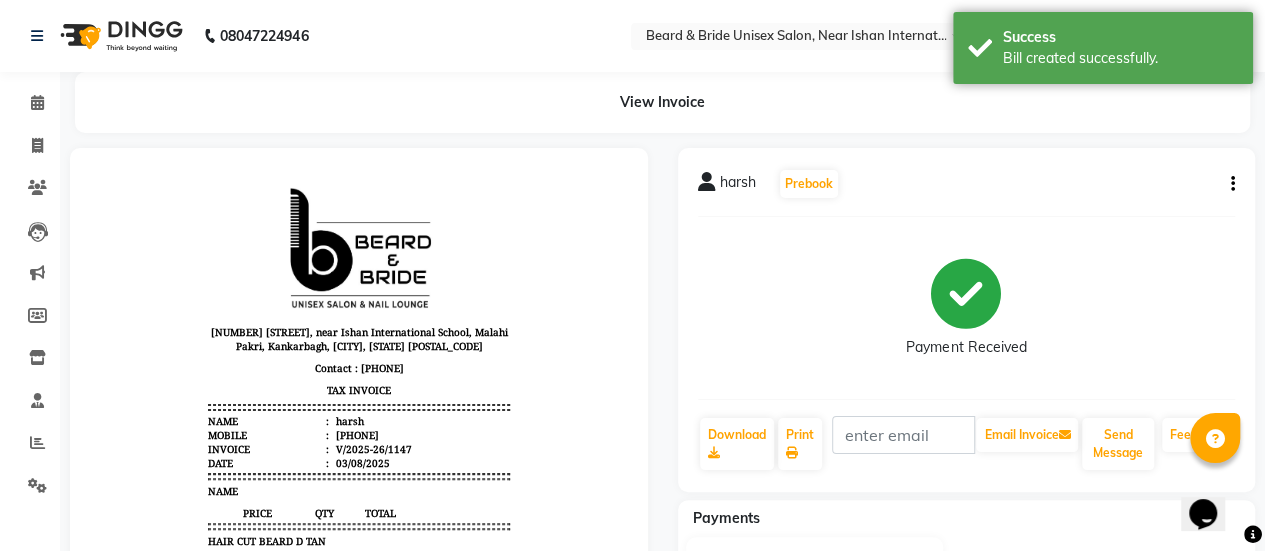 scroll, scrollTop: 0, scrollLeft: 0, axis: both 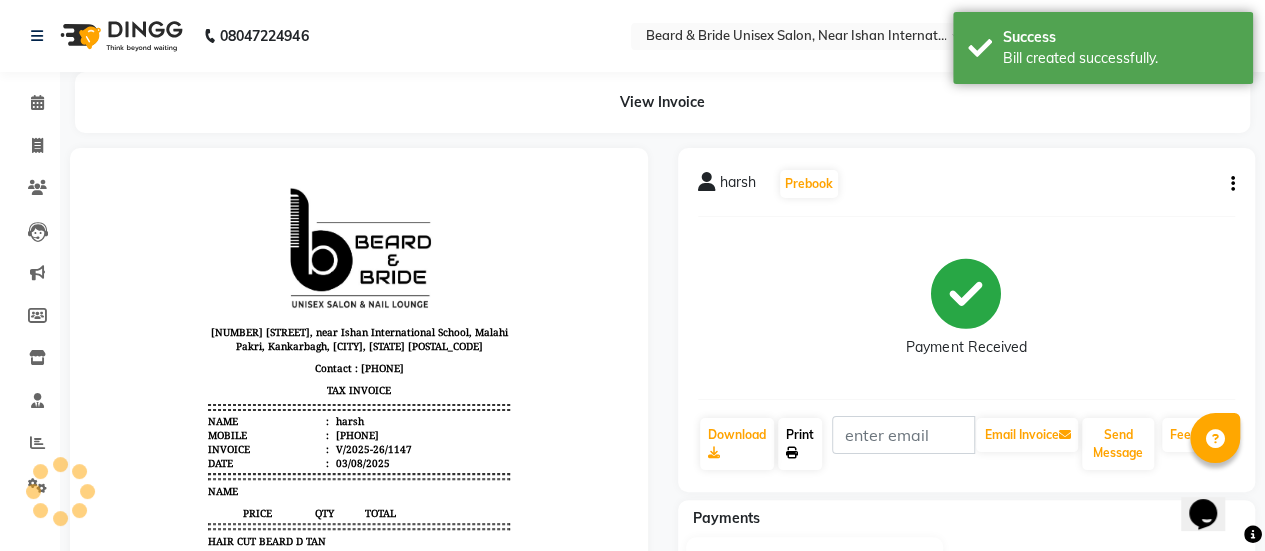 click on "Print" 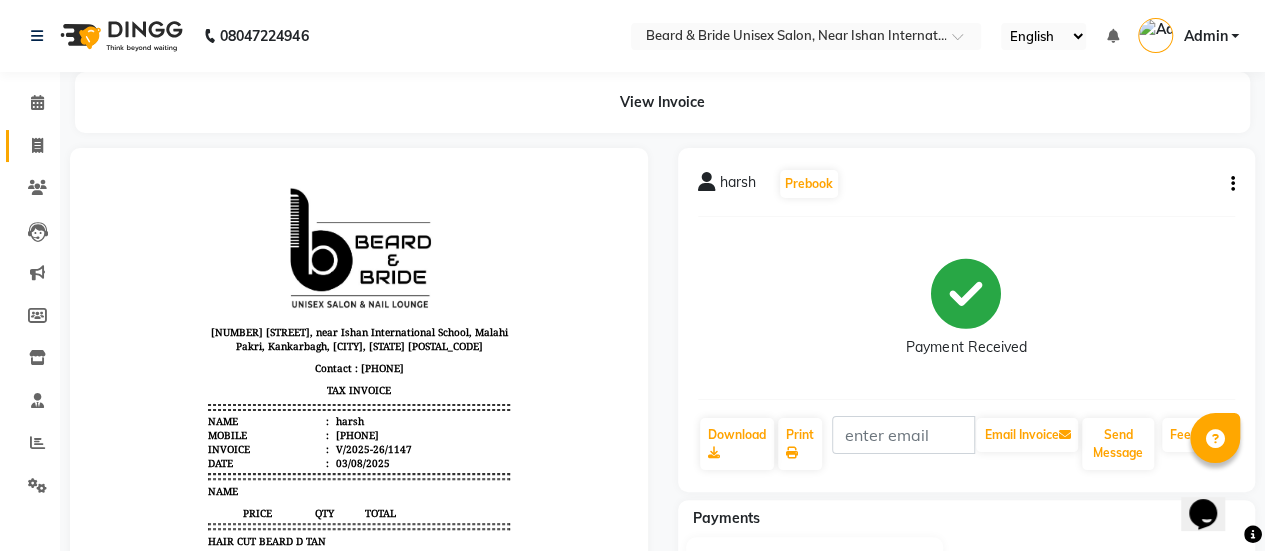 click 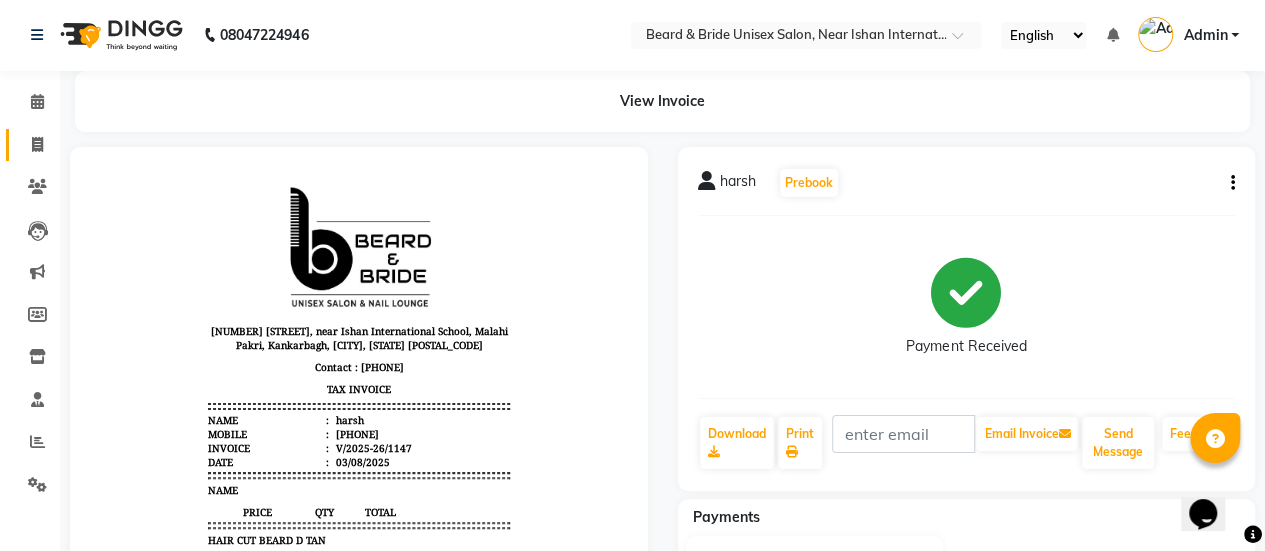 select on "service" 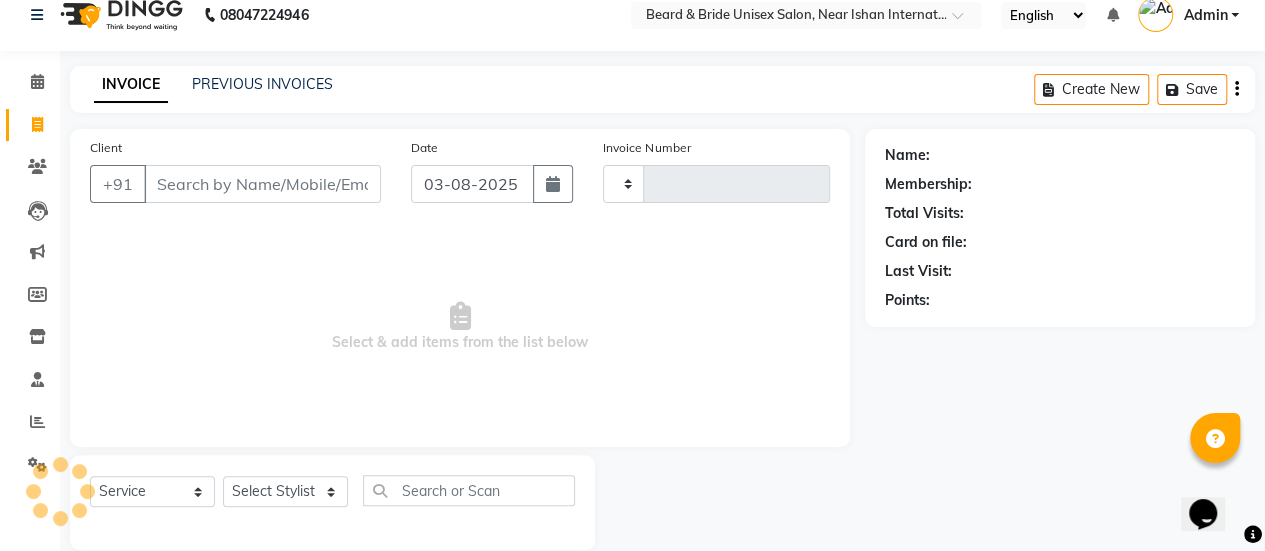 scroll, scrollTop: 49, scrollLeft: 0, axis: vertical 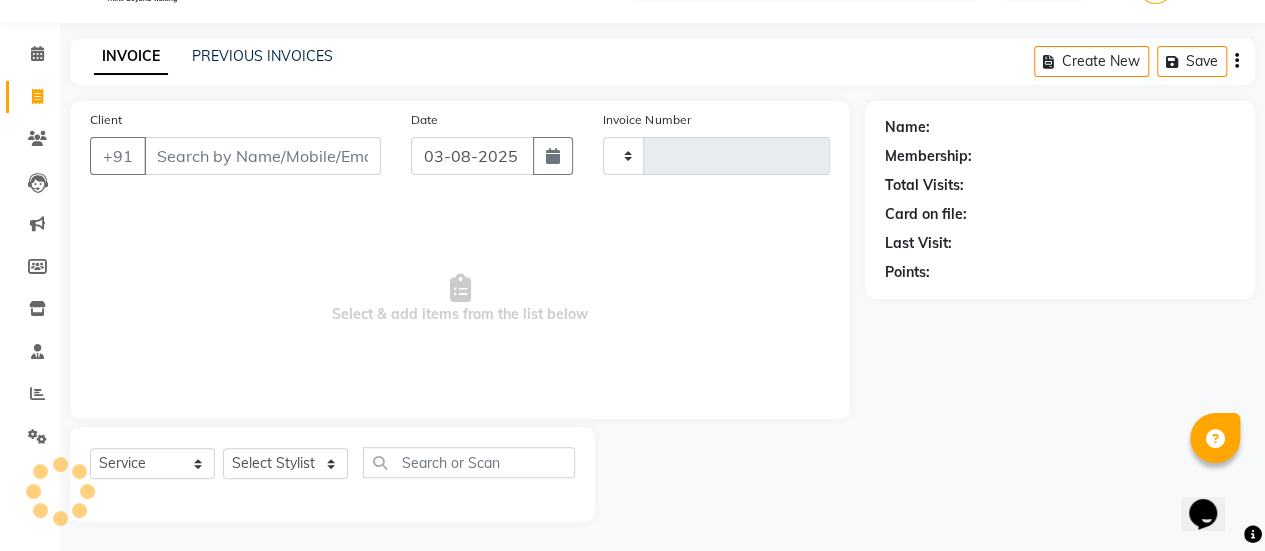 type on "1148" 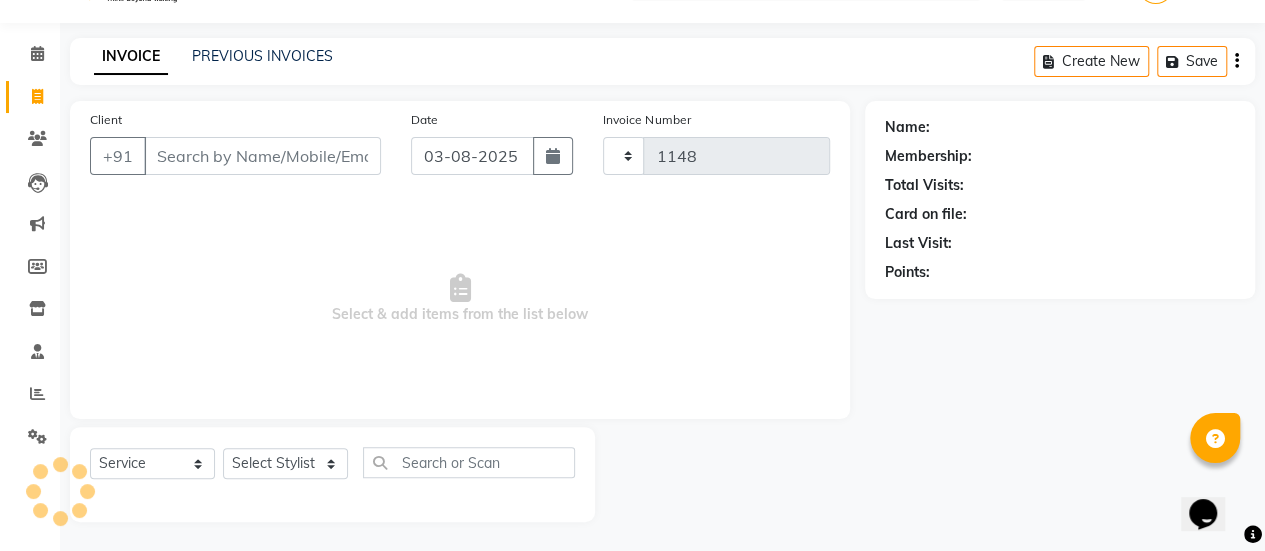 select on "4118" 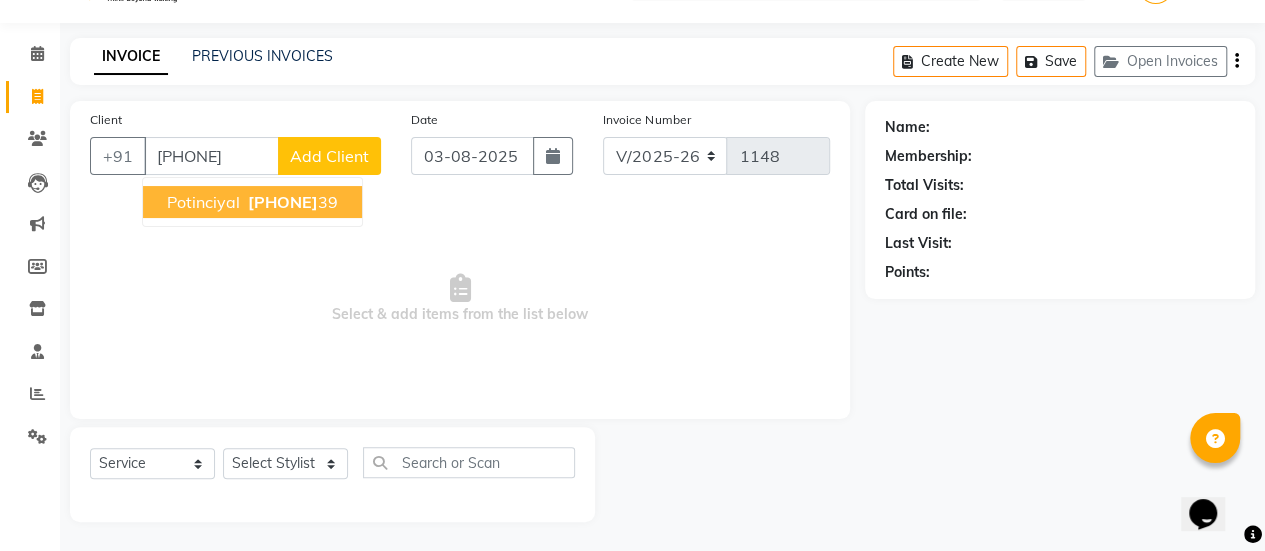 click on "[PHONE]" at bounding box center (283, 202) 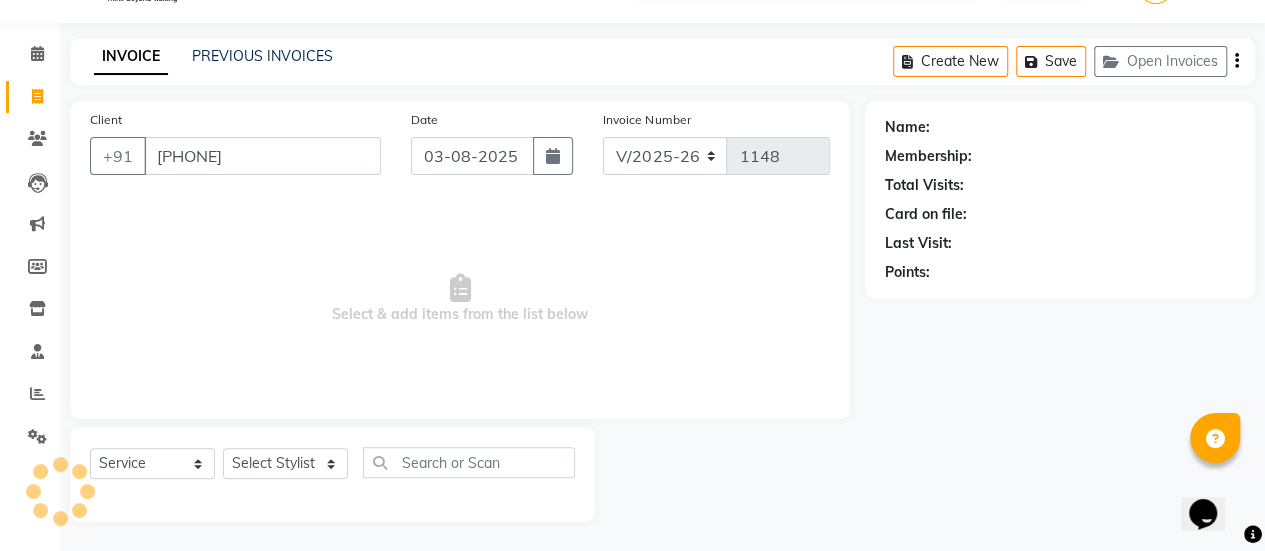 type on "[PHONE]" 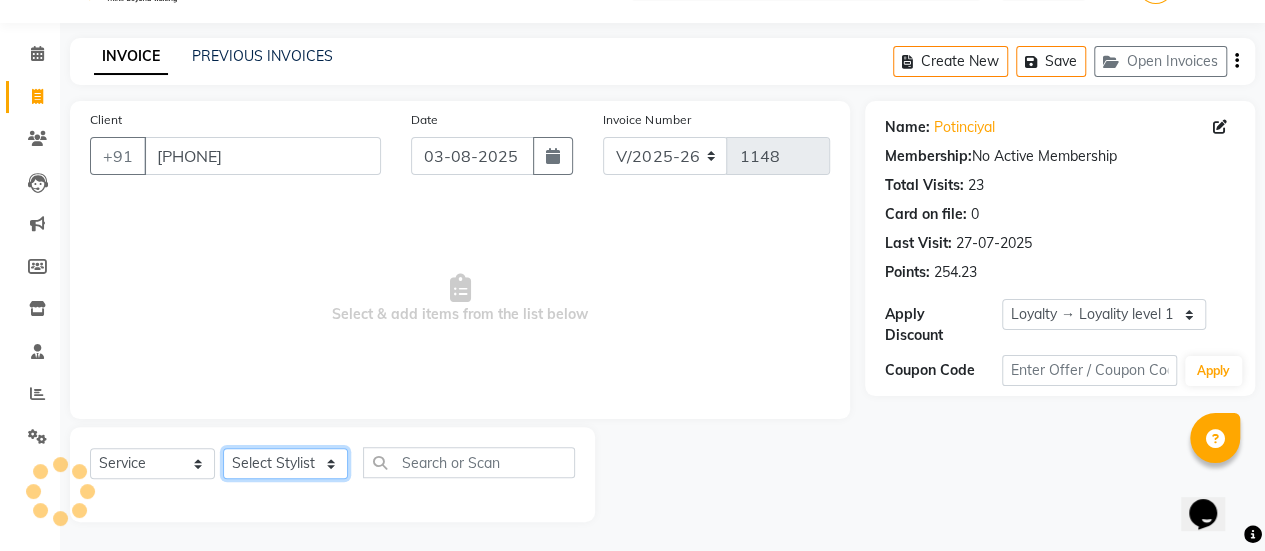 click on "Select Stylist chiku Front Desk guriya  laxmi sunny zeeshan" 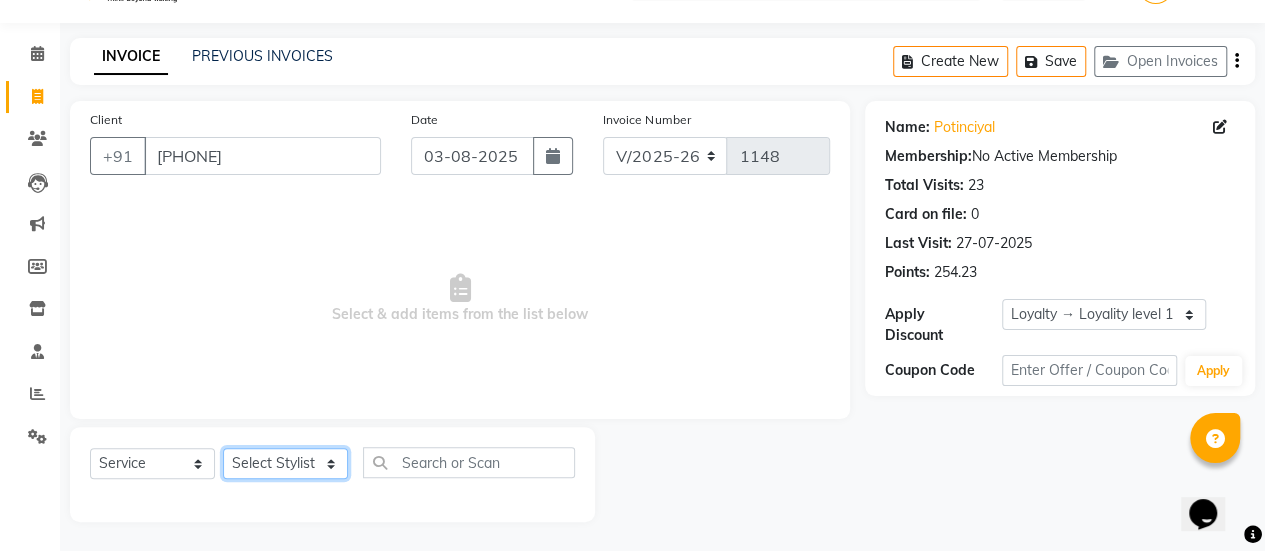 select on "44656" 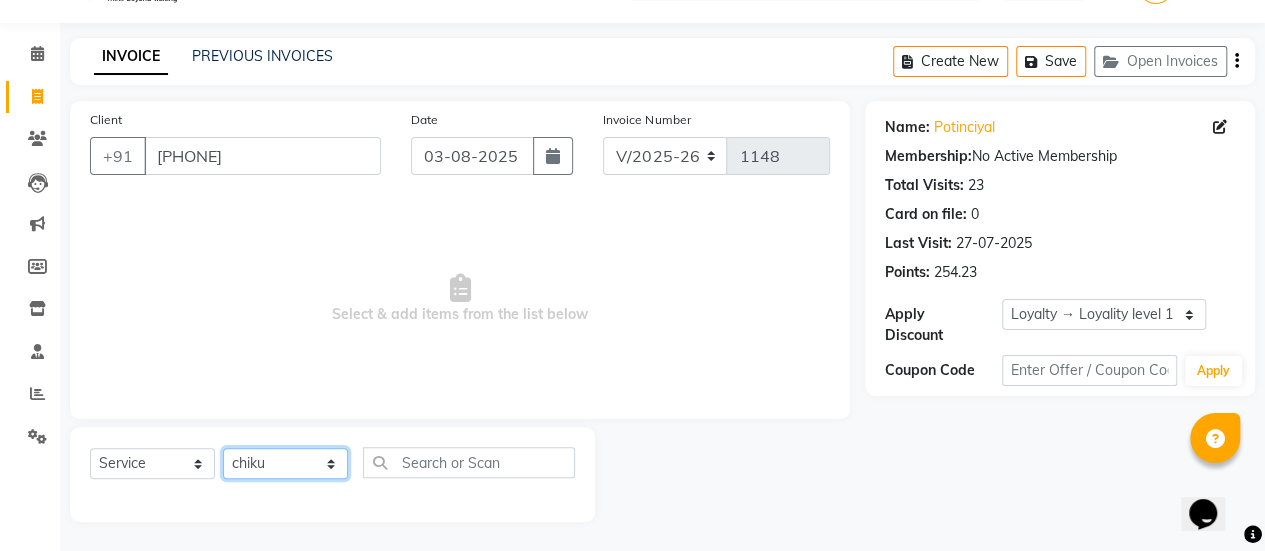 click on "Select Stylist chiku Front Desk guriya  laxmi sunny zeeshan" 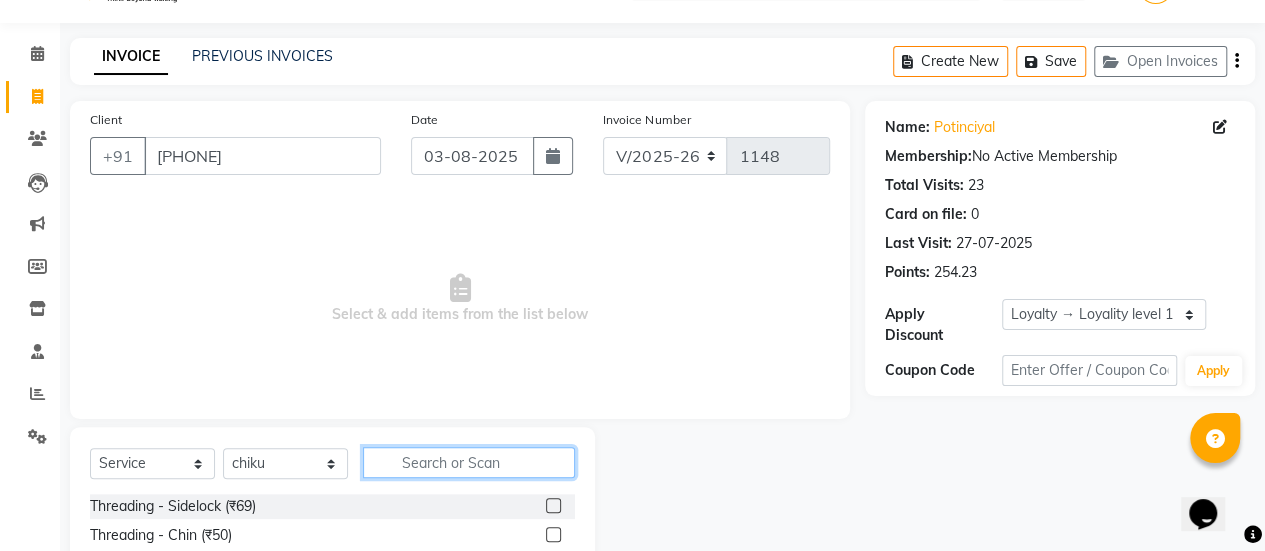 click 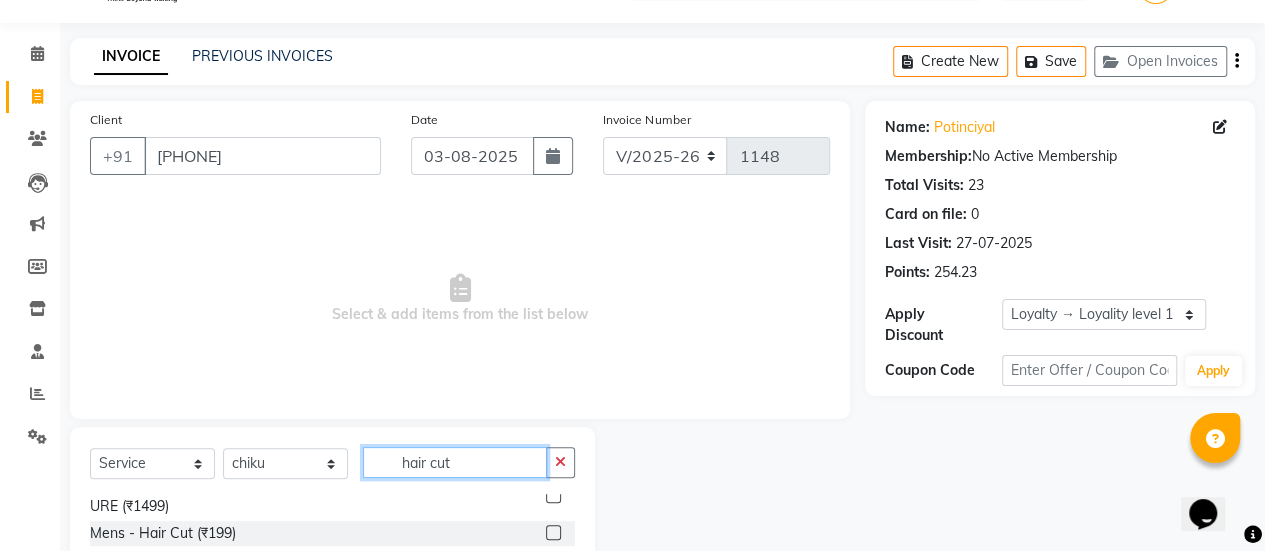 scroll, scrollTop: 335, scrollLeft: 0, axis: vertical 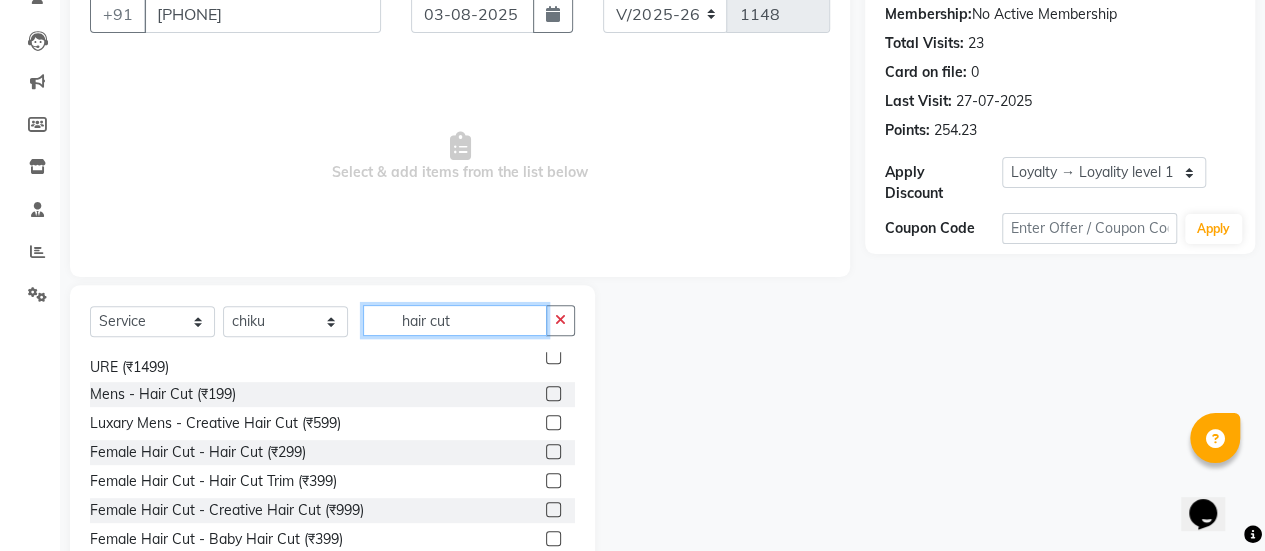 type on "hair cut" 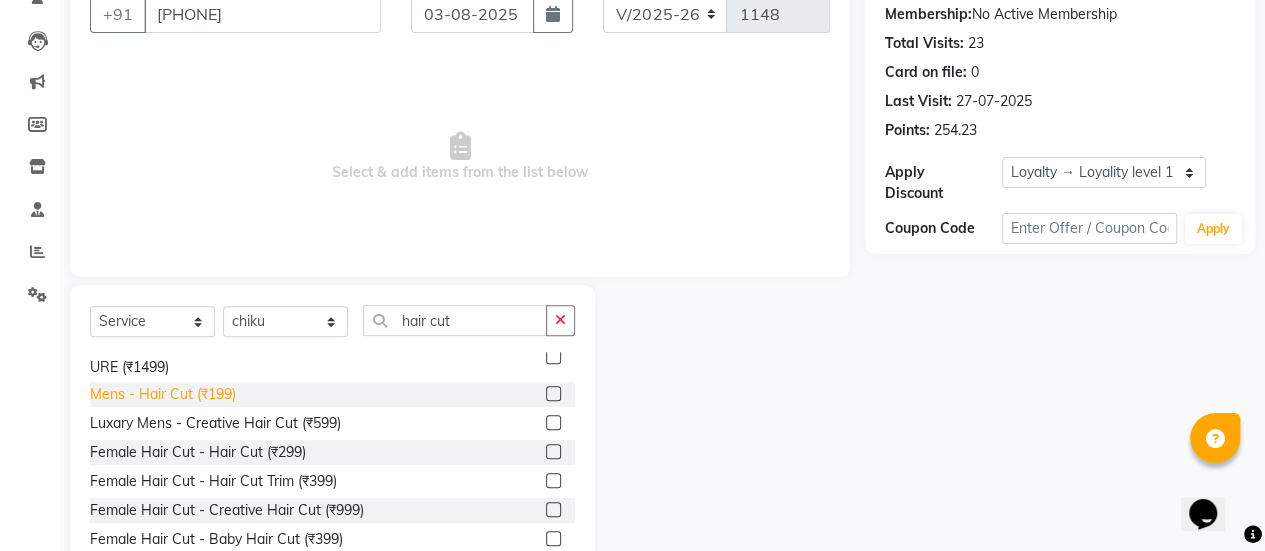 click on "Mens - Hair Cut (₹199)" 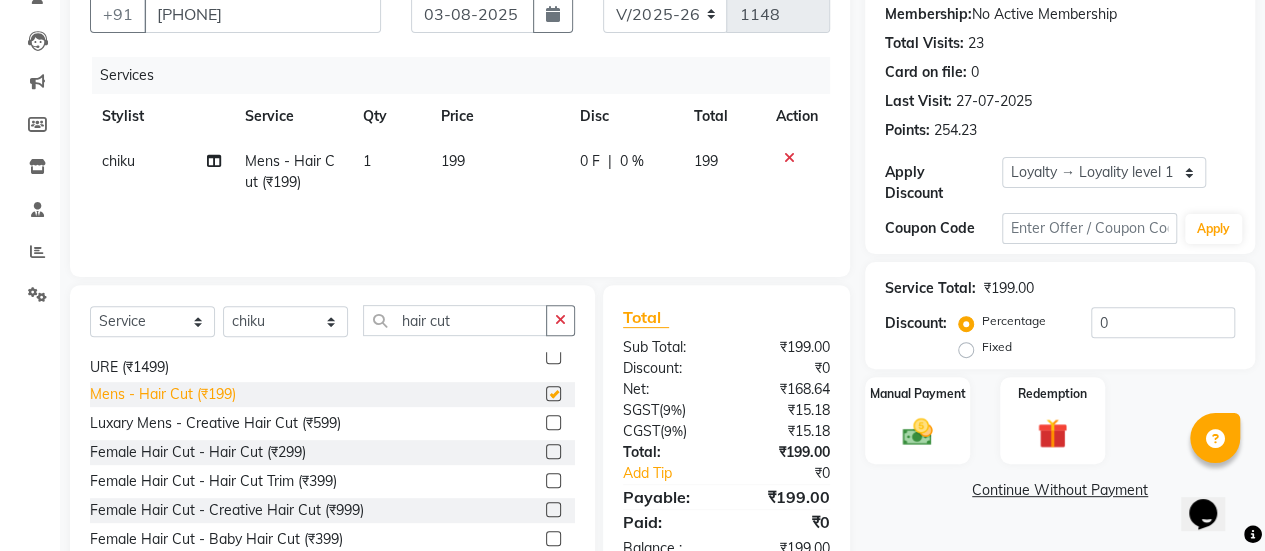 checkbox on "false" 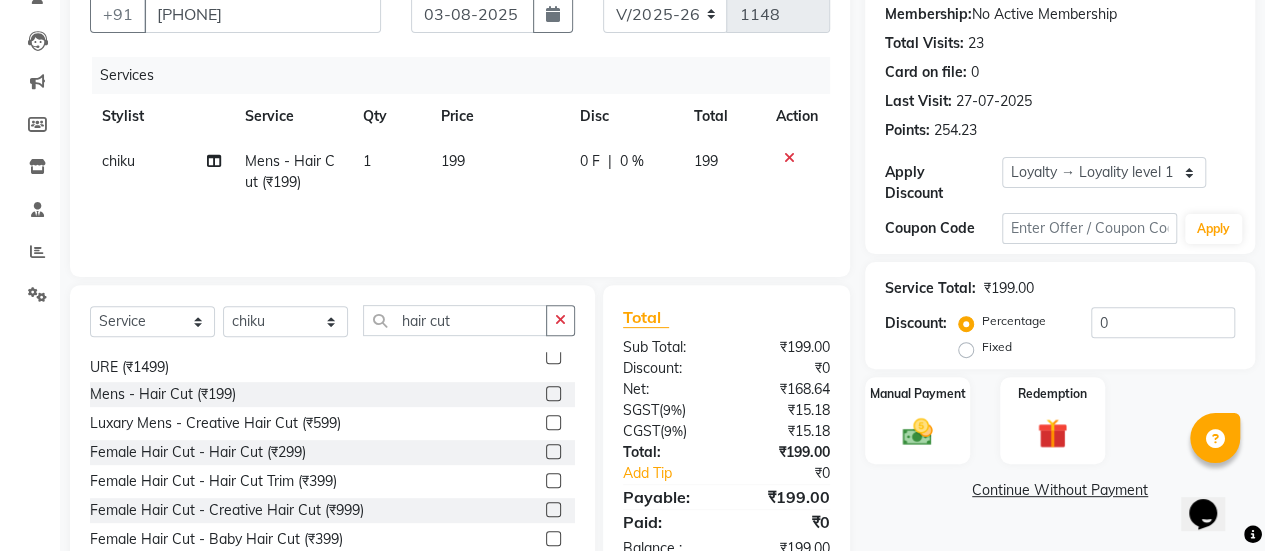 click on "199" 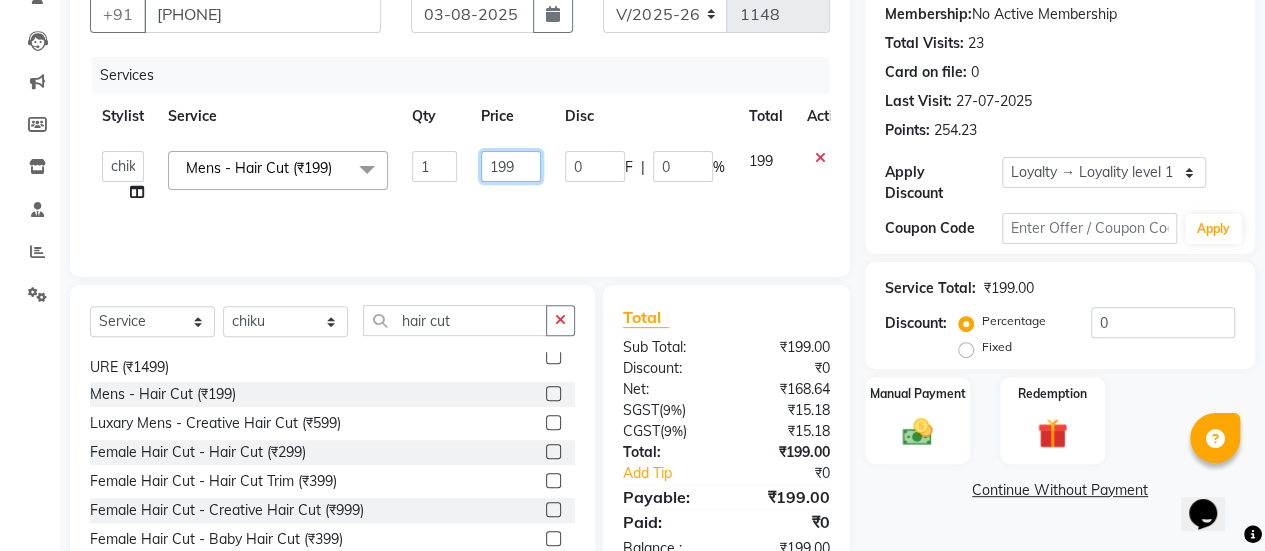 click on "199" 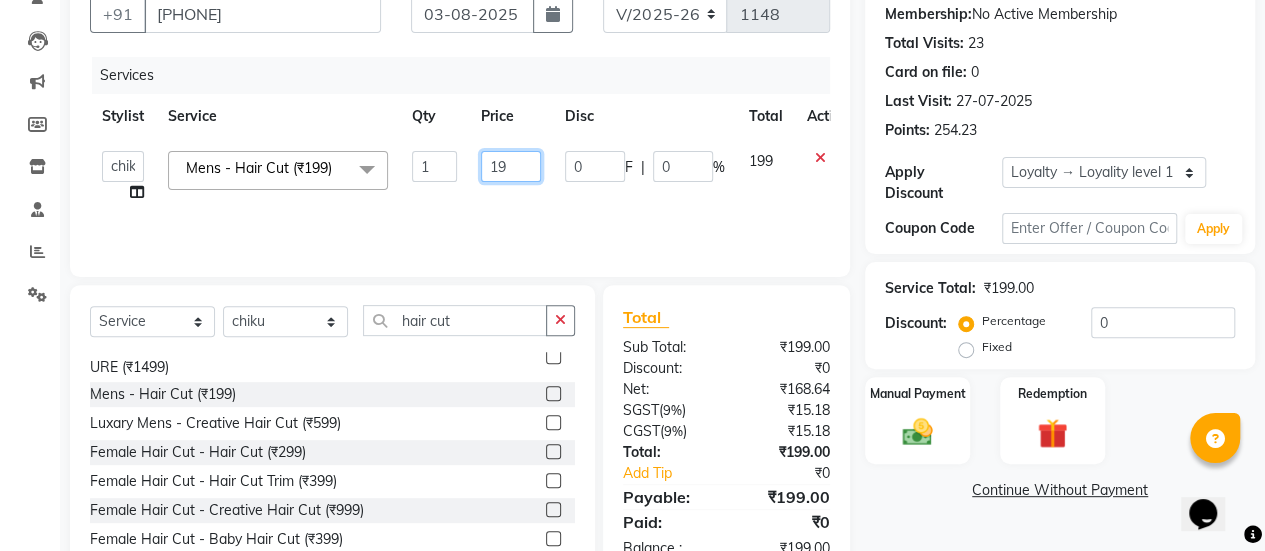 type on "1" 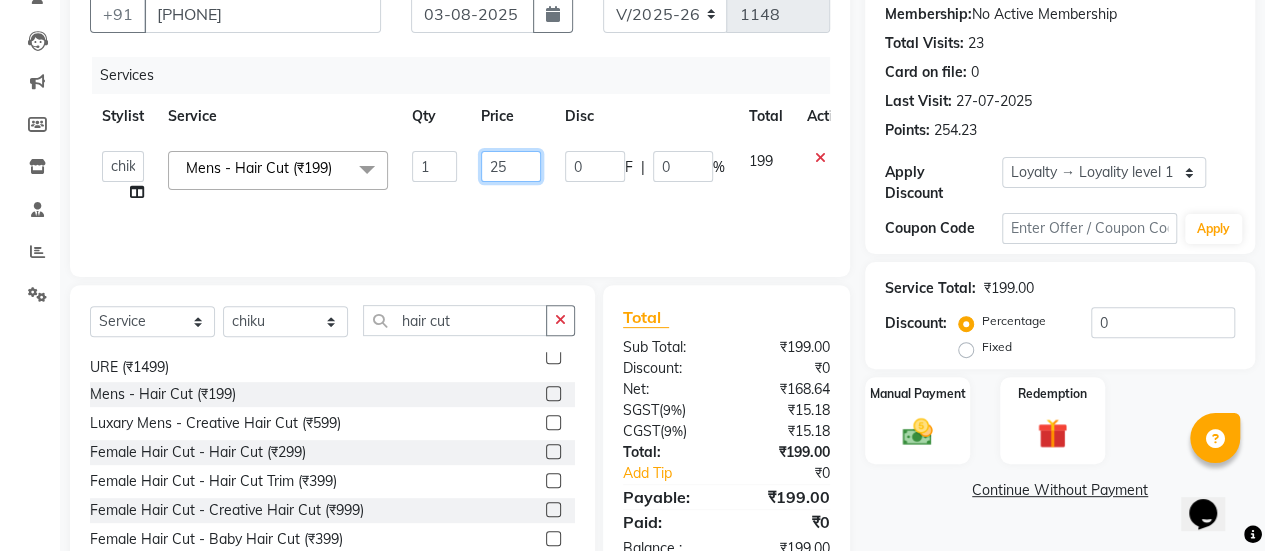 type on "250" 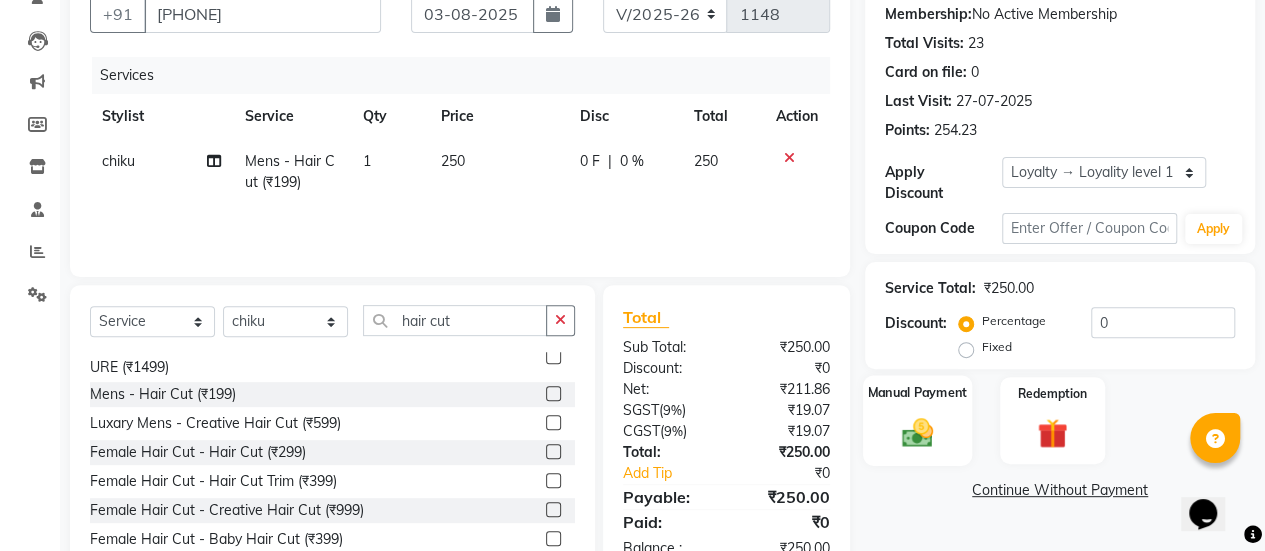 click 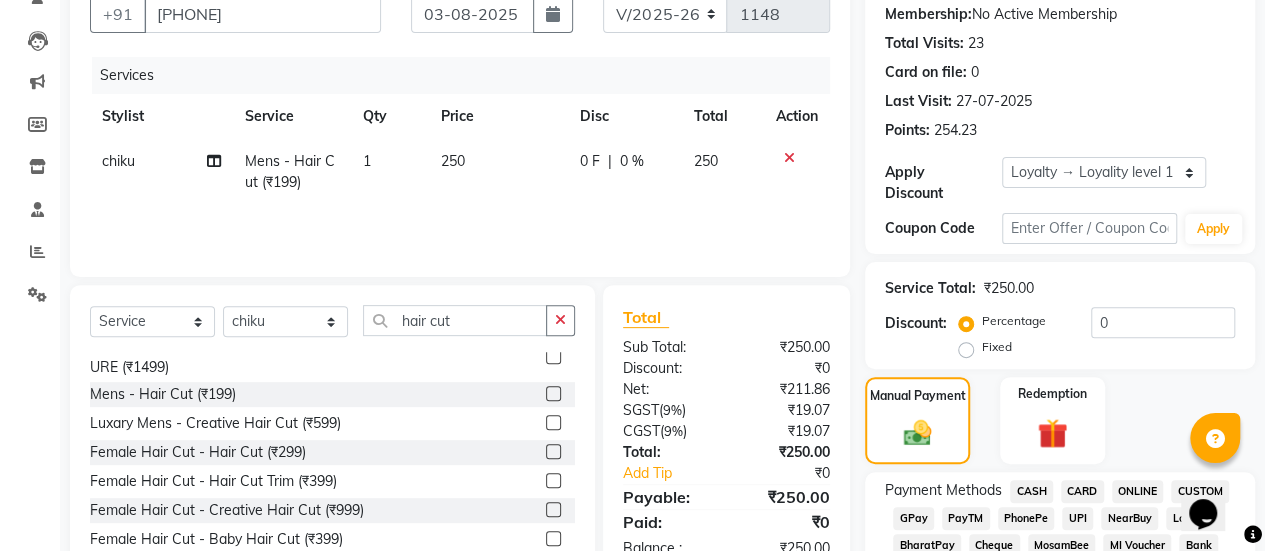 click on "CASH" 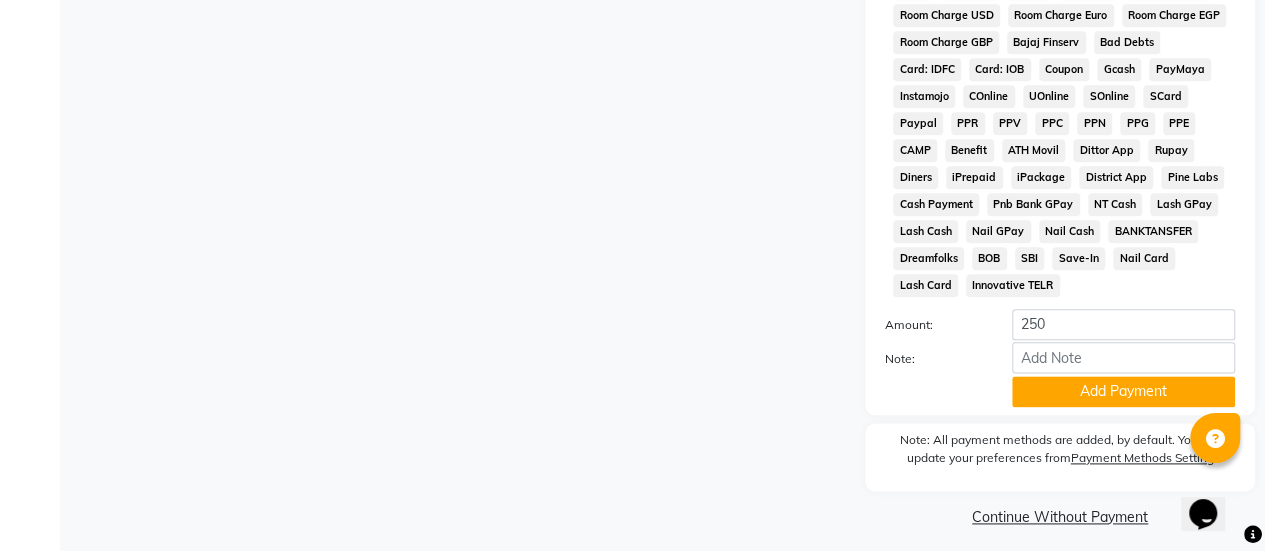 scroll, scrollTop: 1077, scrollLeft: 0, axis: vertical 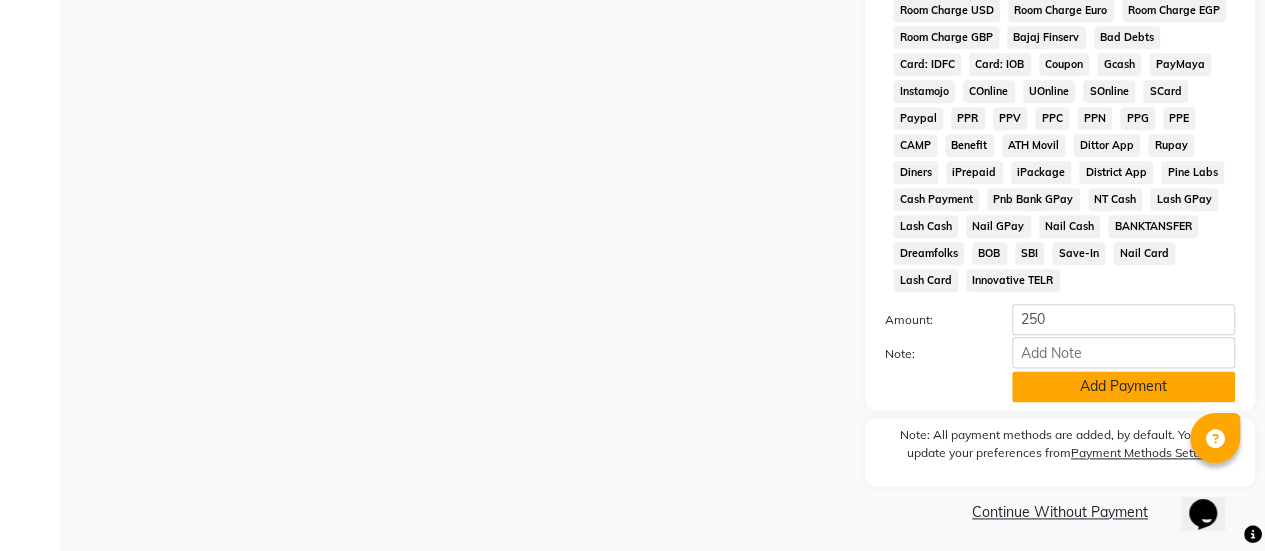 click on "Add Payment" 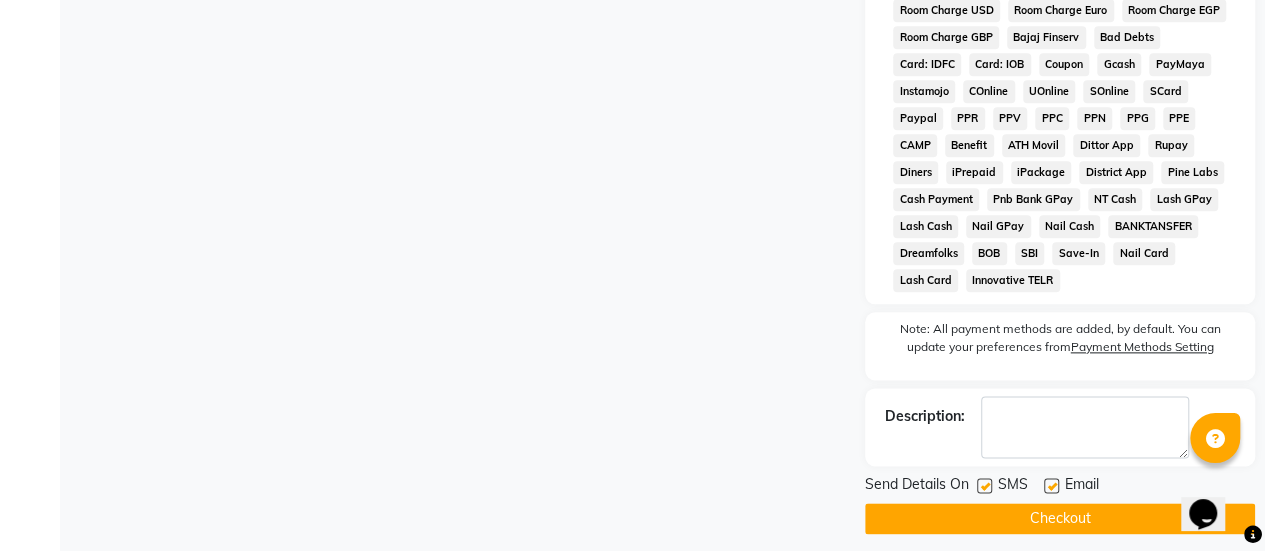 click on "Checkout" 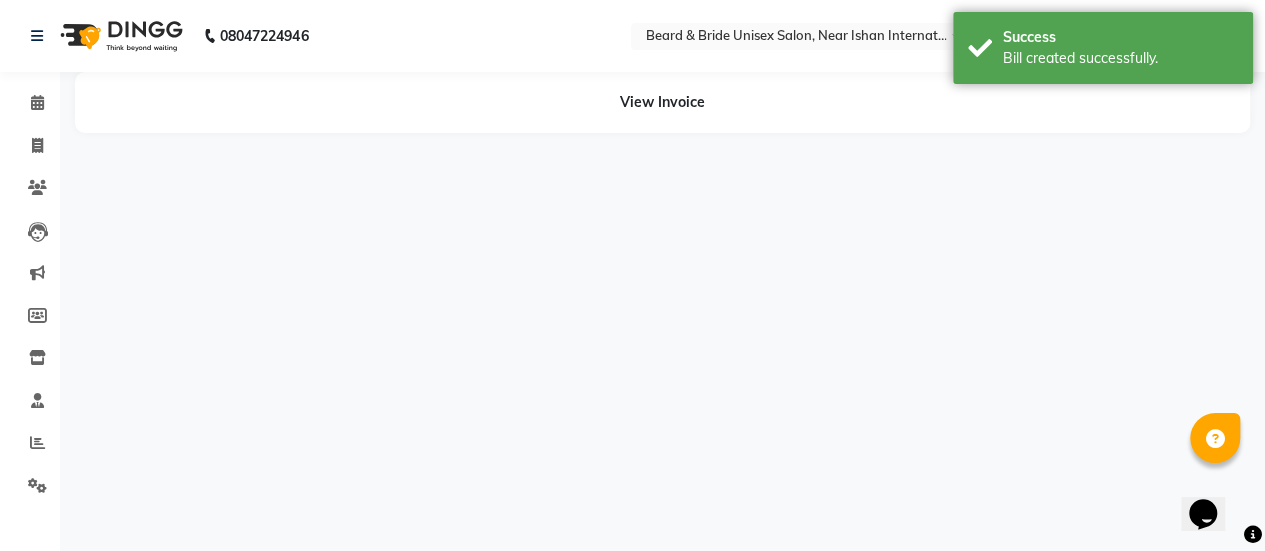 scroll, scrollTop: 0, scrollLeft: 0, axis: both 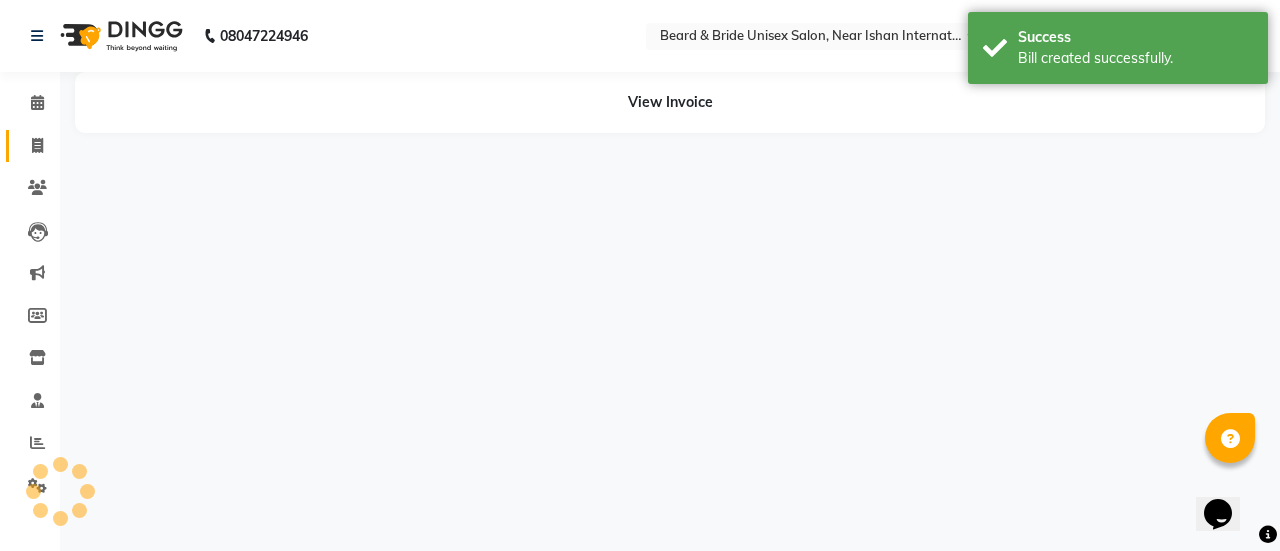 click 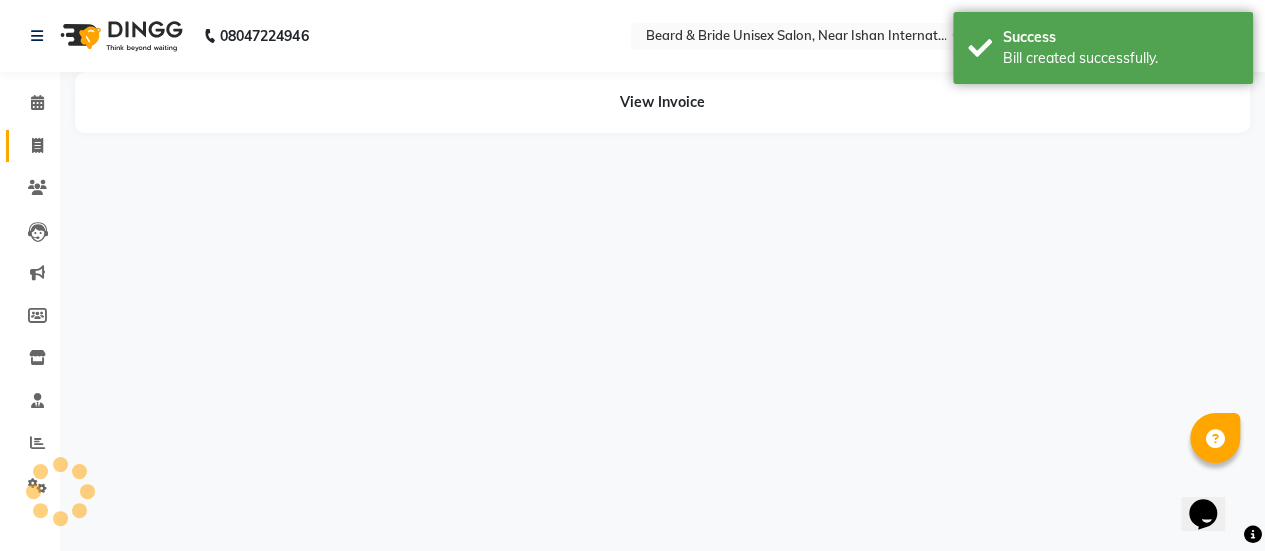 select on "service" 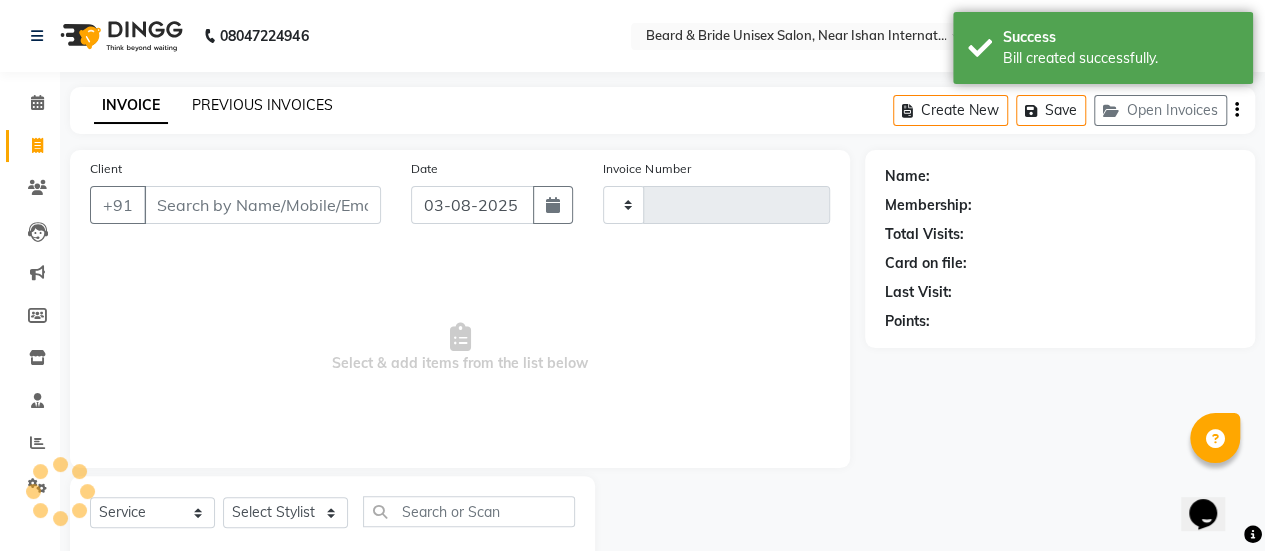 click on "PREVIOUS INVOICES" 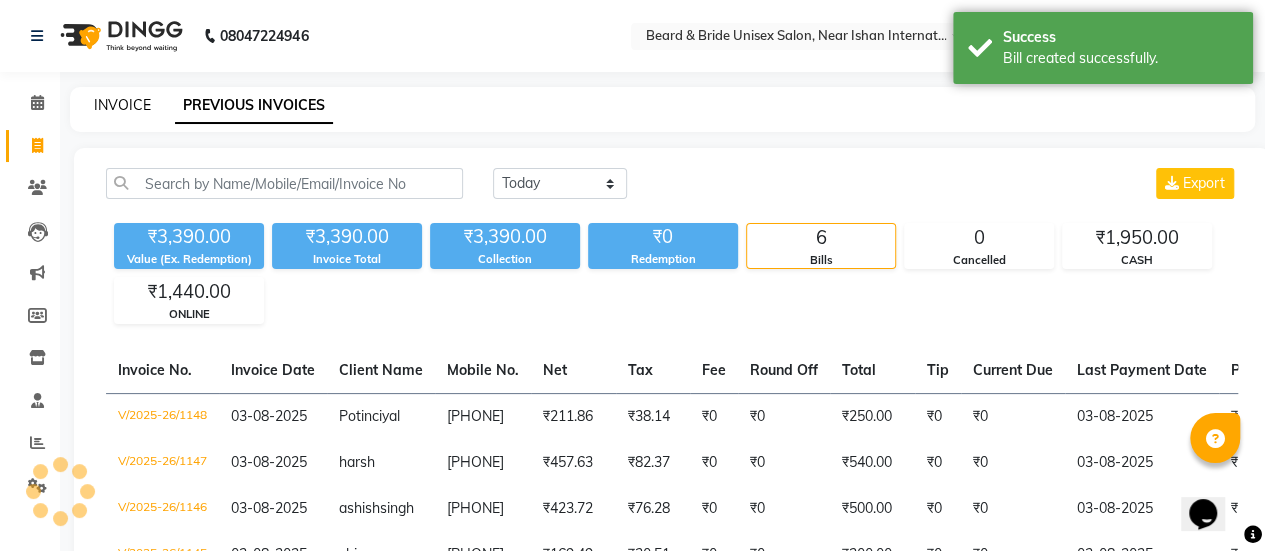 click on "INVOICE" 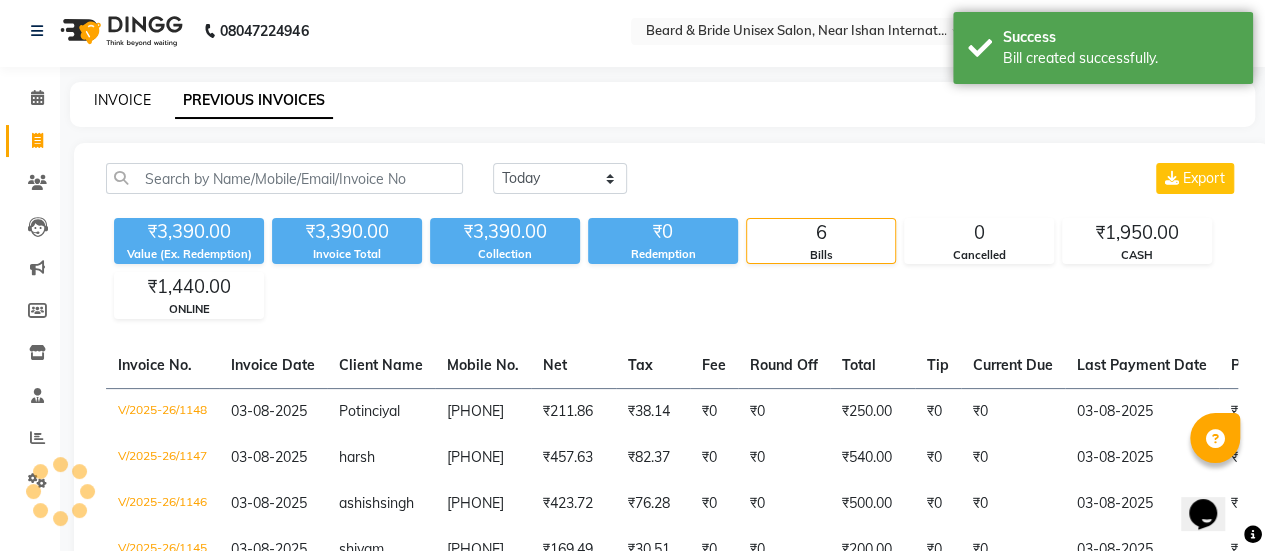 select on "service" 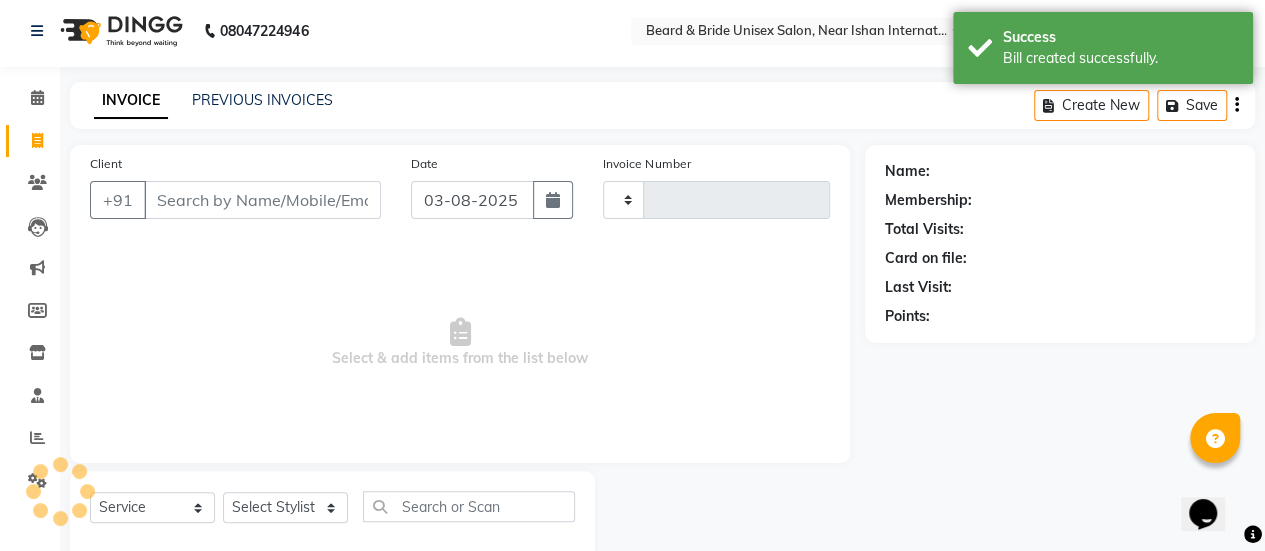 scroll, scrollTop: 49, scrollLeft: 0, axis: vertical 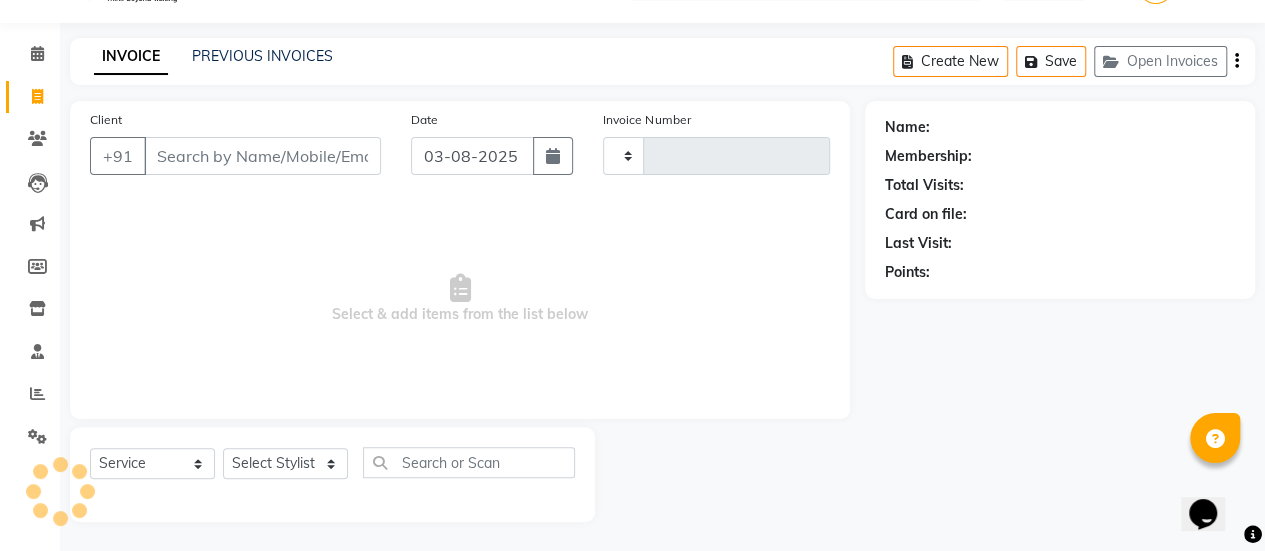 type on "1149" 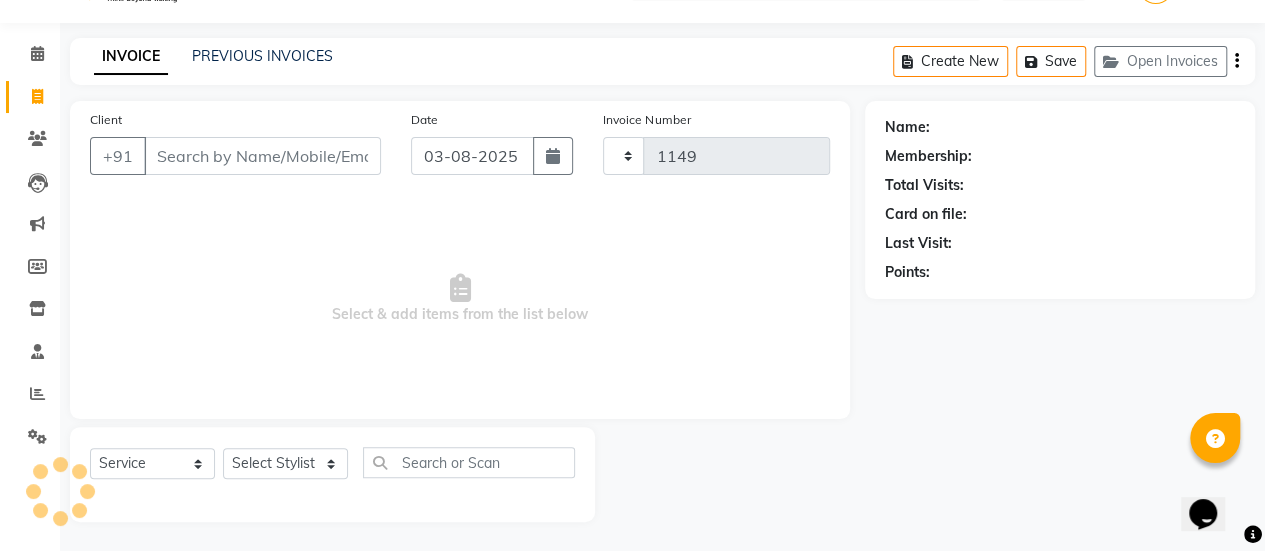 select on "4118" 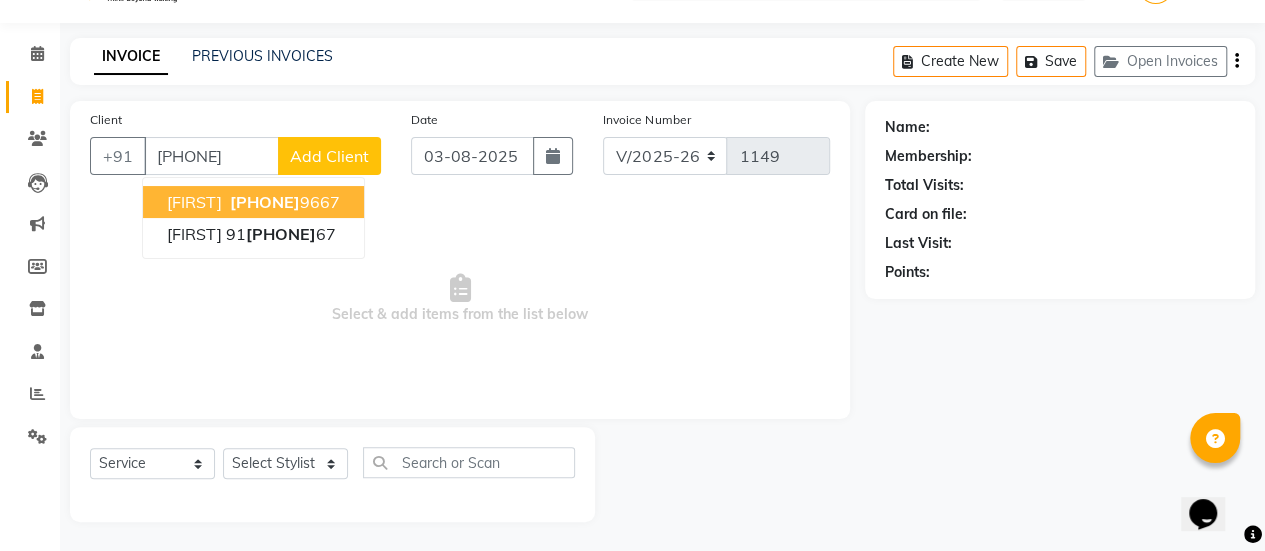 click on "[PHONE]" at bounding box center [283, 202] 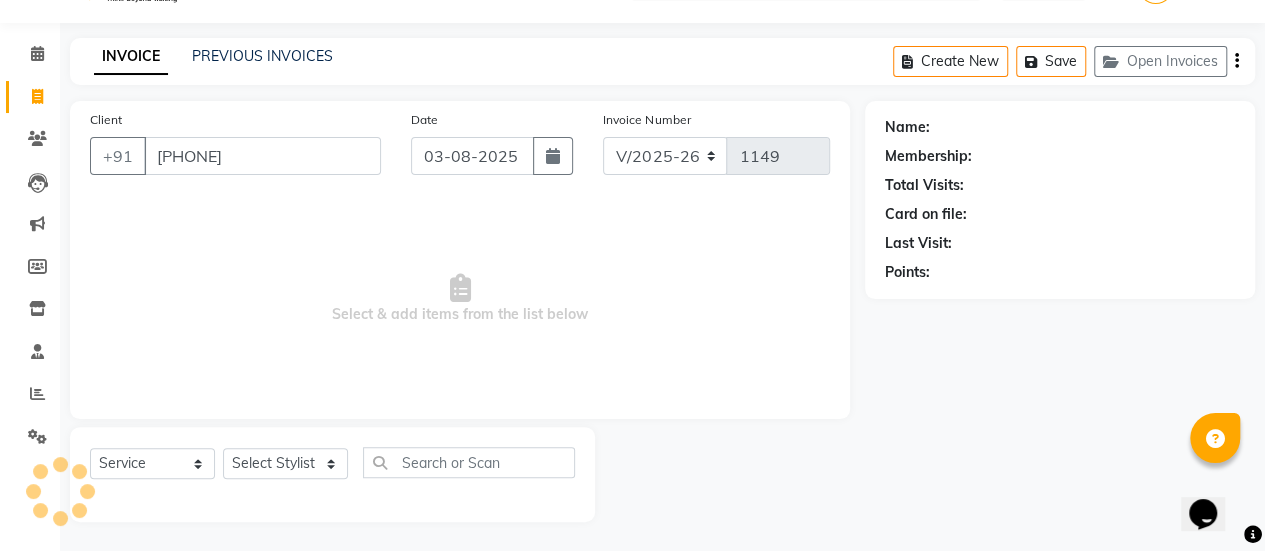 type on "[PHONE]" 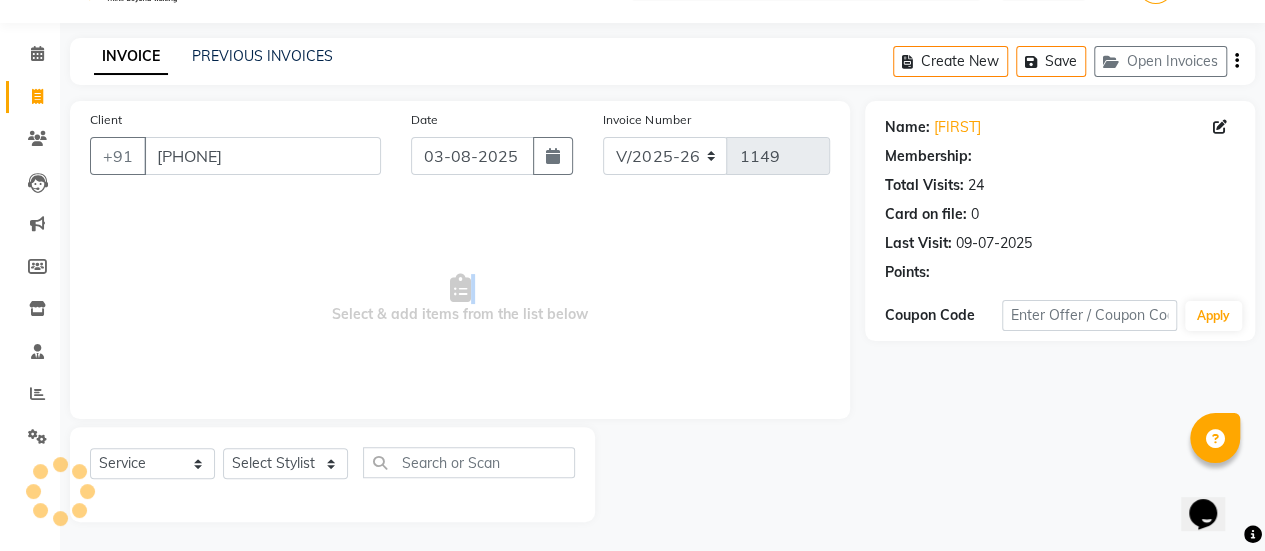 select on "1: Object" 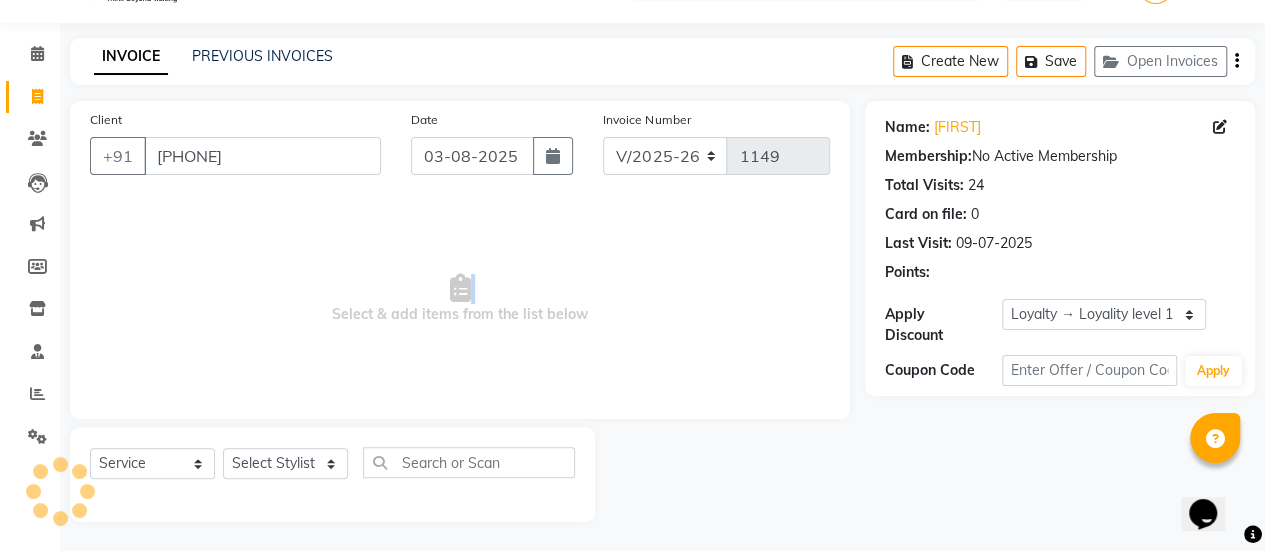 drag, startPoint x: 256, startPoint y: 203, endPoint x: 330, endPoint y: 332, distance: 148.71785 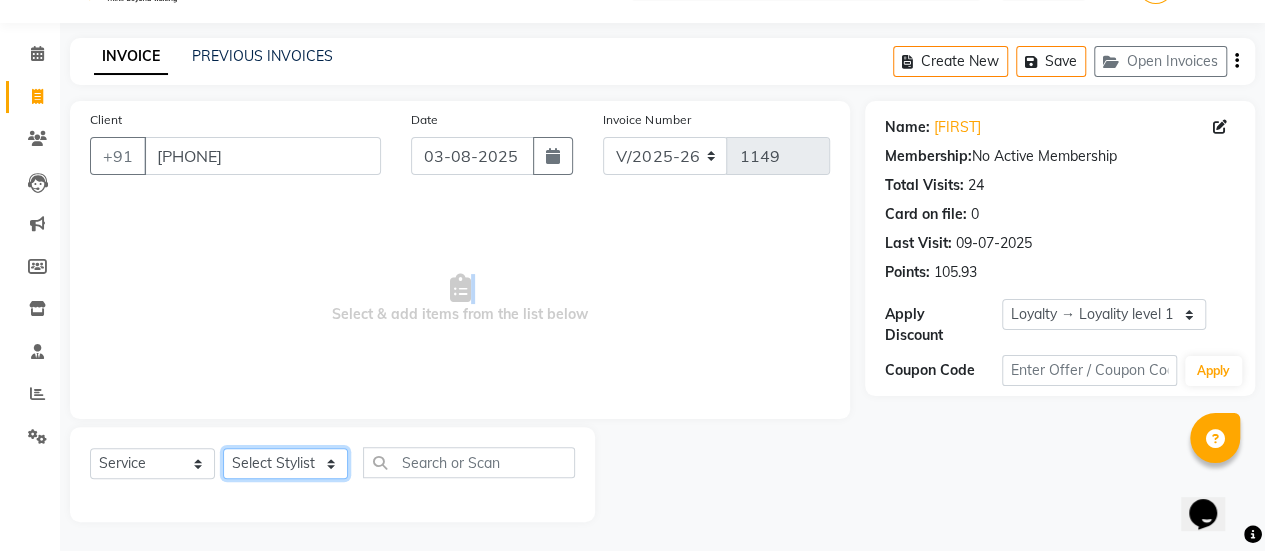 click on "Select Stylist chiku Front Desk guriya  laxmi sunny zeeshan" 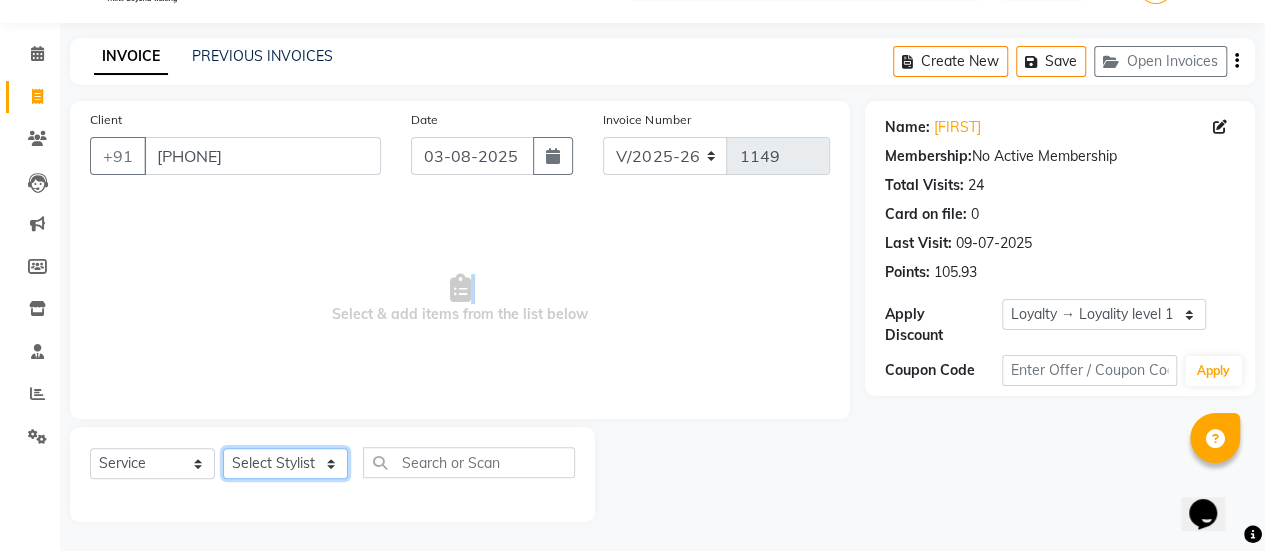 select on "85469" 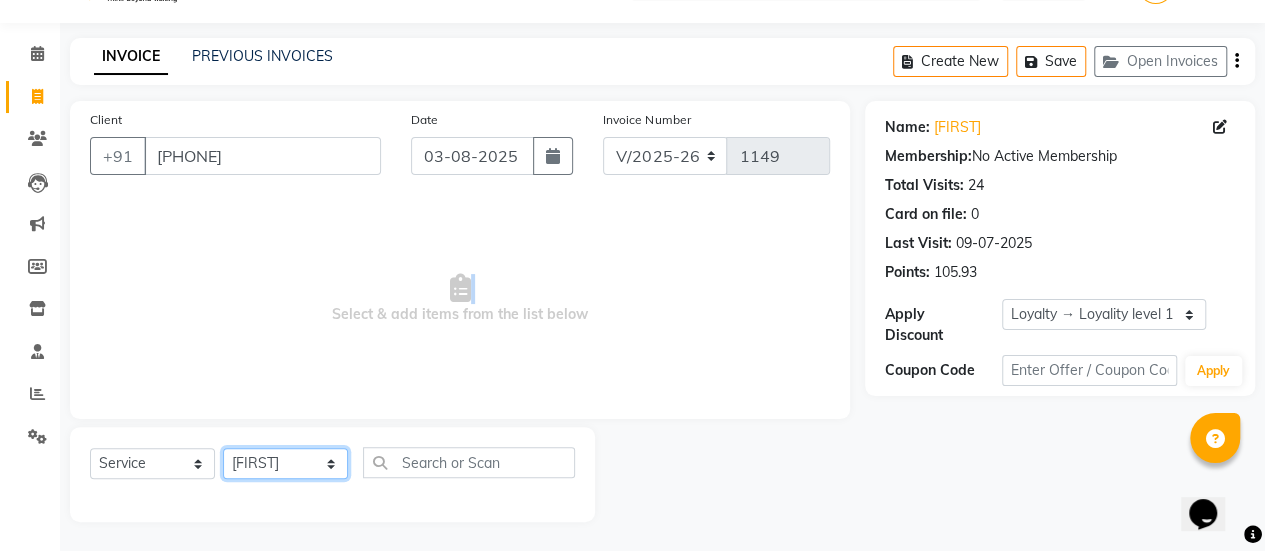 click on "Select Stylist chiku Front Desk guriya  laxmi sunny zeeshan" 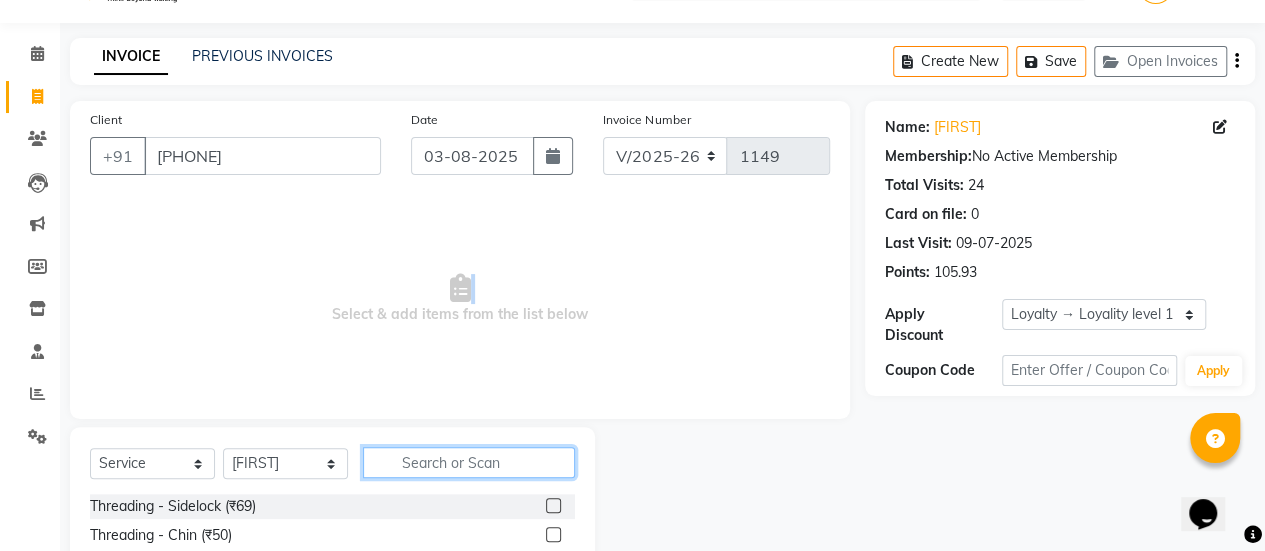 click 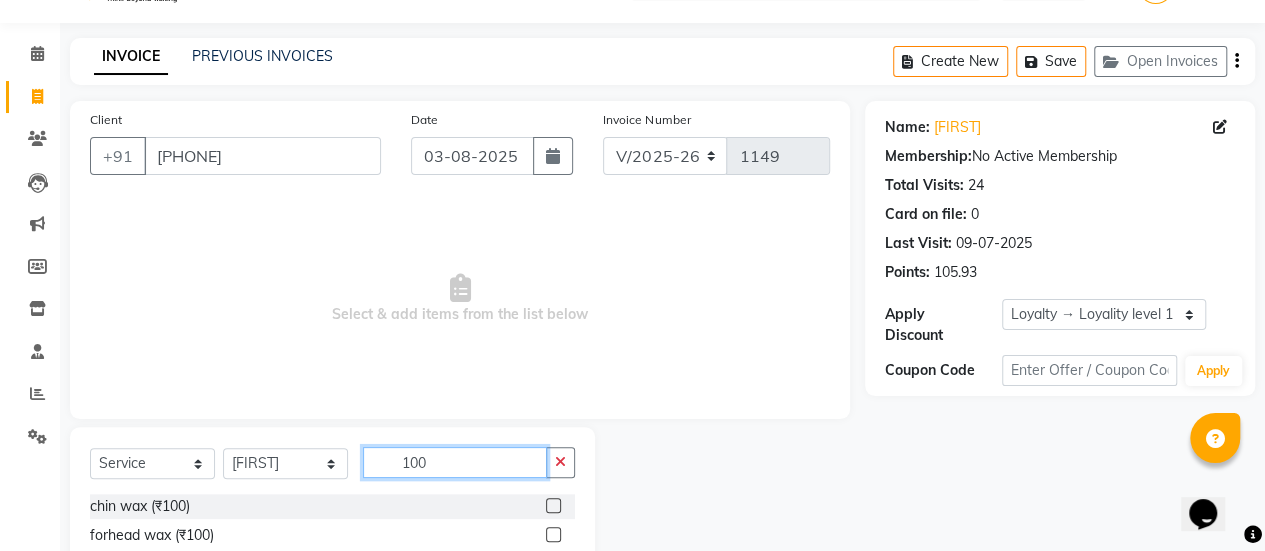 scroll, scrollTop: 32, scrollLeft: 0, axis: vertical 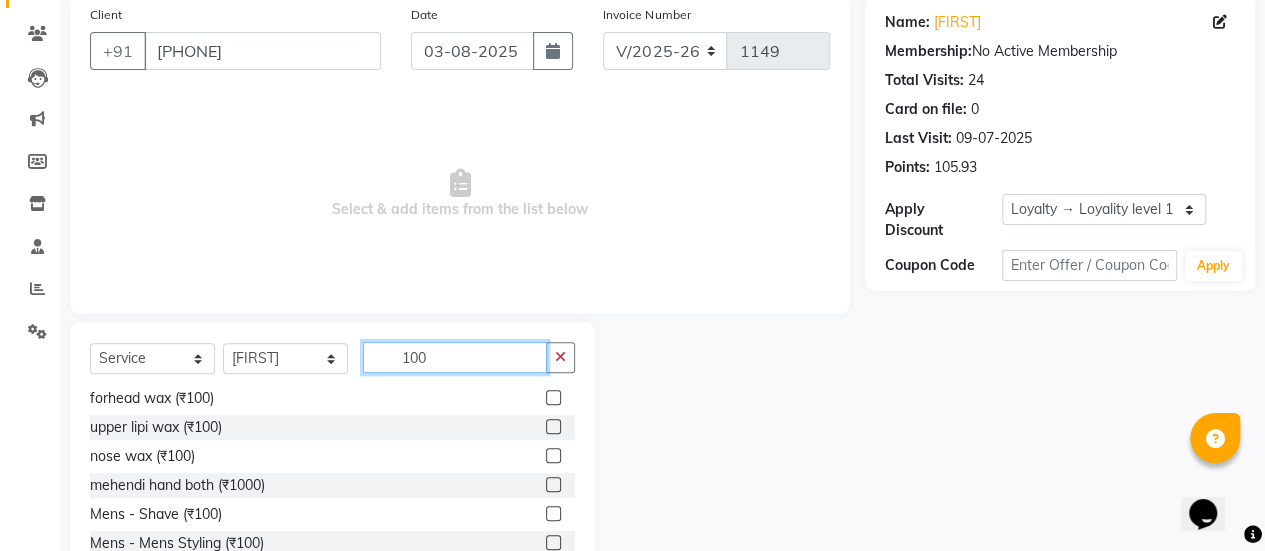 type on "100" 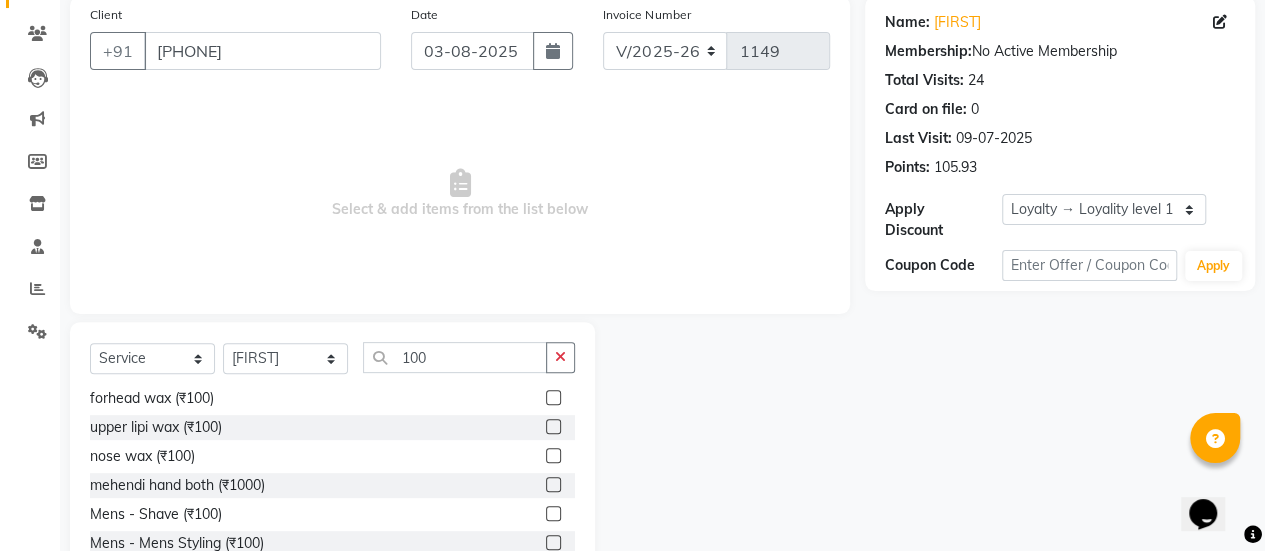 click on "Mens - Shave (₹100)" 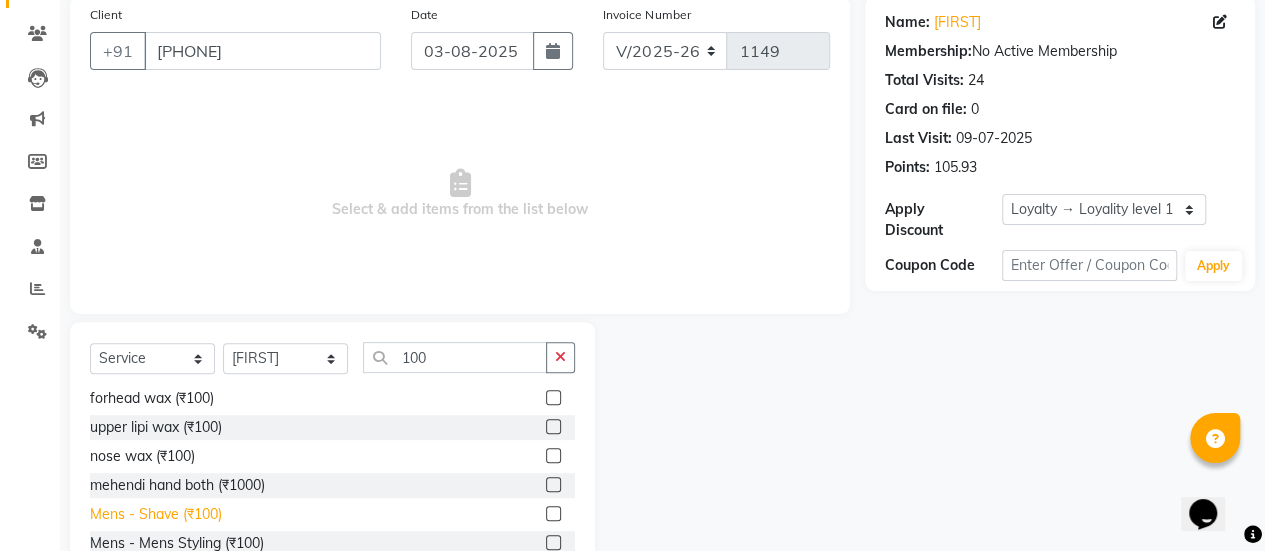 click on "Mens - Shave (₹100)" 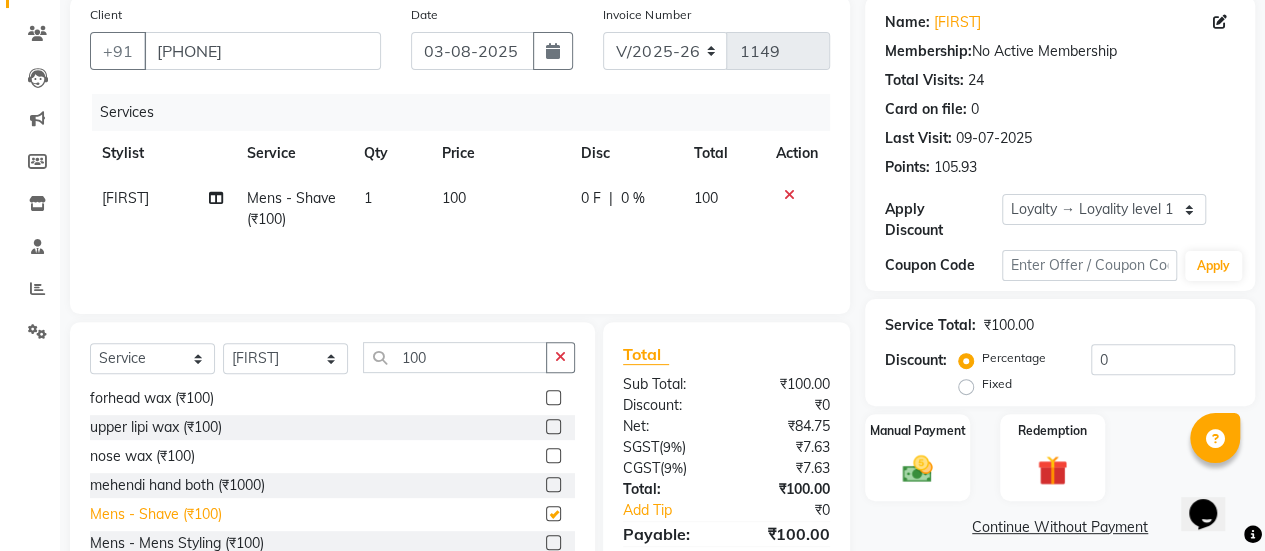 checkbox on "false" 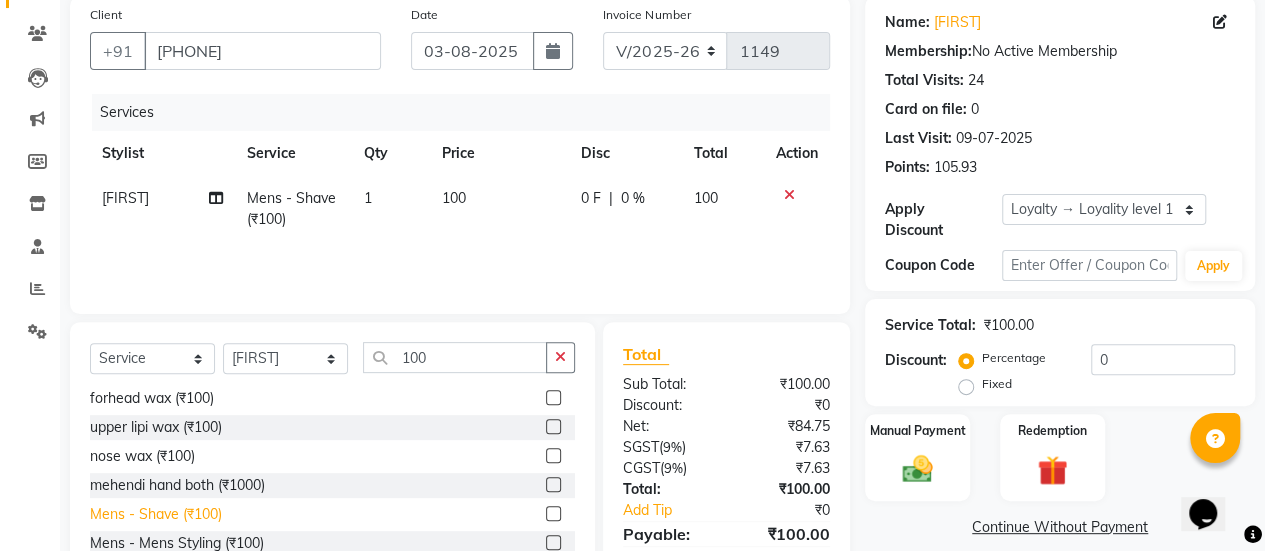 click 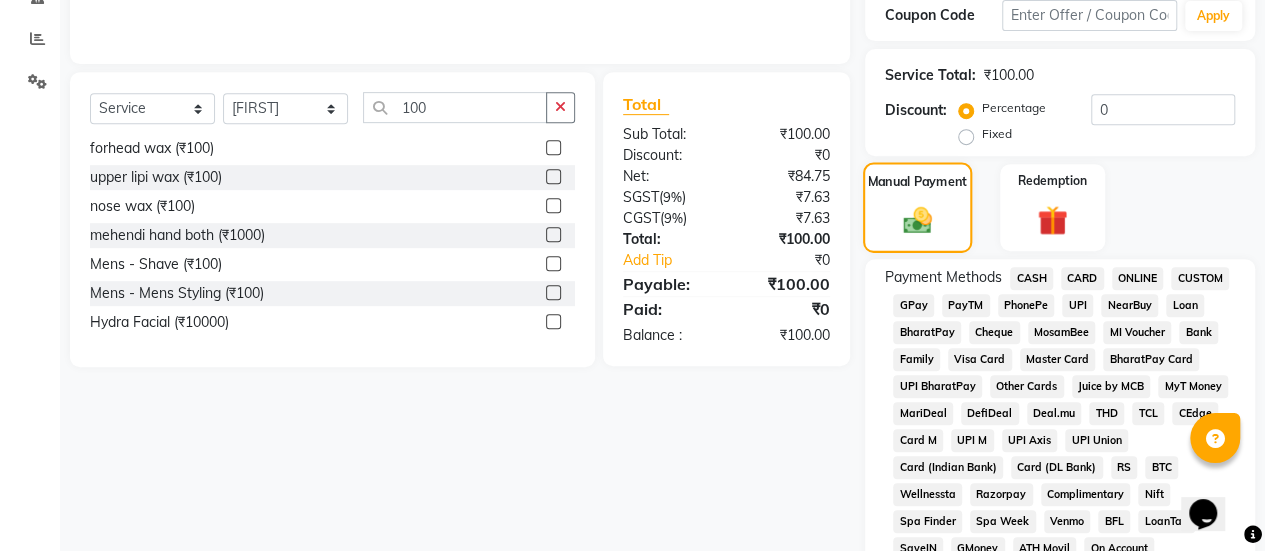 scroll, scrollTop: 405, scrollLeft: 0, axis: vertical 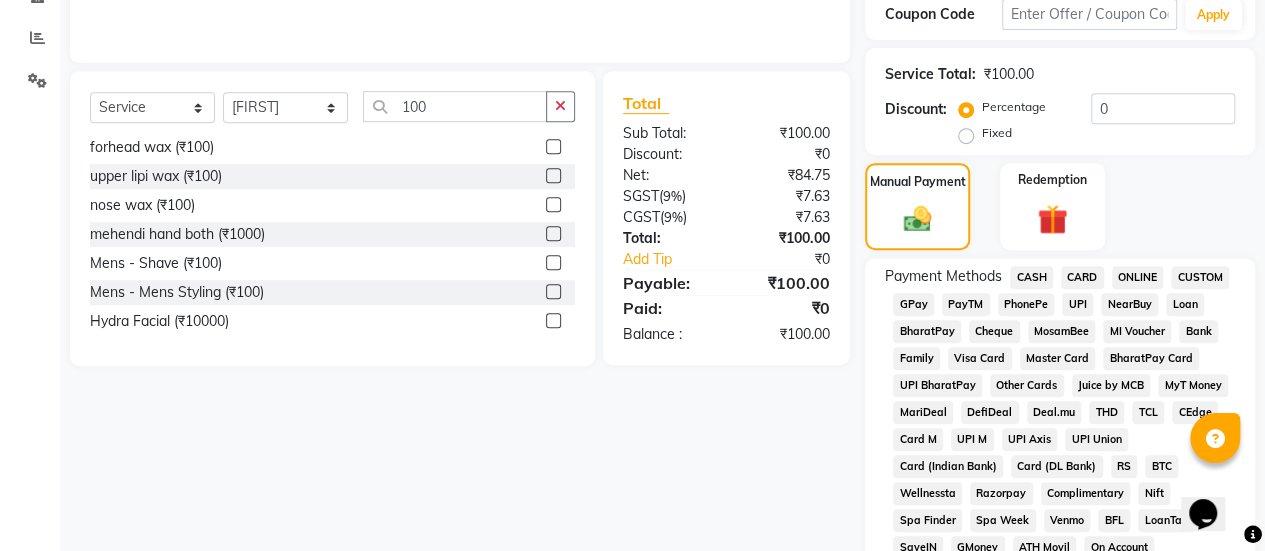 click on "ONLINE" 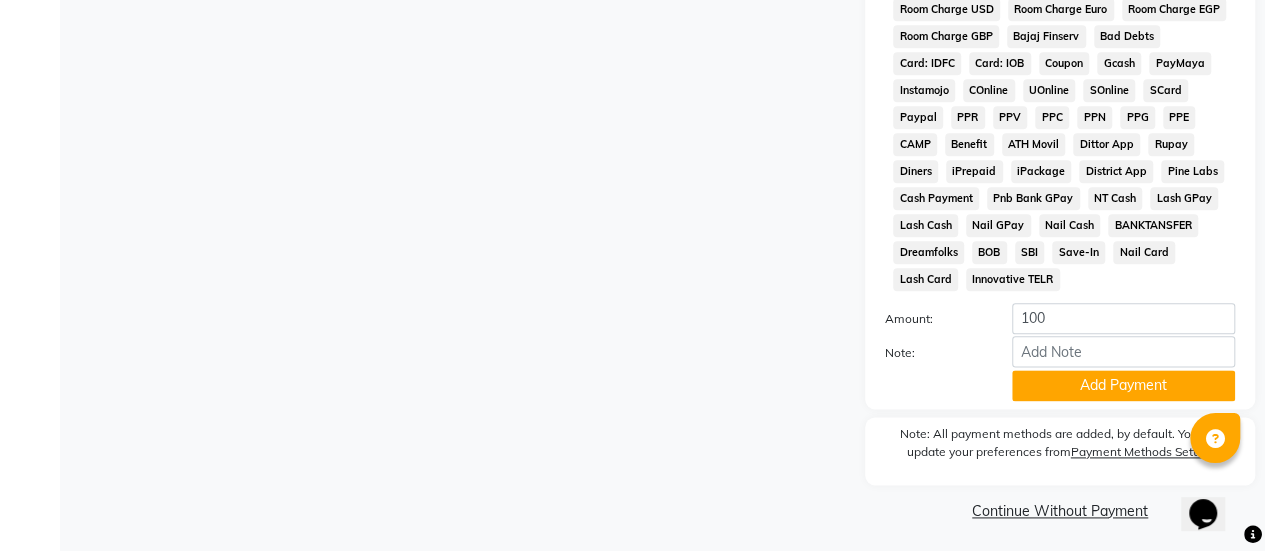 scroll, scrollTop: 1088, scrollLeft: 0, axis: vertical 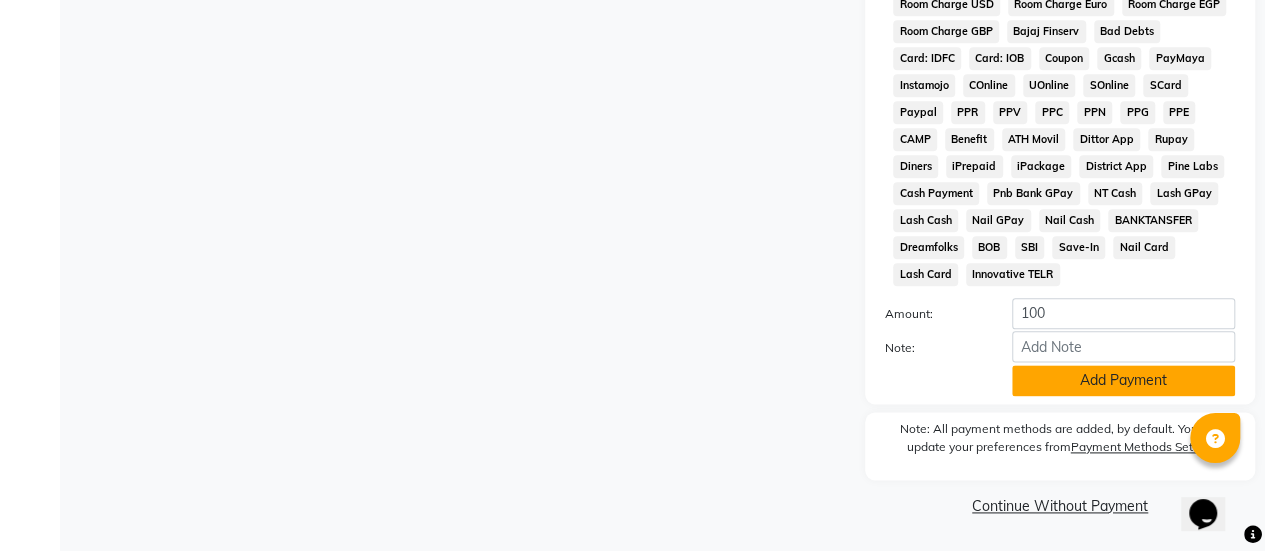 click on "Add Payment" 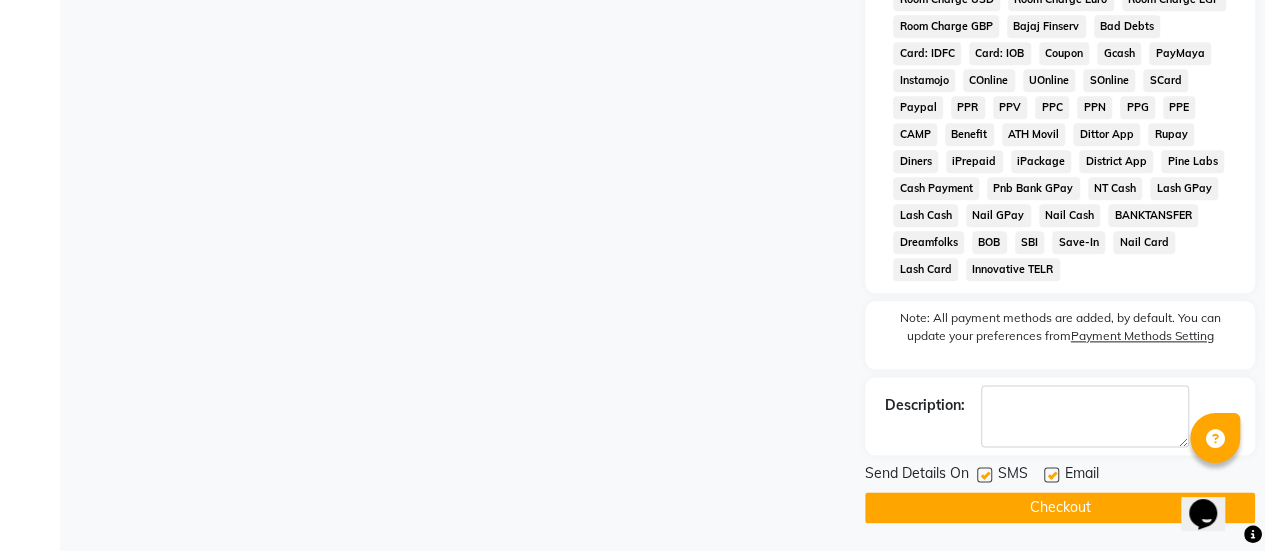 scroll, scrollTop: 1094, scrollLeft: 0, axis: vertical 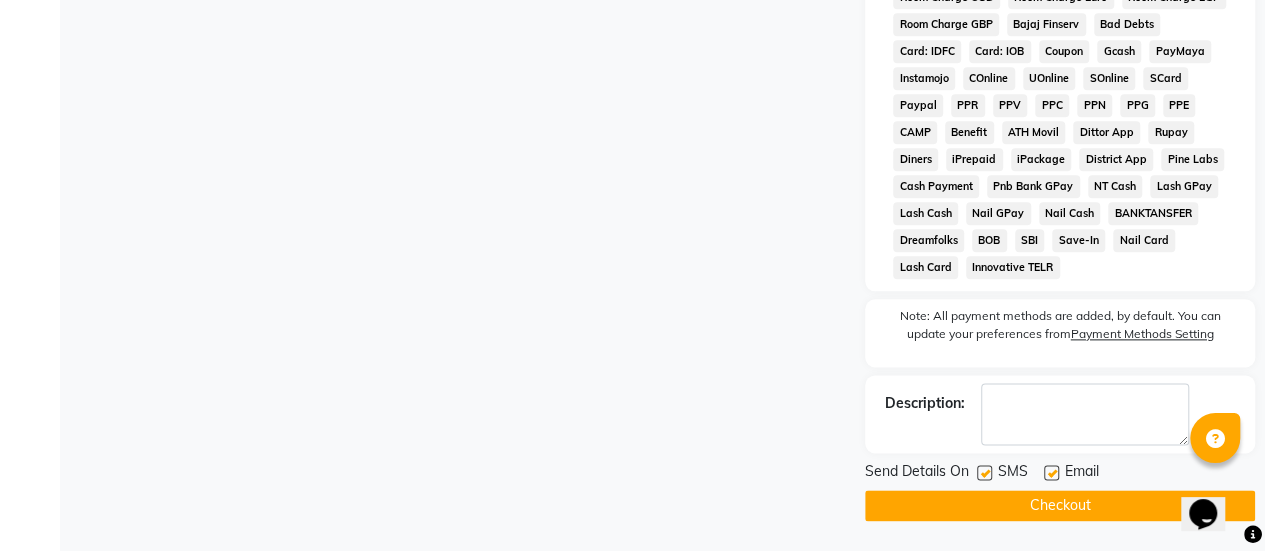 click on "Checkout" 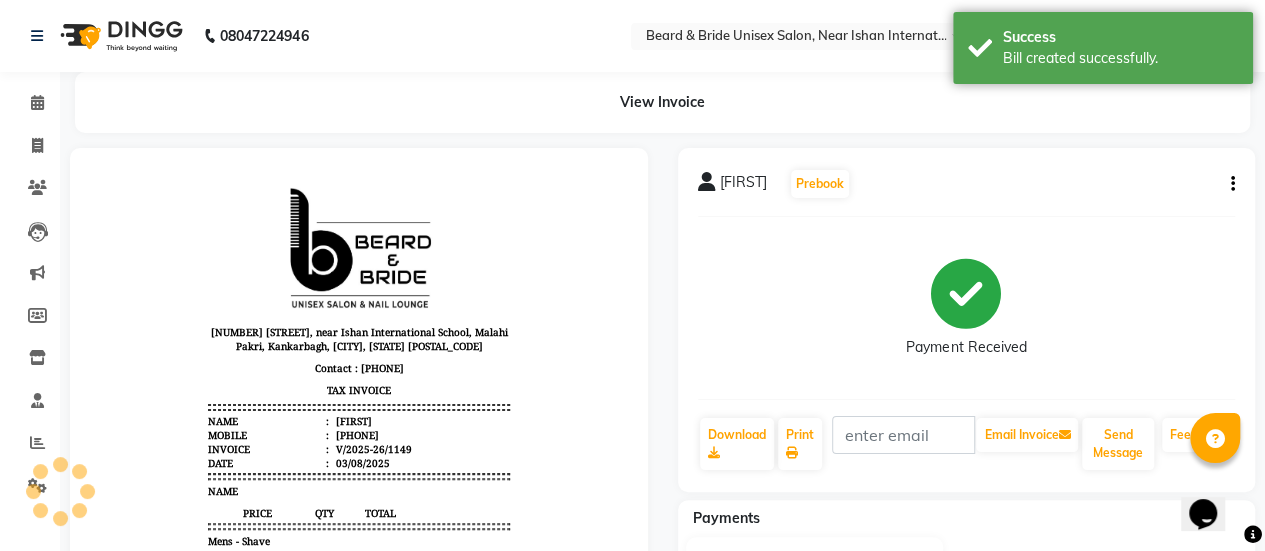 scroll, scrollTop: 0, scrollLeft: 0, axis: both 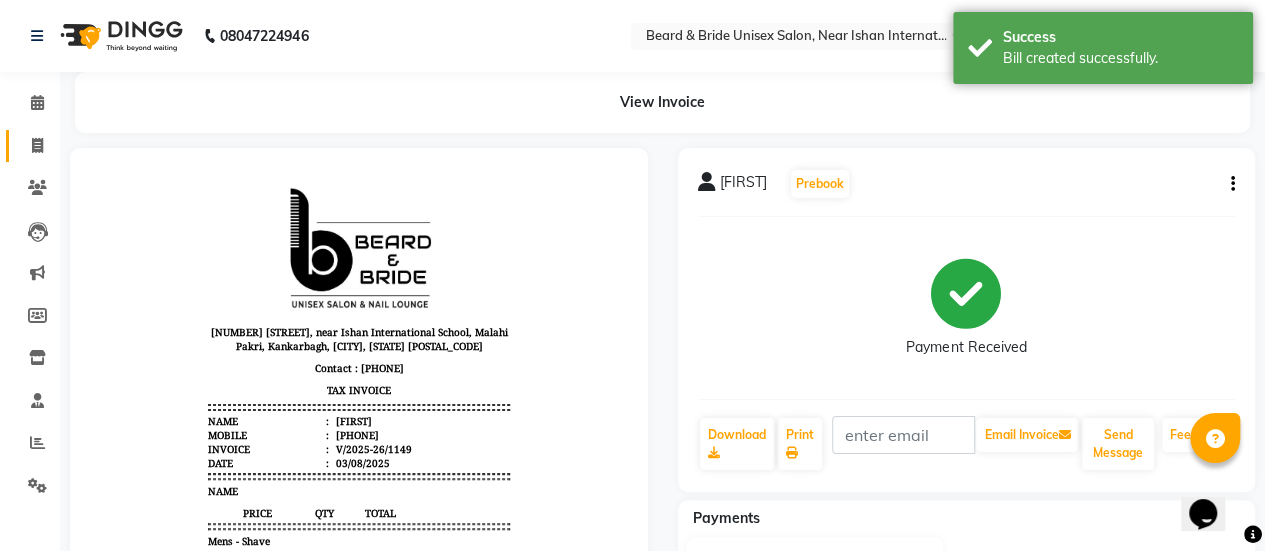 click 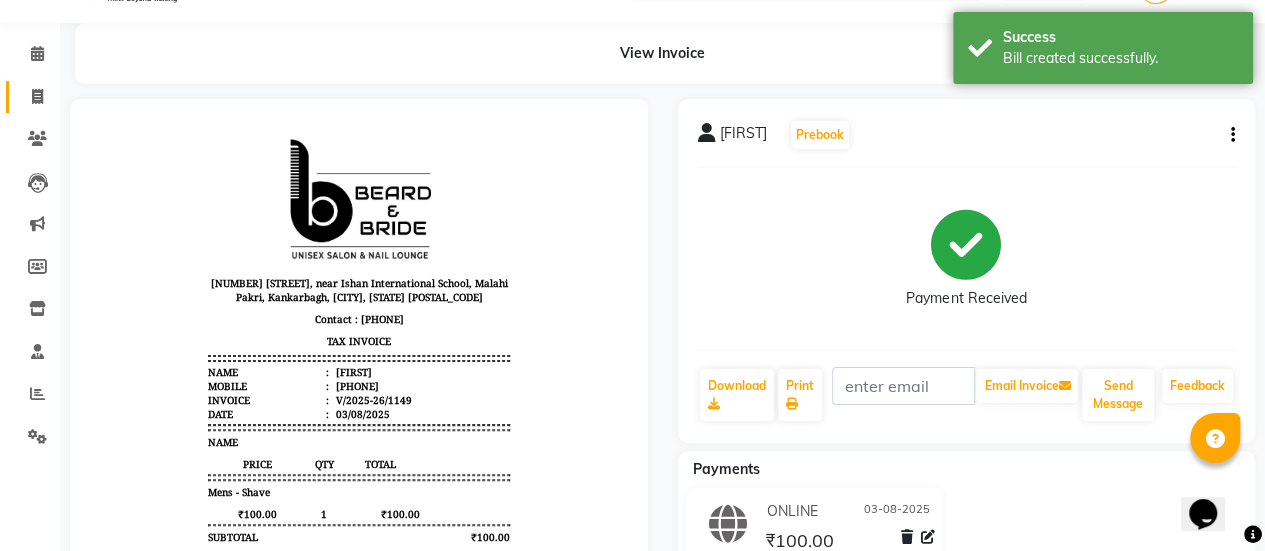 select on "service" 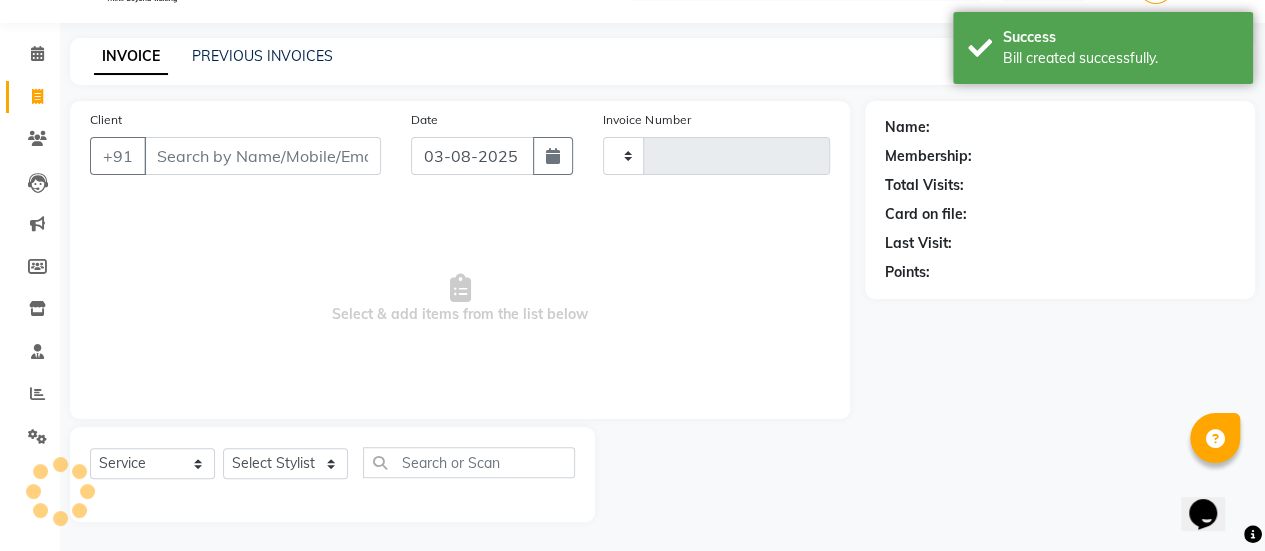 type on "1150" 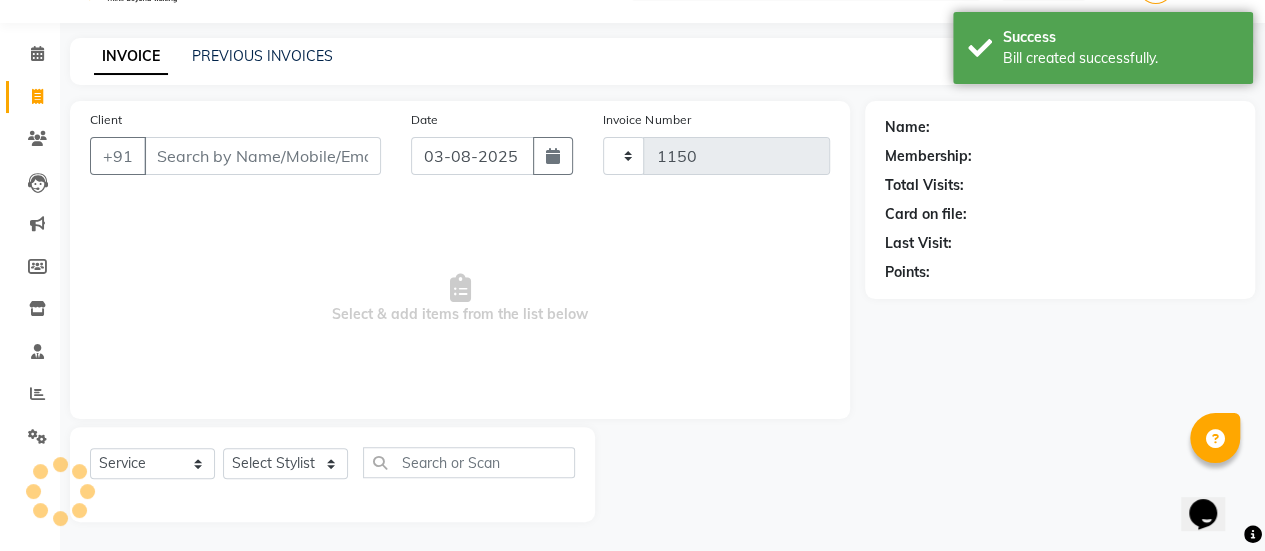 select on "4118" 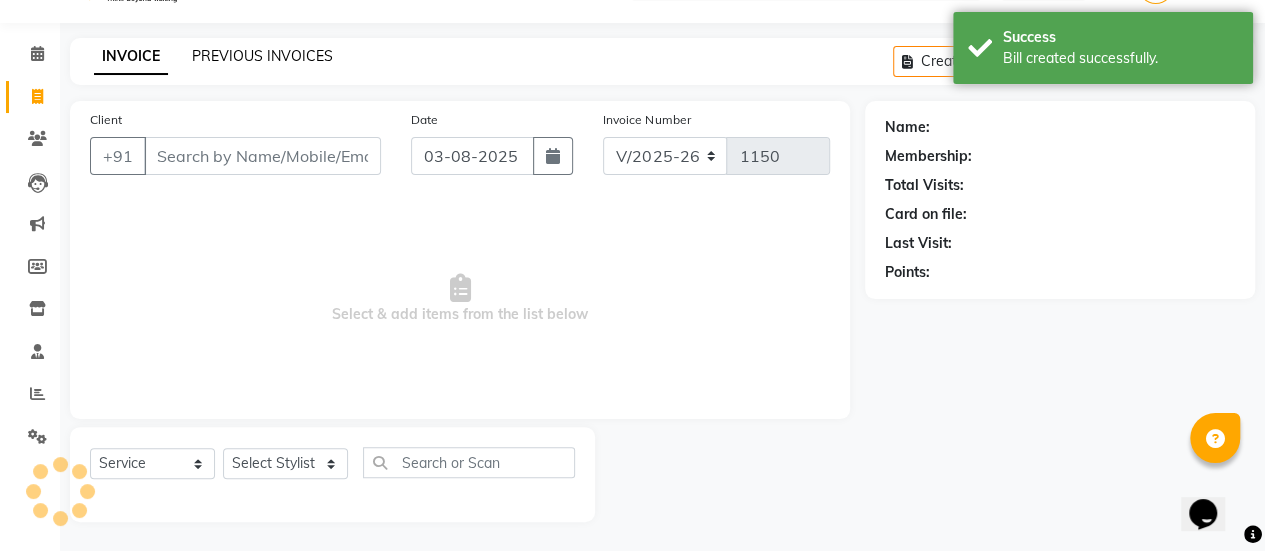 click on "PREVIOUS INVOICES" 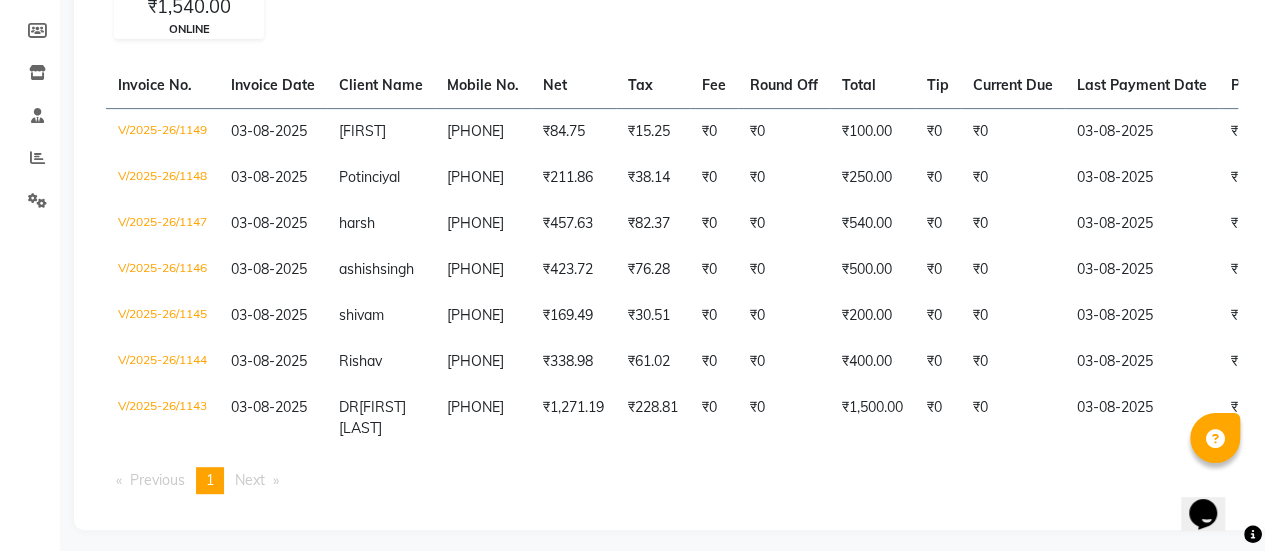 scroll, scrollTop: 288, scrollLeft: 0, axis: vertical 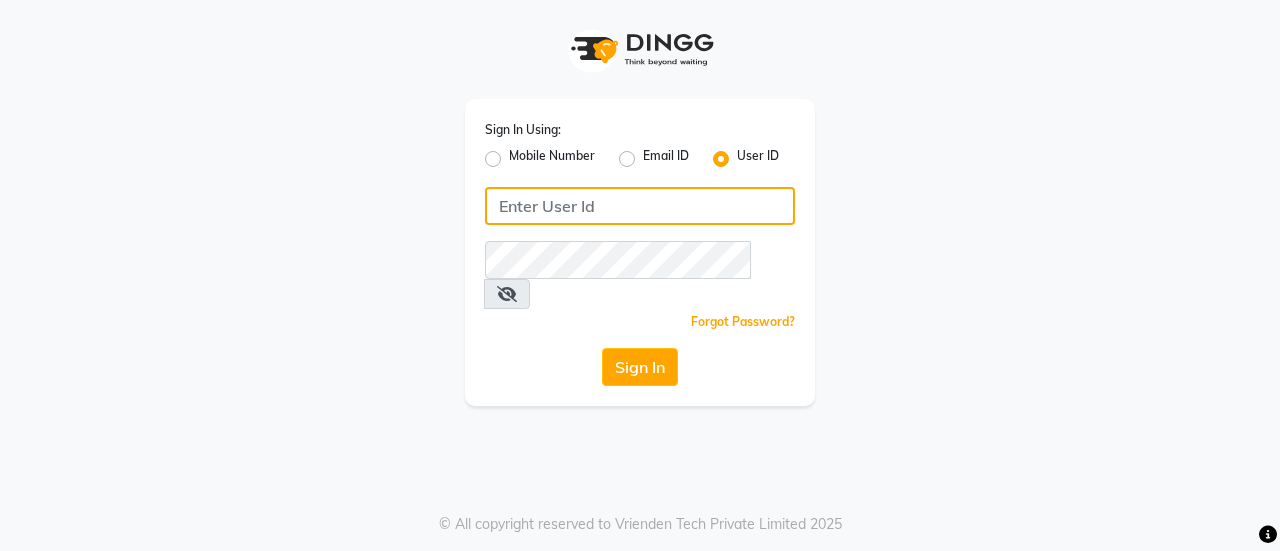 click 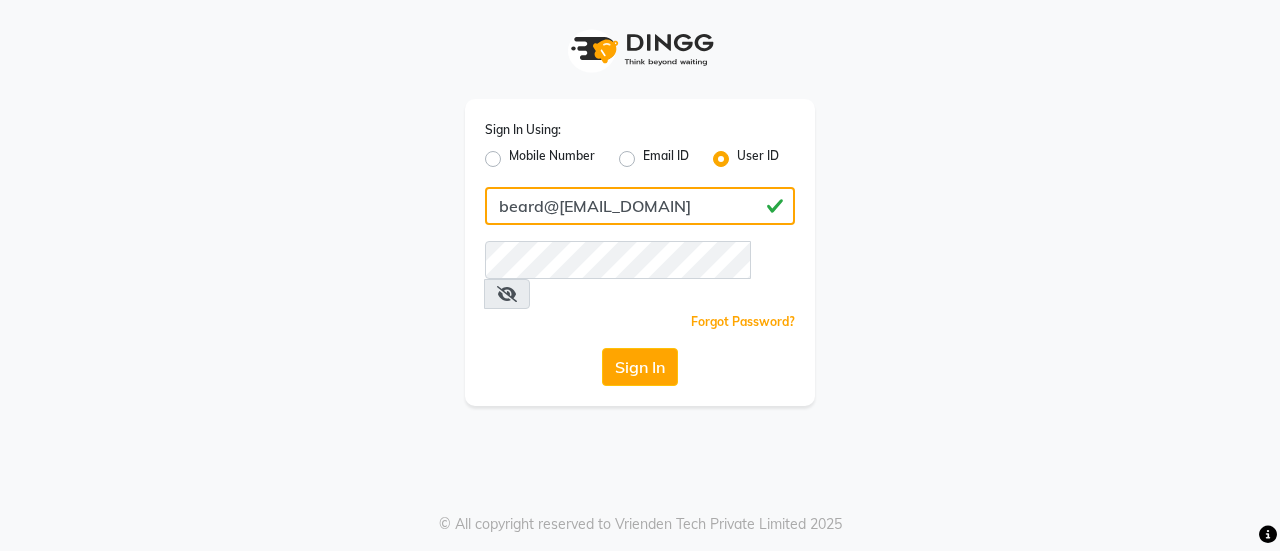 type on "beard@[EMAIL_DOMAIN]" 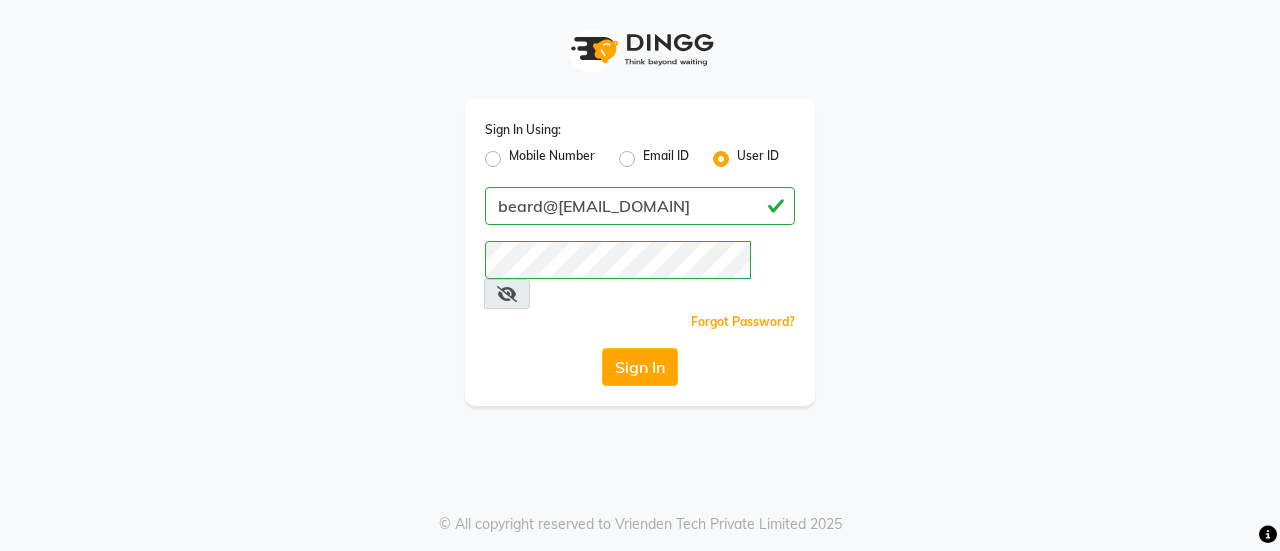 click on "Sign In" 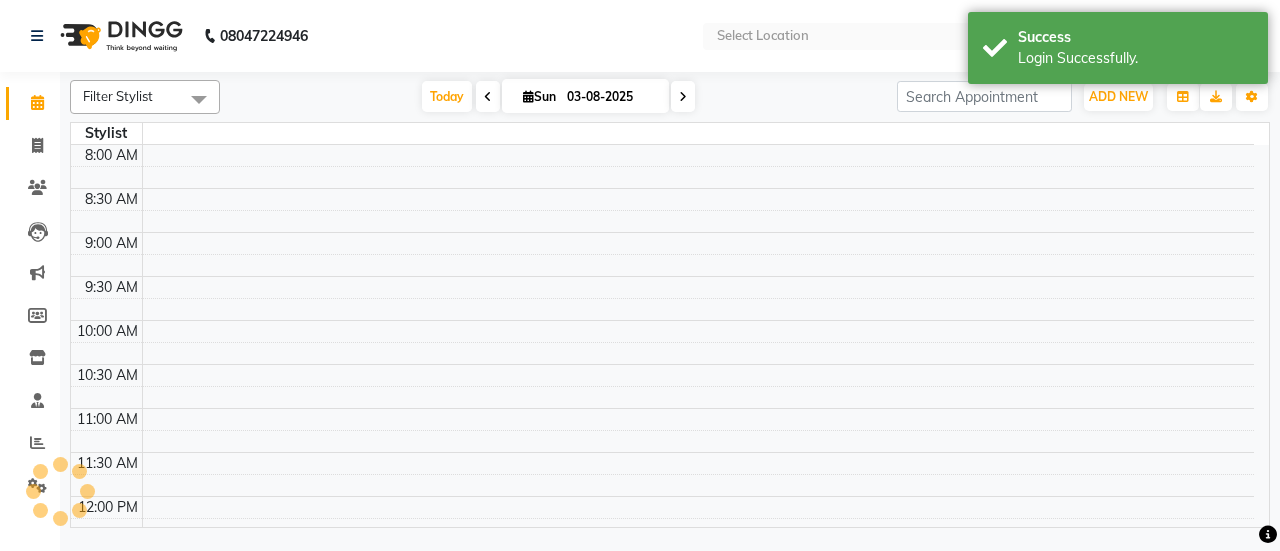 select on "en" 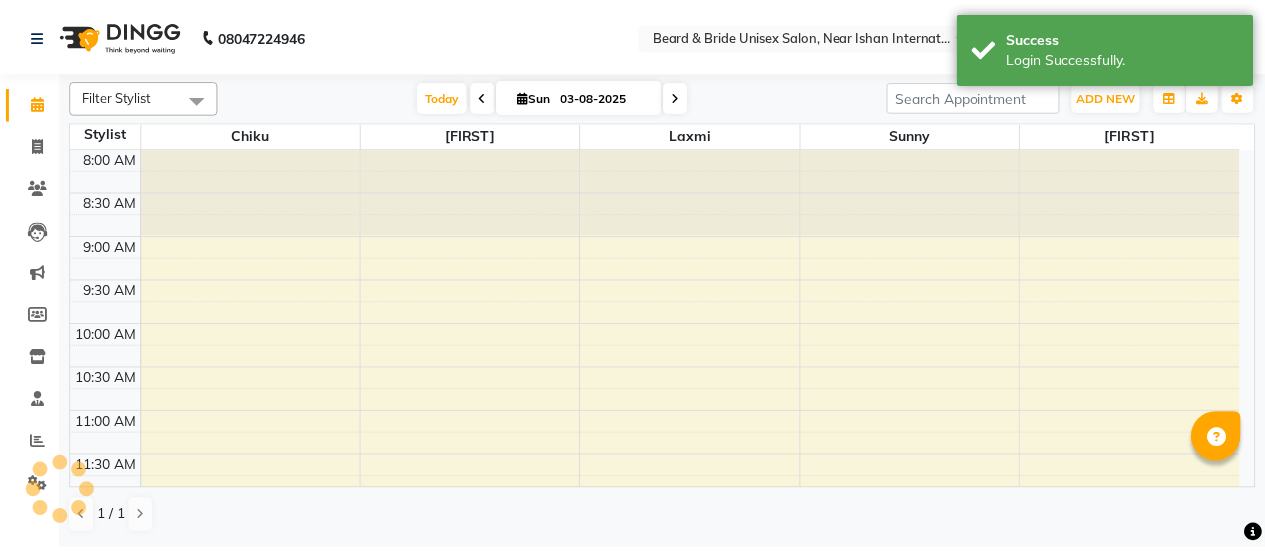 scroll, scrollTop: 0, scrollLeft: 0, axis: both 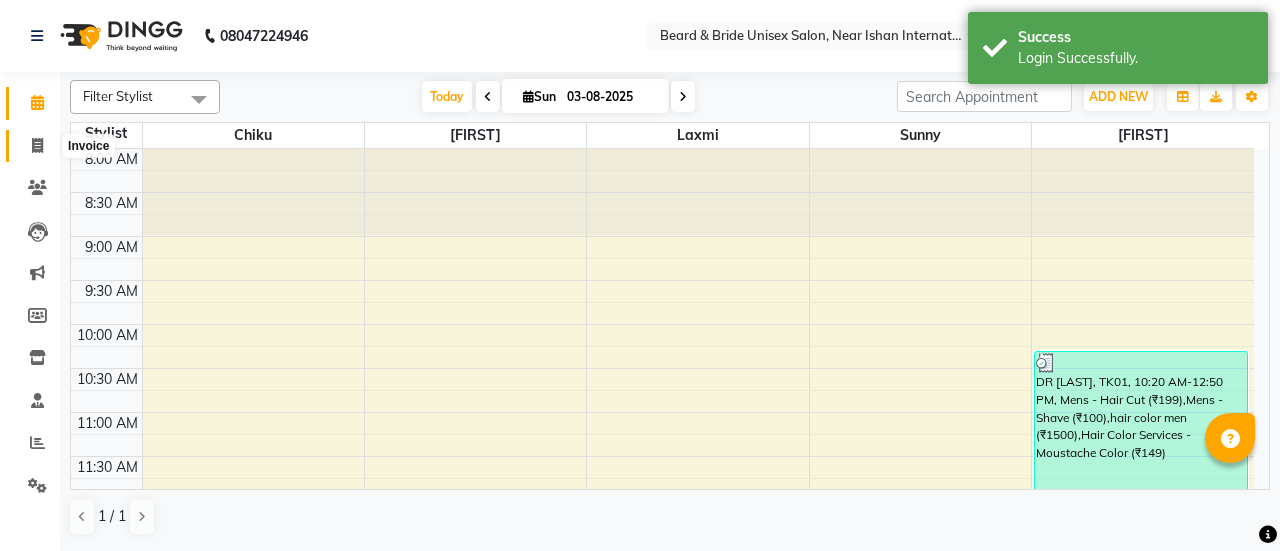 click 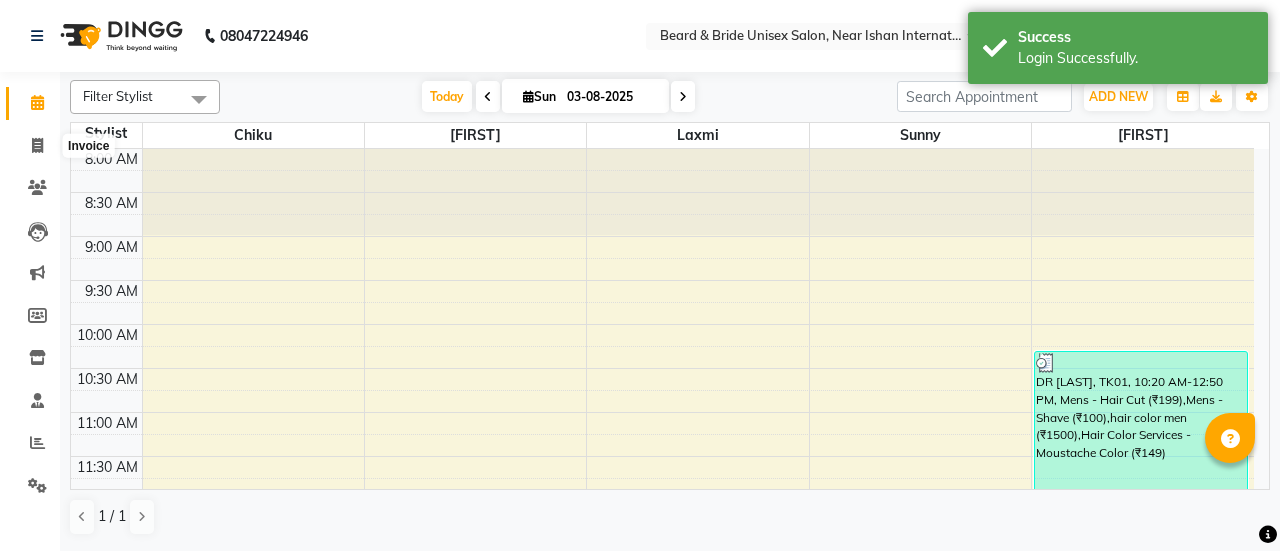 select on "service" 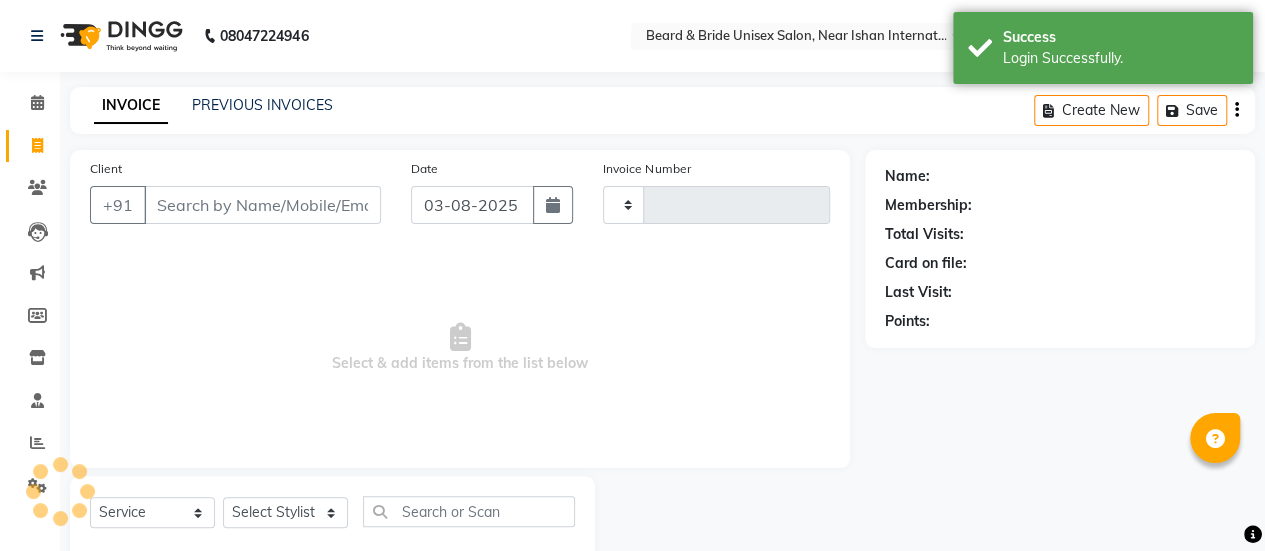 type on "1150" 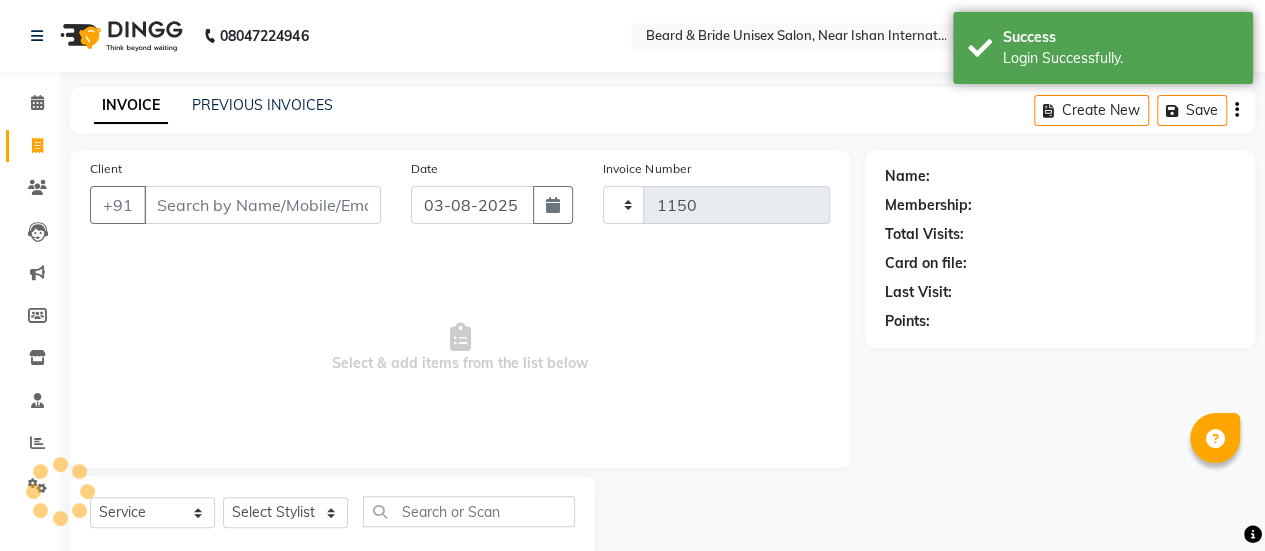 select on "4118" 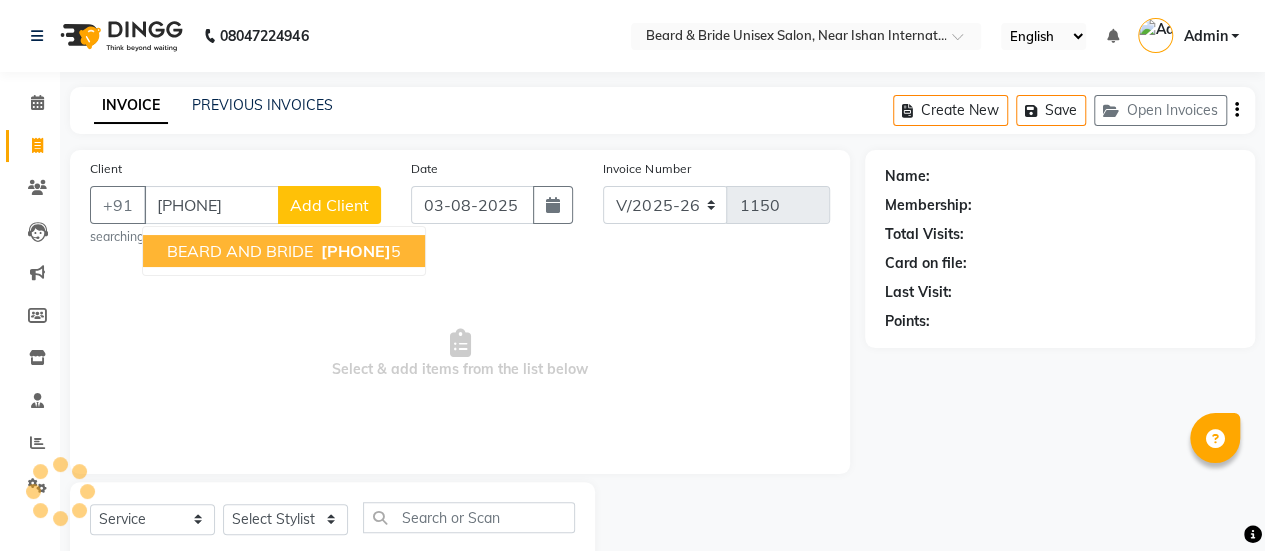 type on "9065570555" 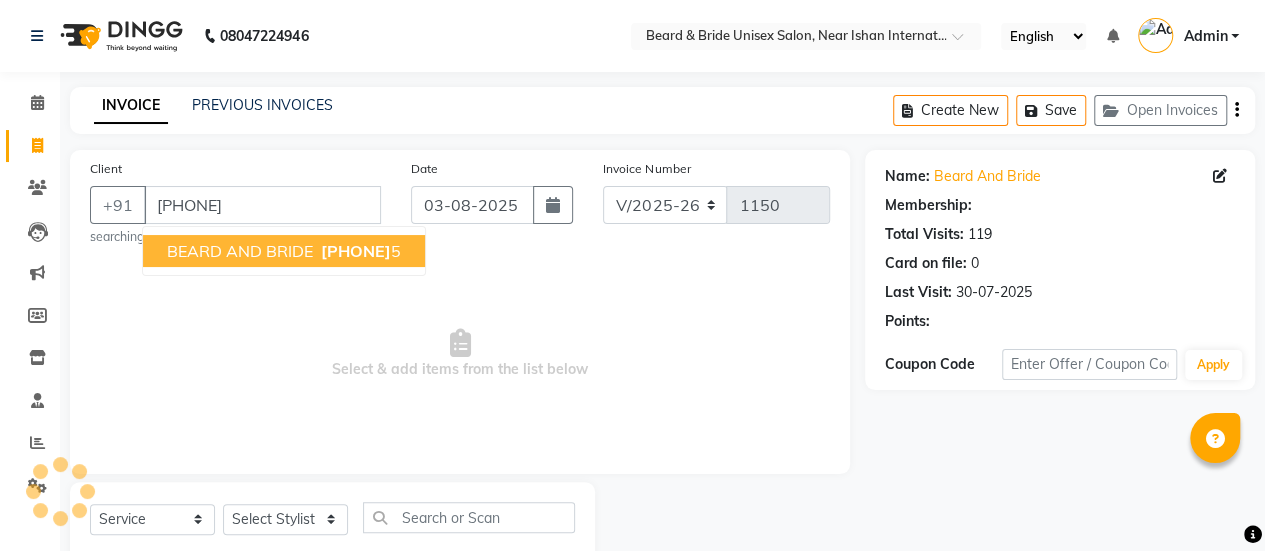 select on "1: Object" 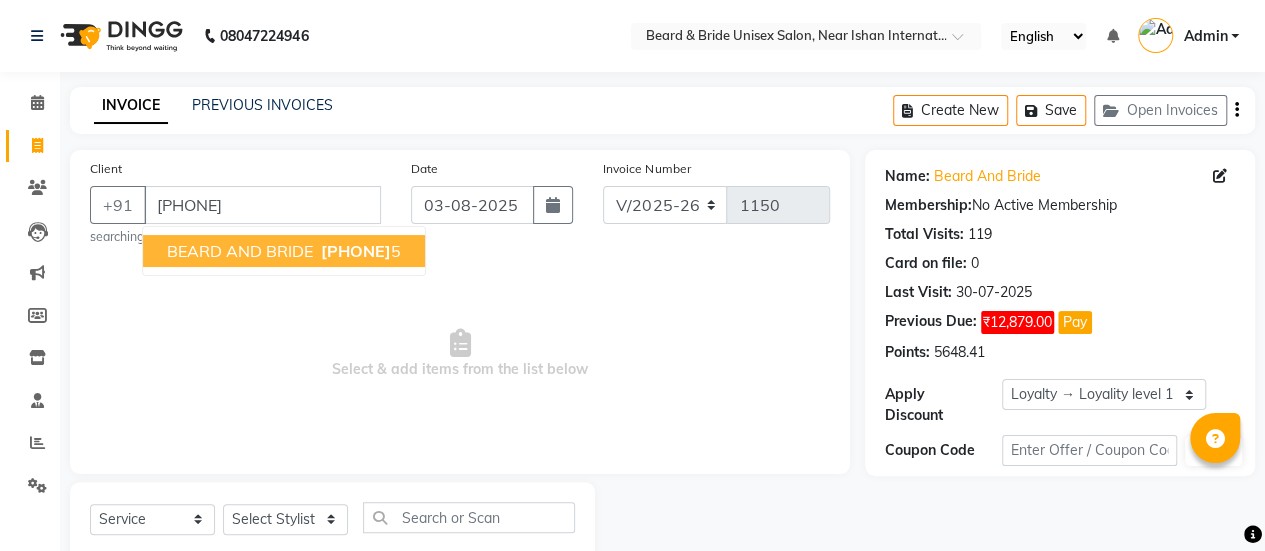 click on "BEARD AND BRIDE" at bounding box center [240, 251] 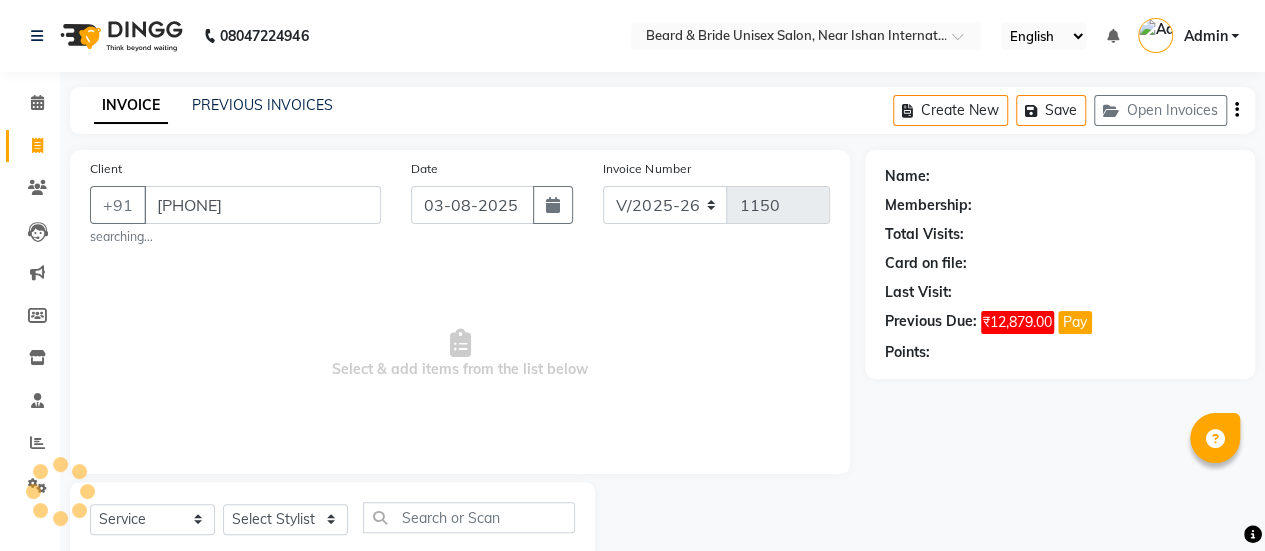 select on "1: Object" 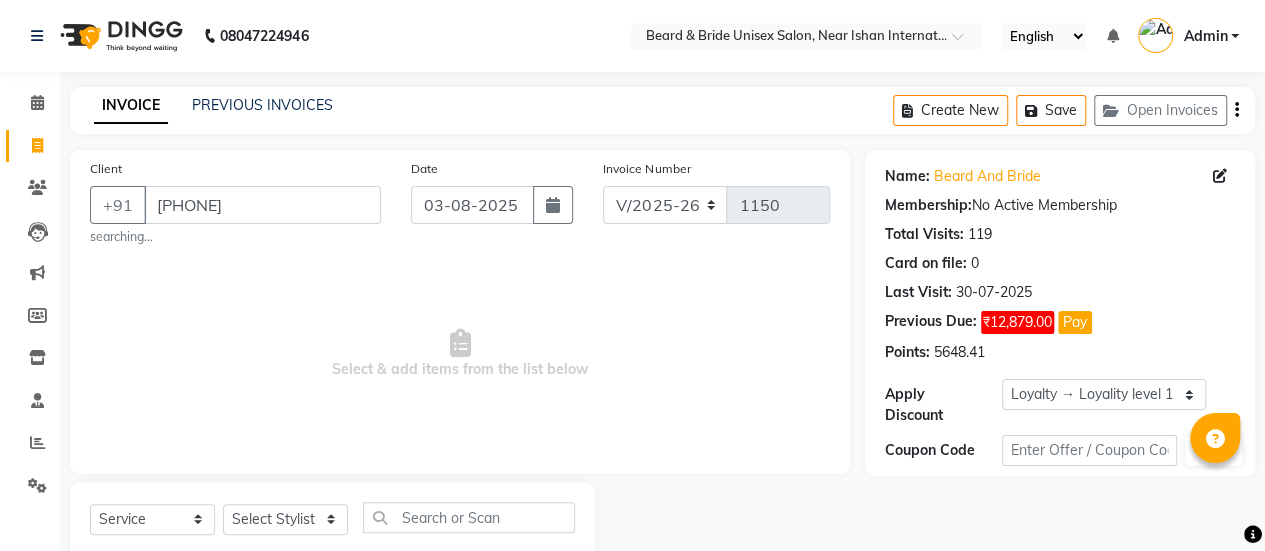 scroll, scrollTop: 55, scrollLeft: 0, axis: vertical 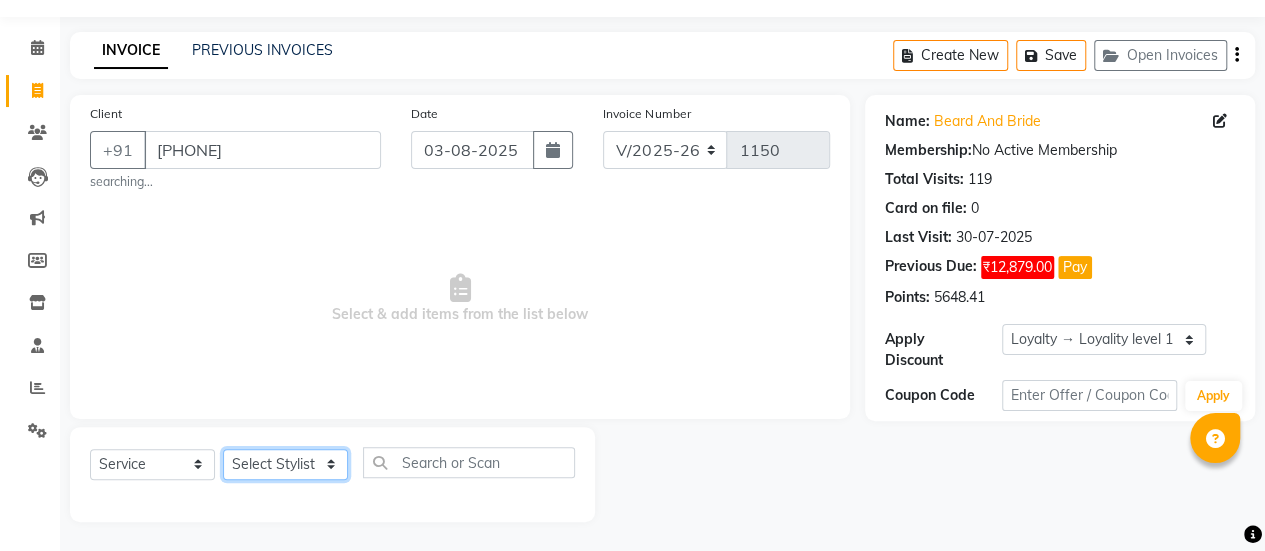 click on "Select Stylist chiku Front Desk guriya  laxmi sunny zeeshan" 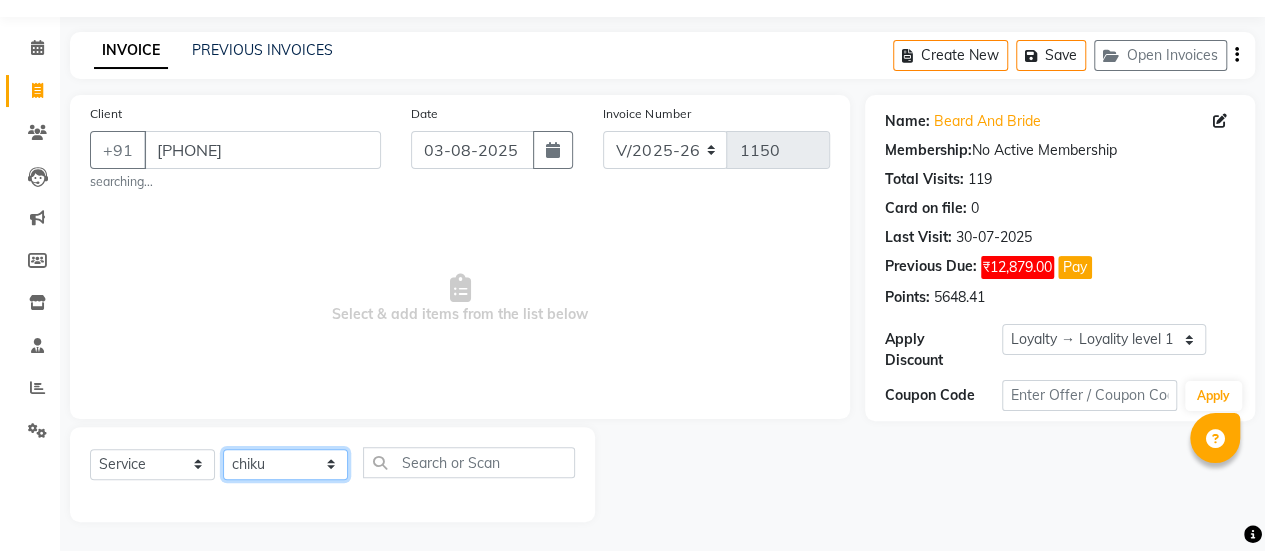 click on "Select Stylist chiku Front Desk guriya  laxmi sunny zeeshan" 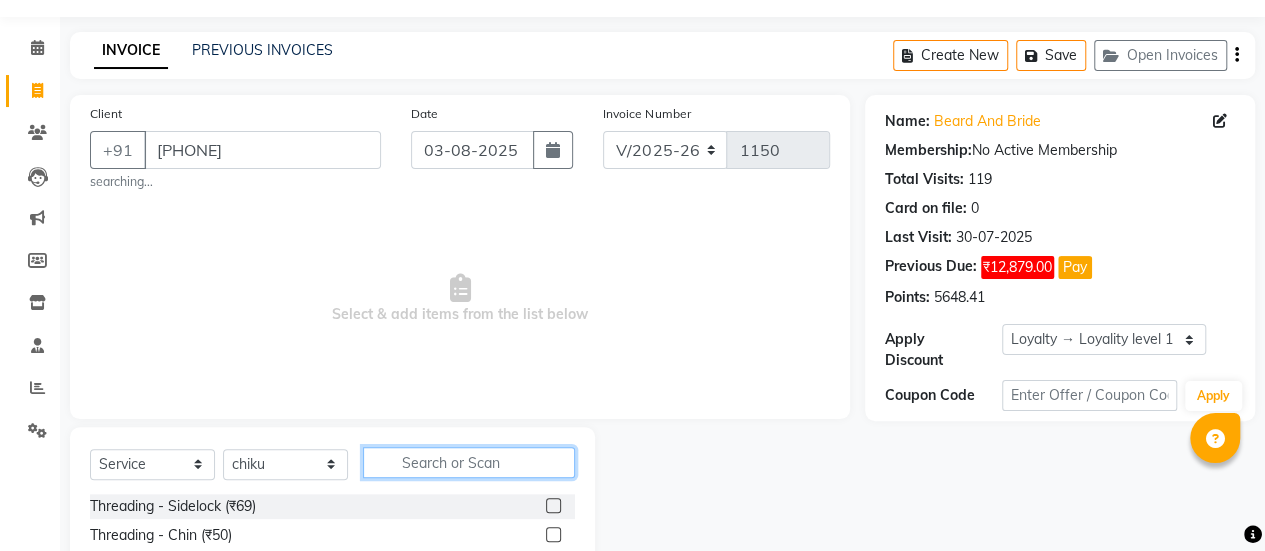 click 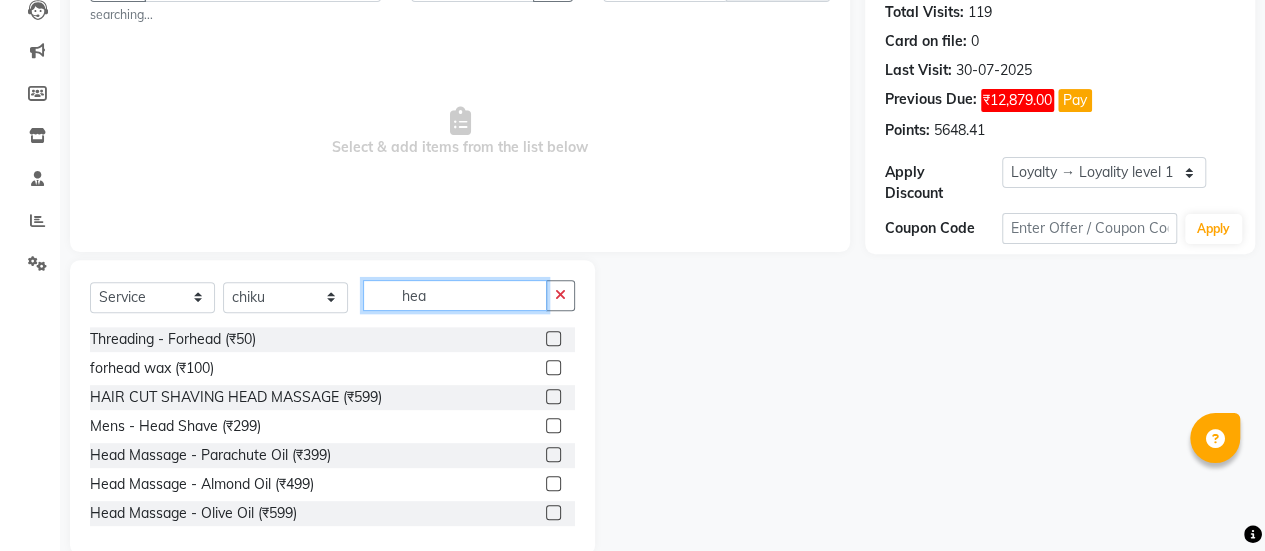 scroll, scrollTop: 255, scrollLeft: 0, axis: vertical 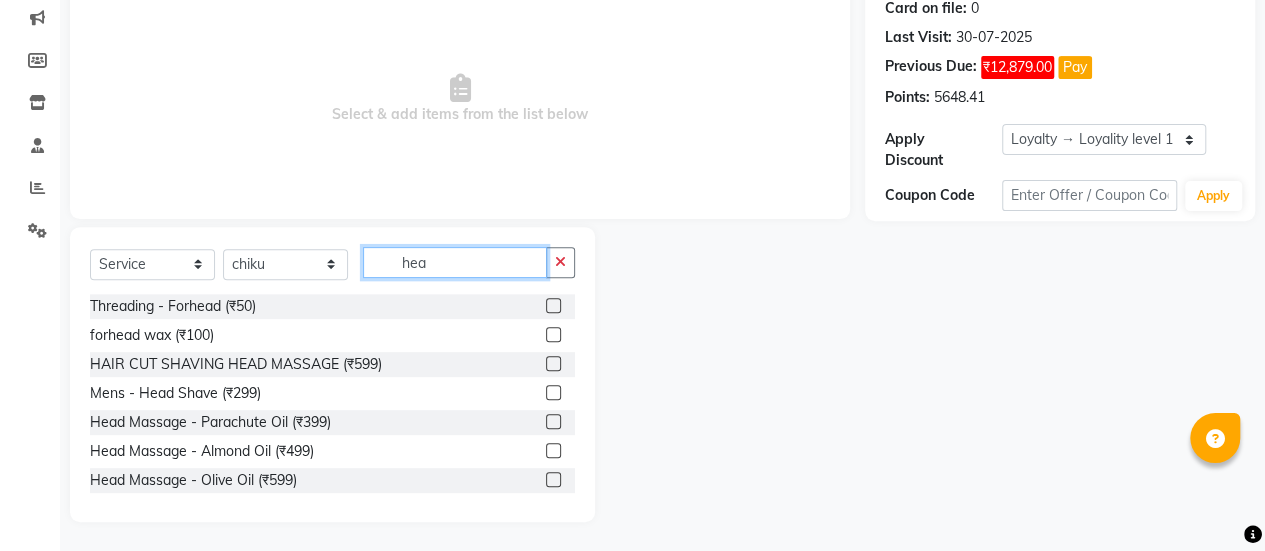type on "hea" 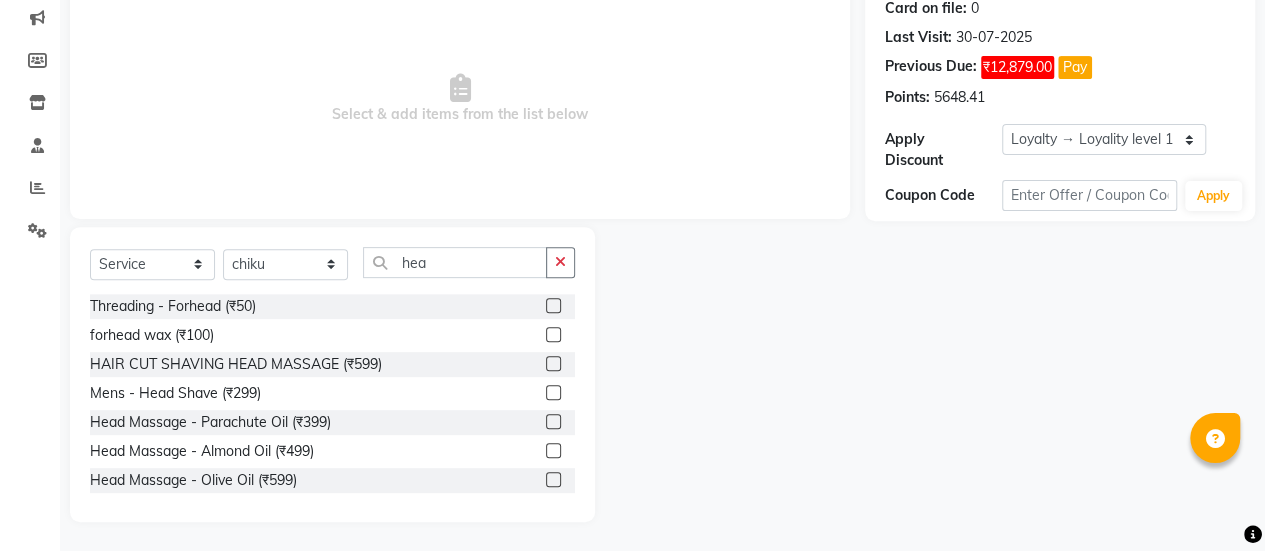 click on "Mens - Head Shave (₹299)" 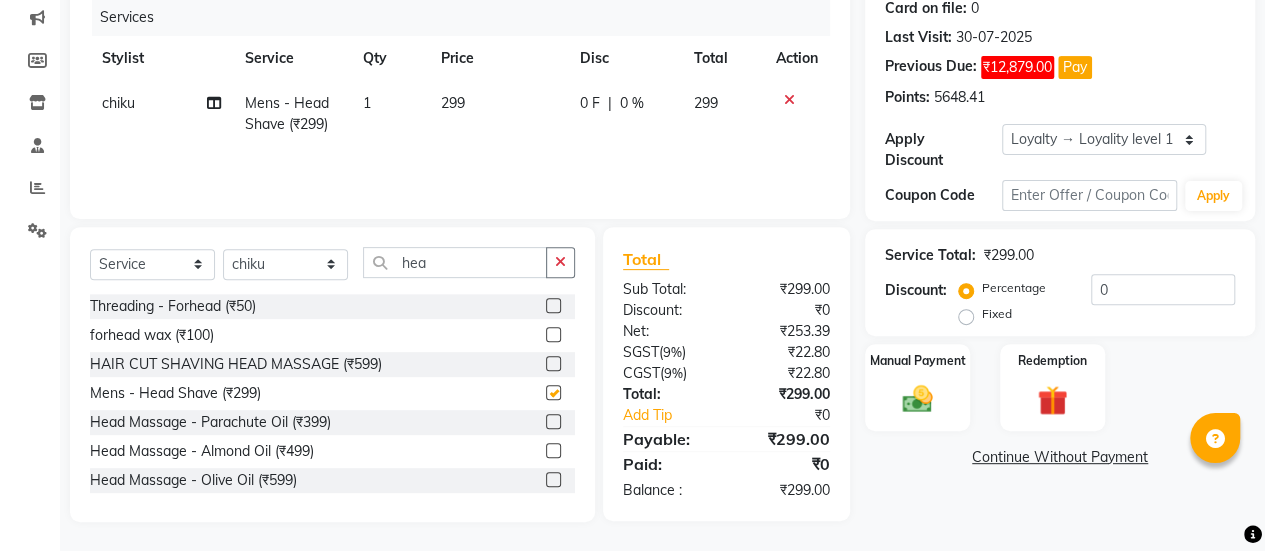 checkbox on "false" 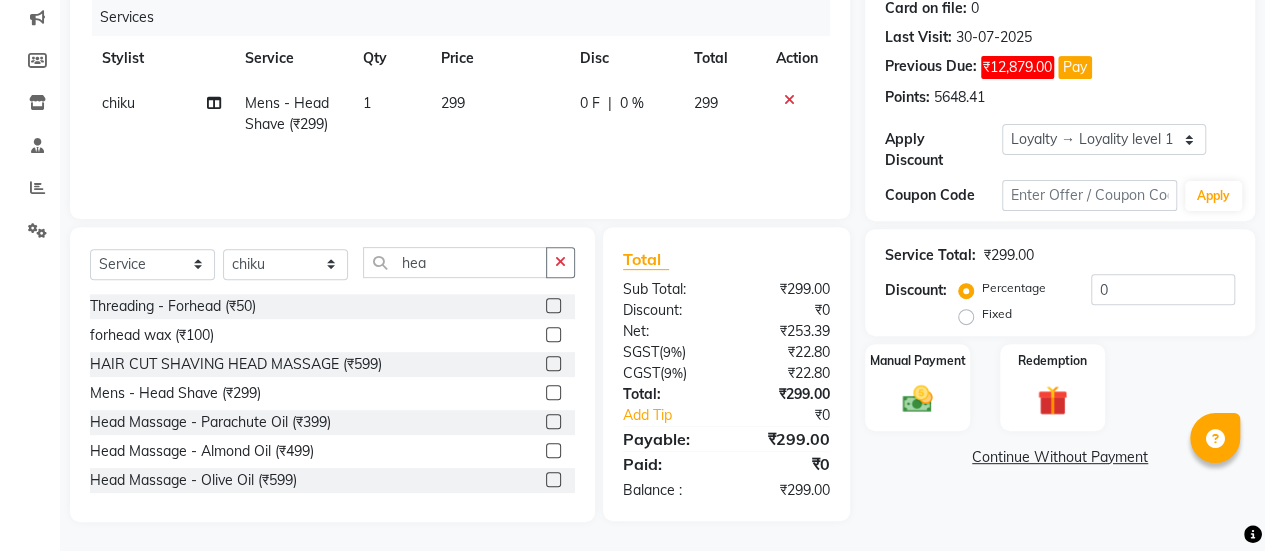 click on "299" 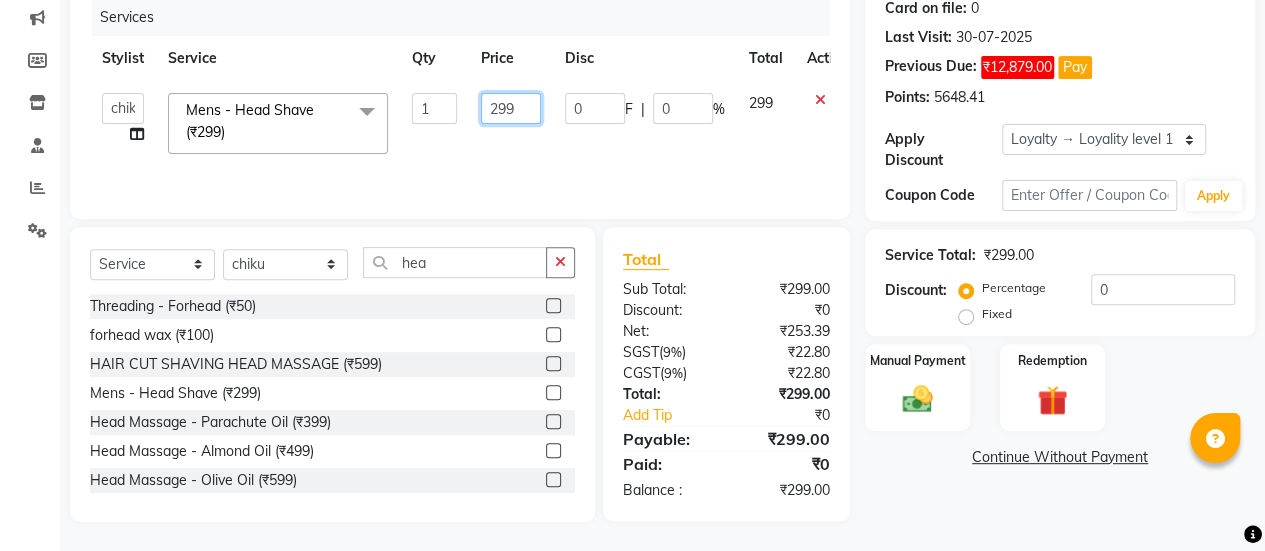 click on "299" 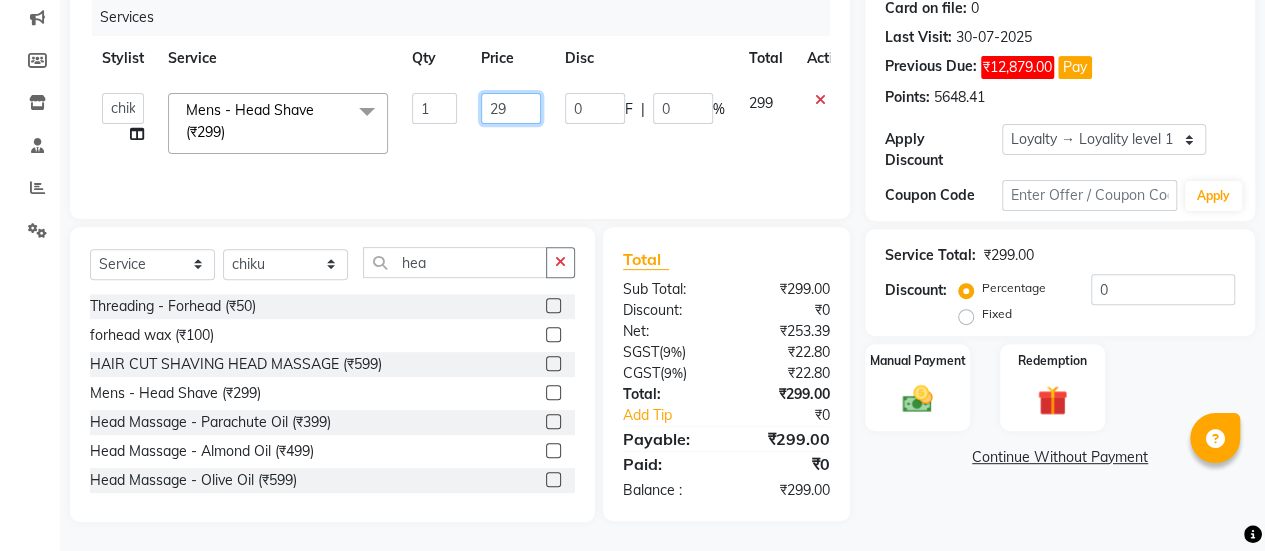 type on "2" 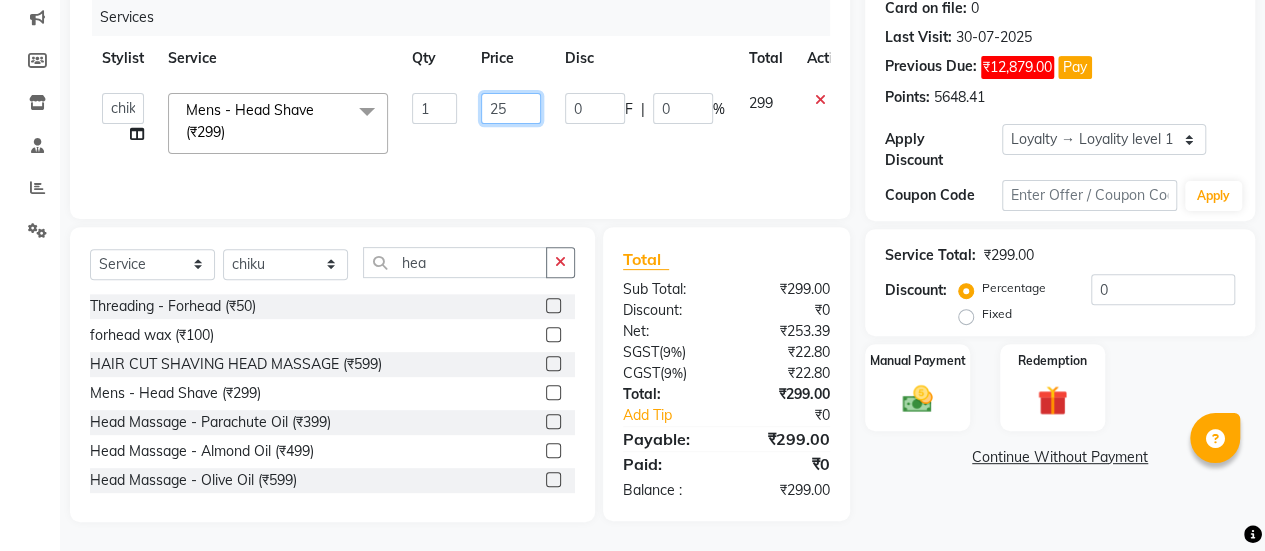 type on "250" 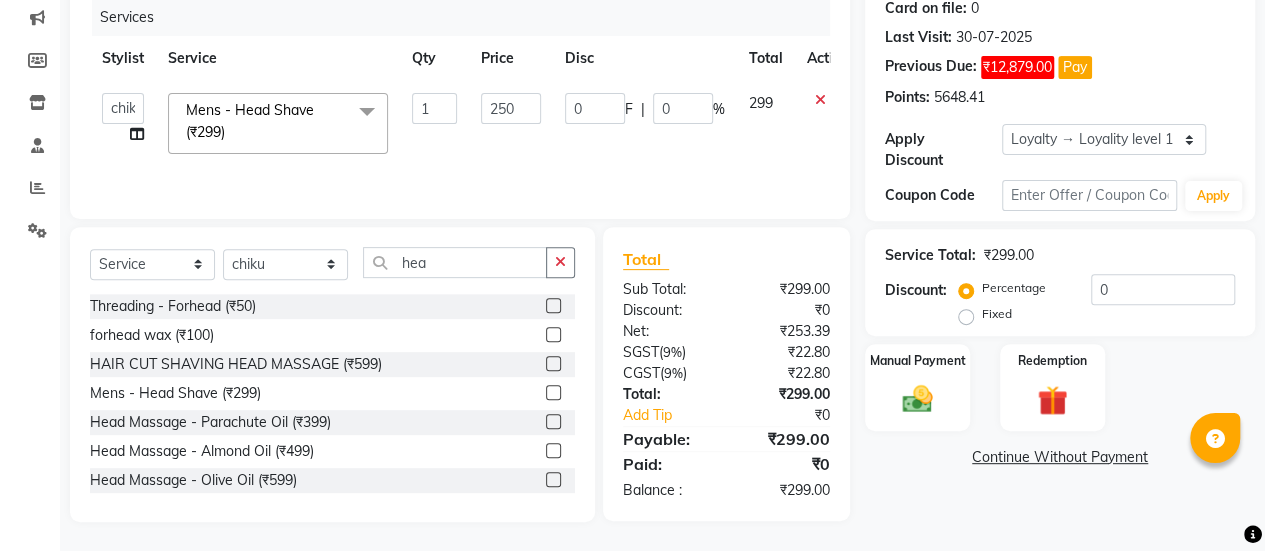 click 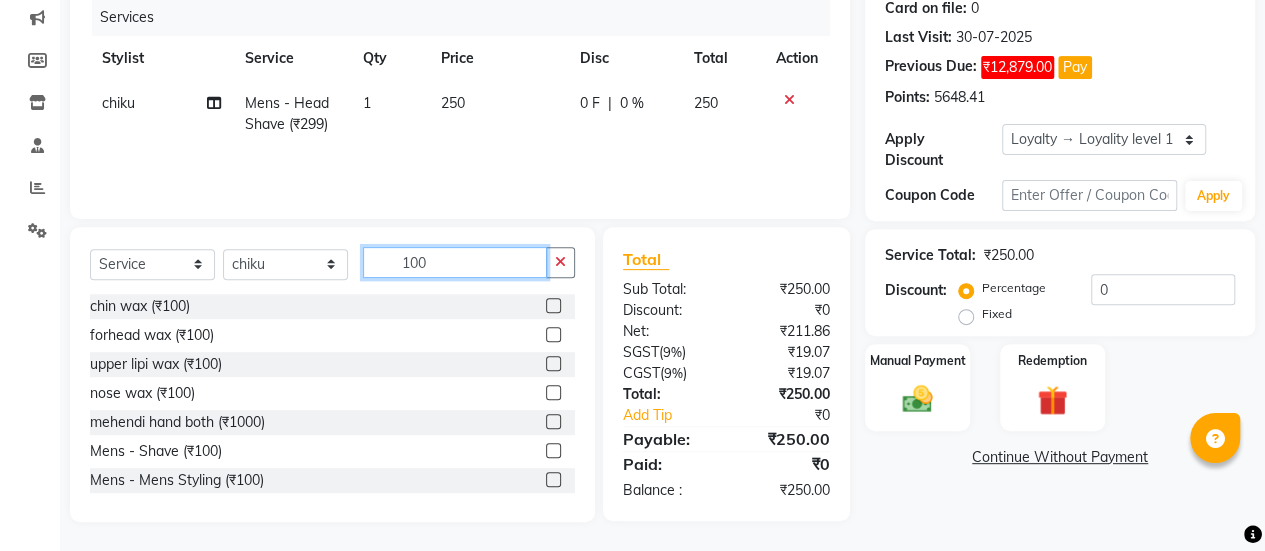 type on "100" 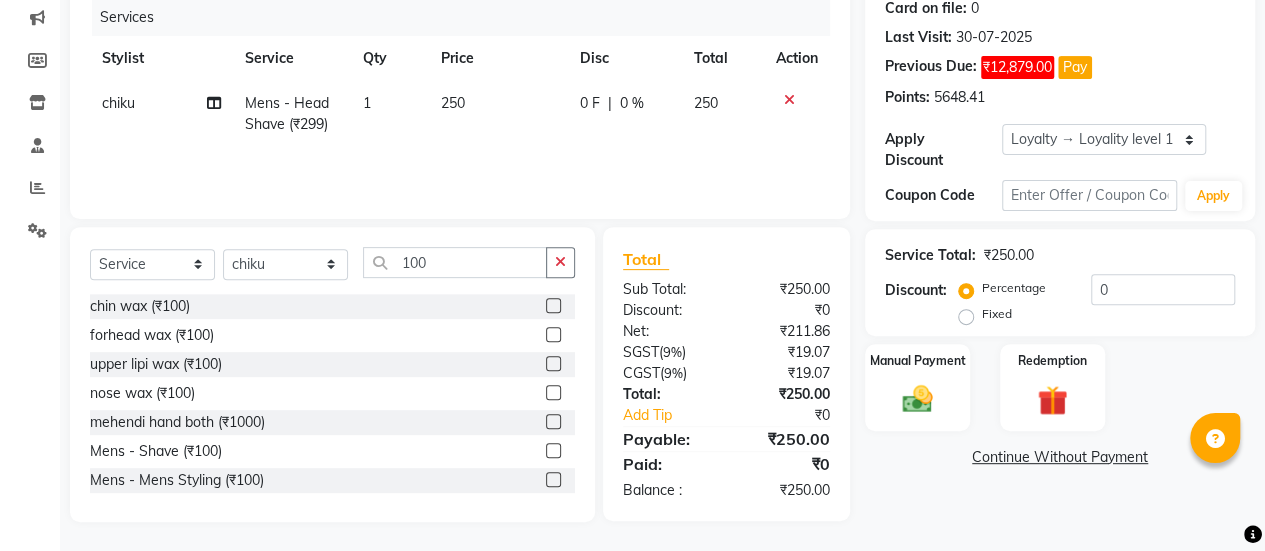 click on "Mens - Shave (₹100)" 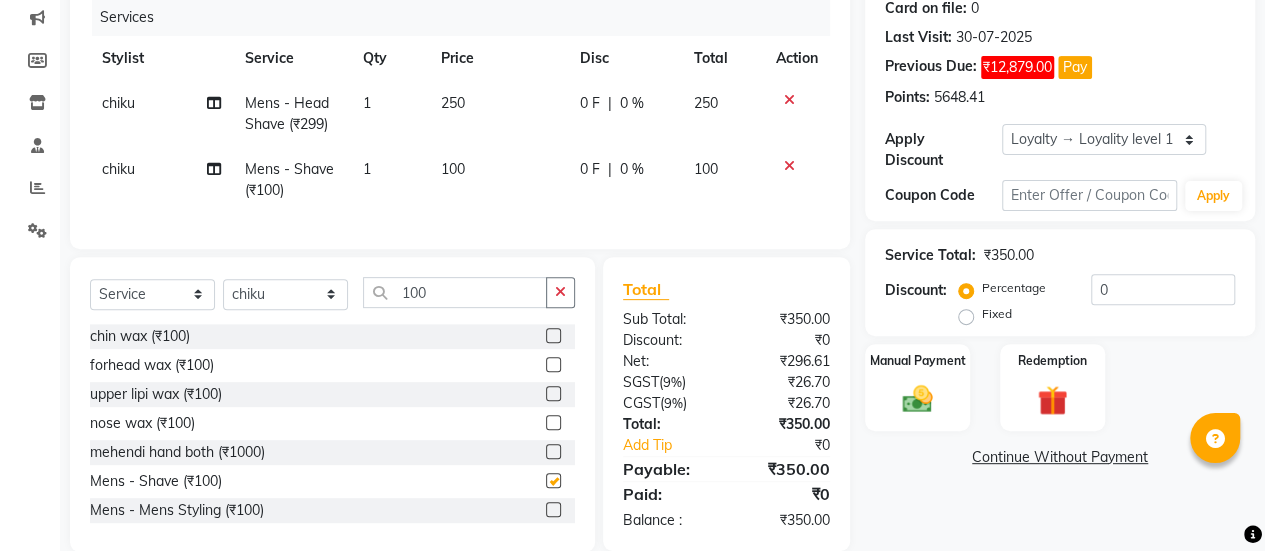 checkbox on "false" 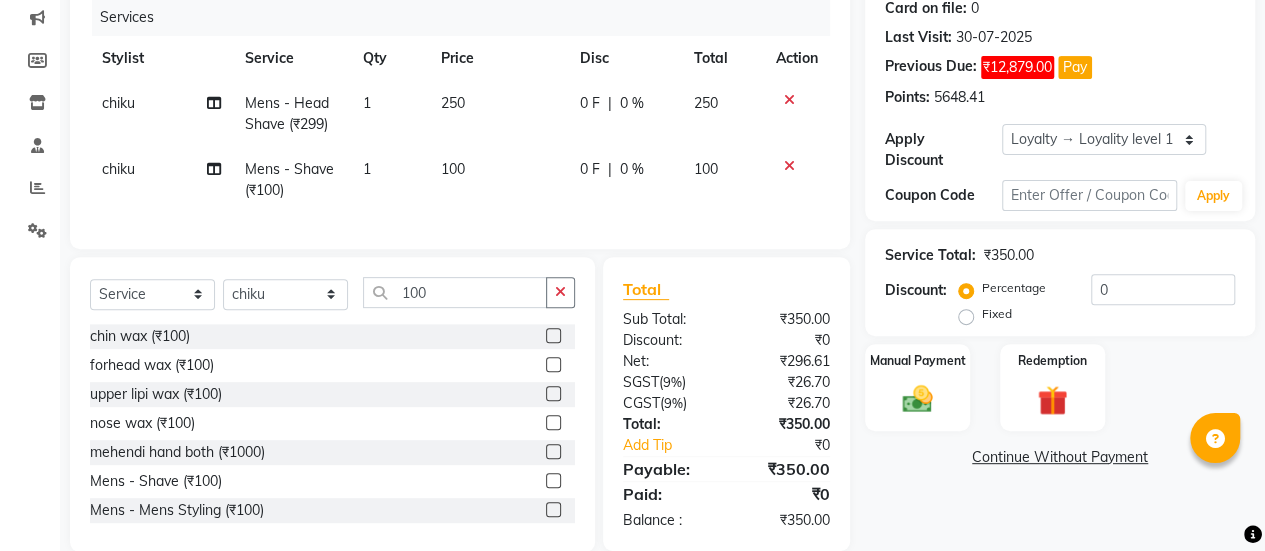 scroll, scrollTop: 300, scrollLeft: 0, axis: vertical 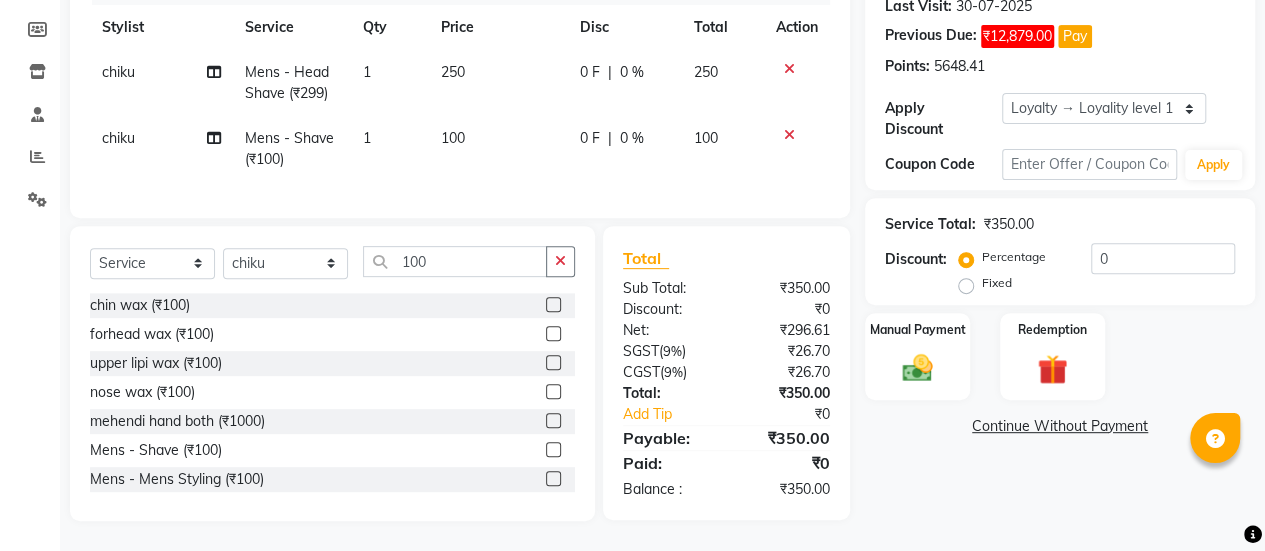 click 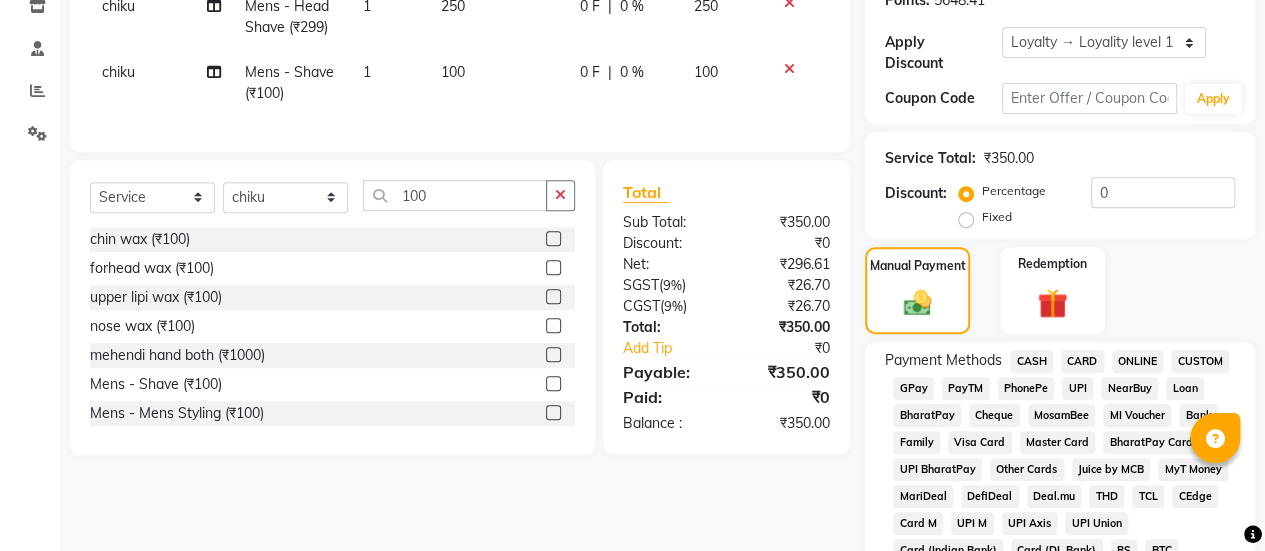 scroll, scrollTop: 378, scrollLeft: 0, axis: vertical 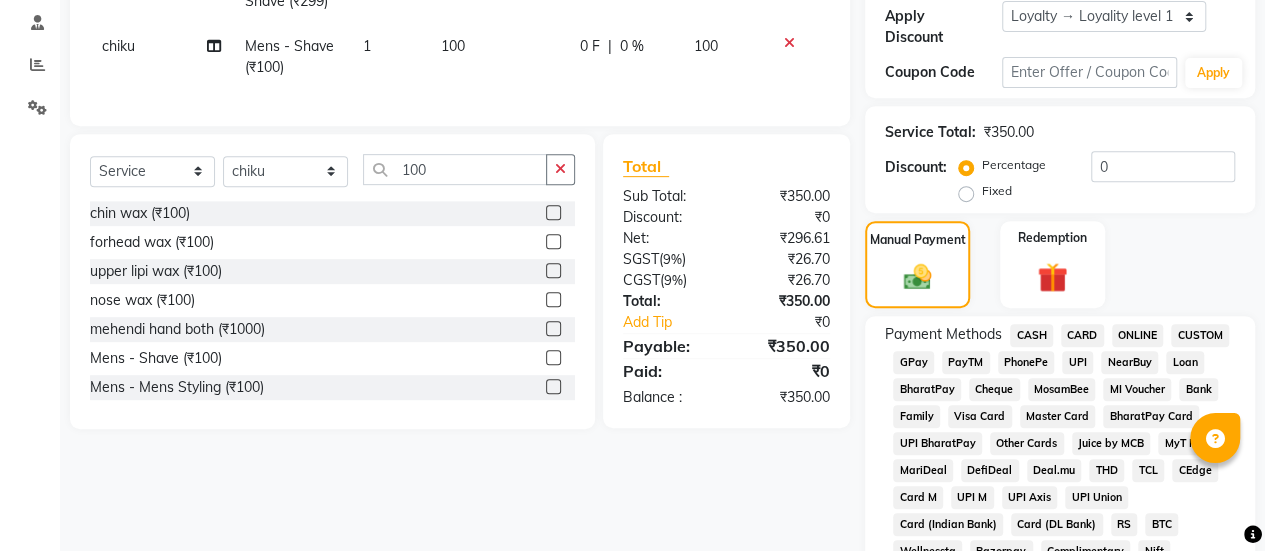 click on "ONLINE" 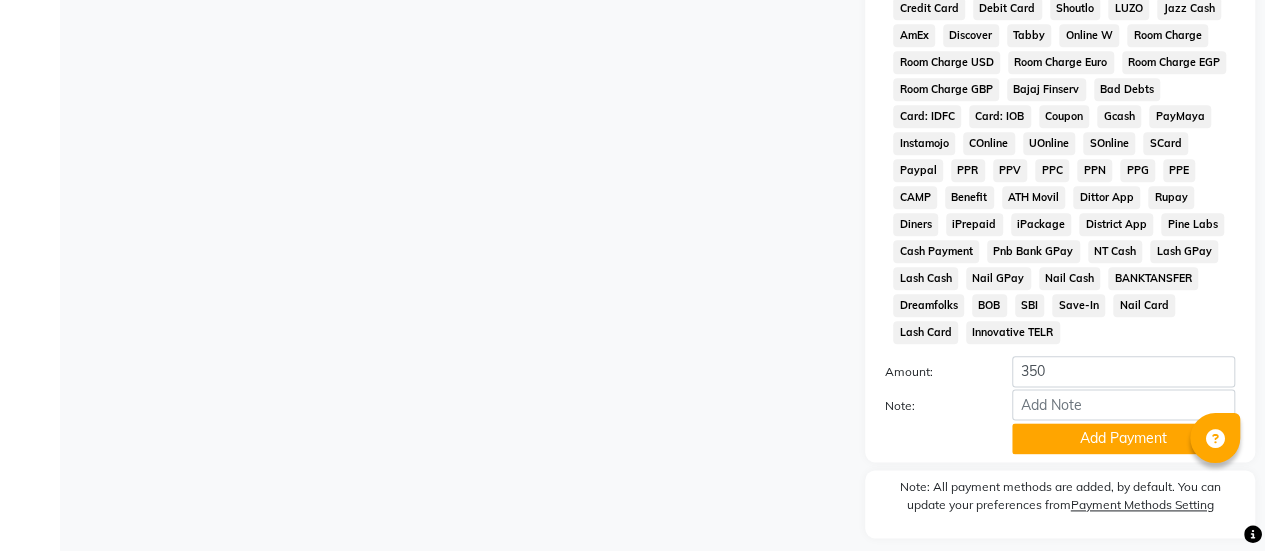 scroll, scrollTop: 1058, scrollLeft: 0, axis: vertical 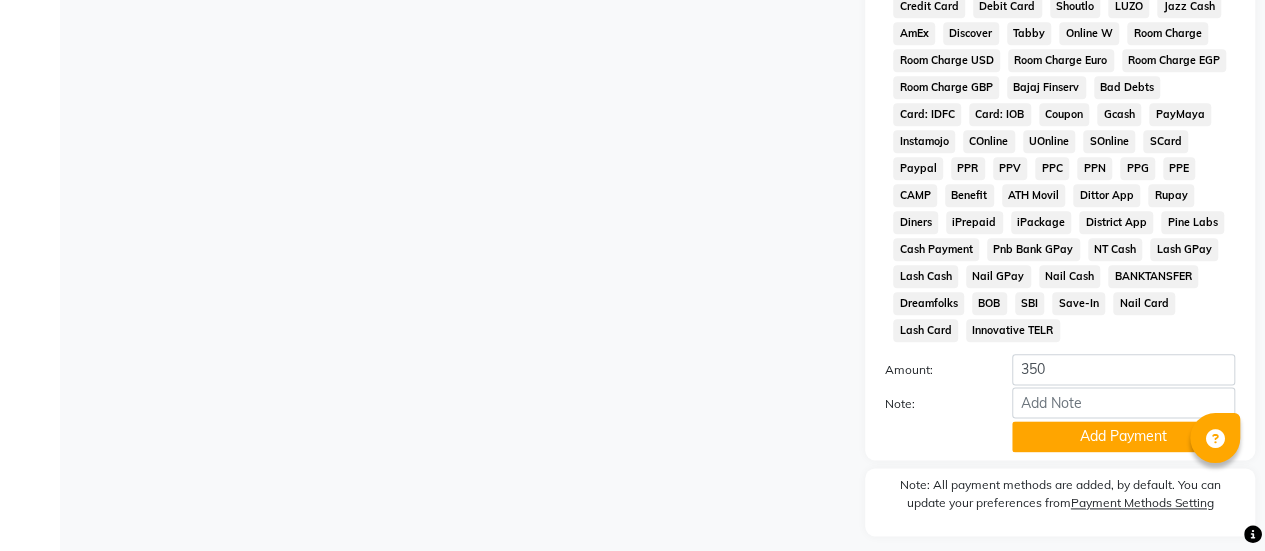 click on "Add Payment" 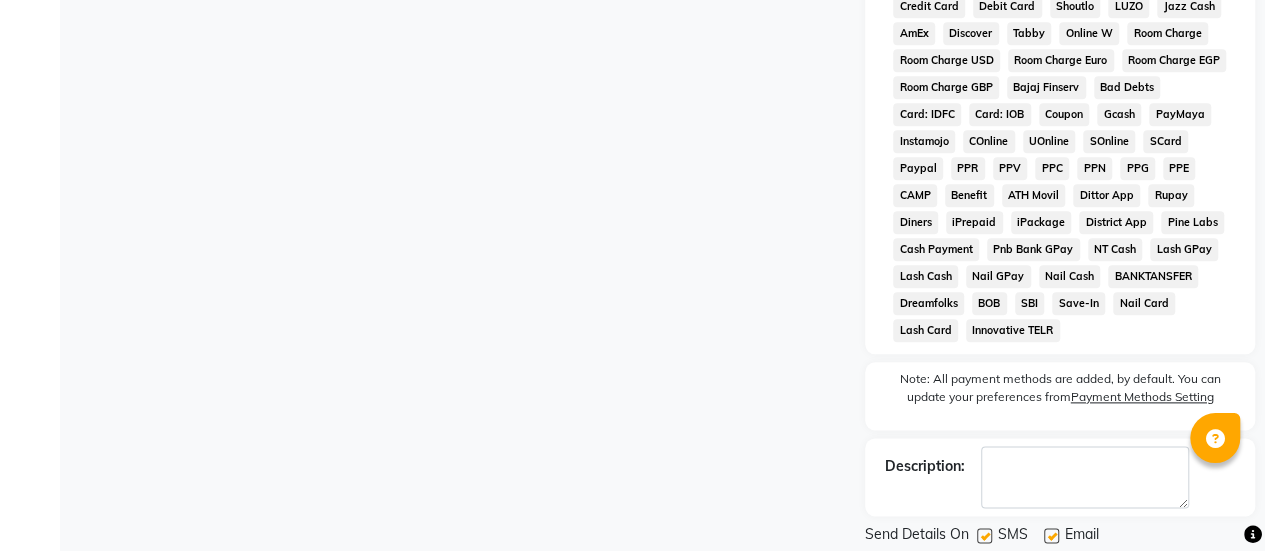 scroll, scrollTop: 1126, scrollLeft: 0, axis: vertical 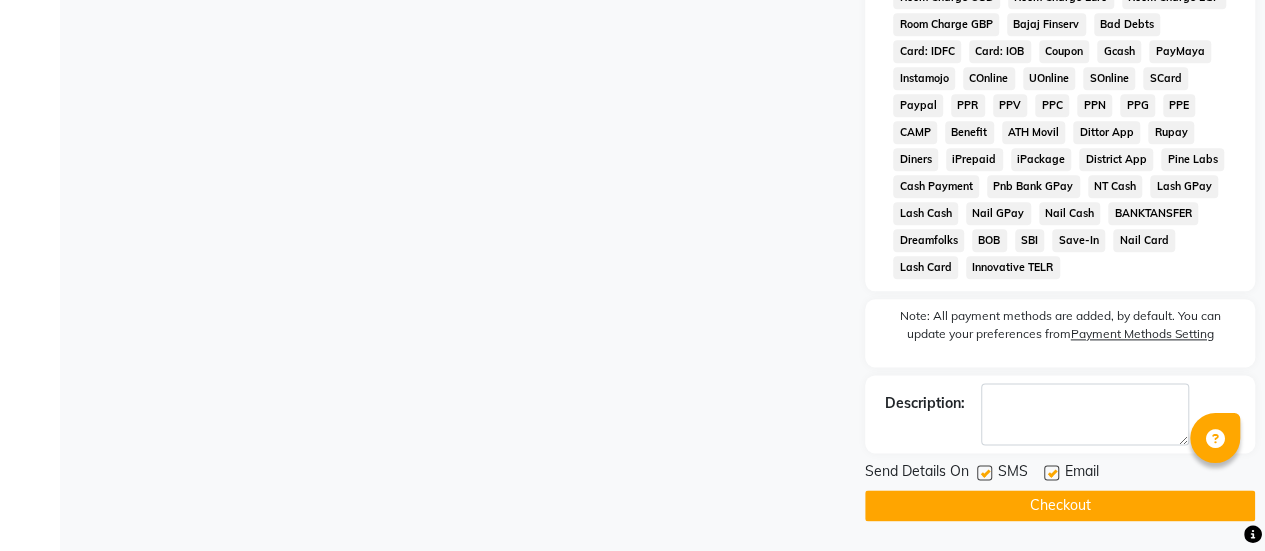 click on "Checkout" 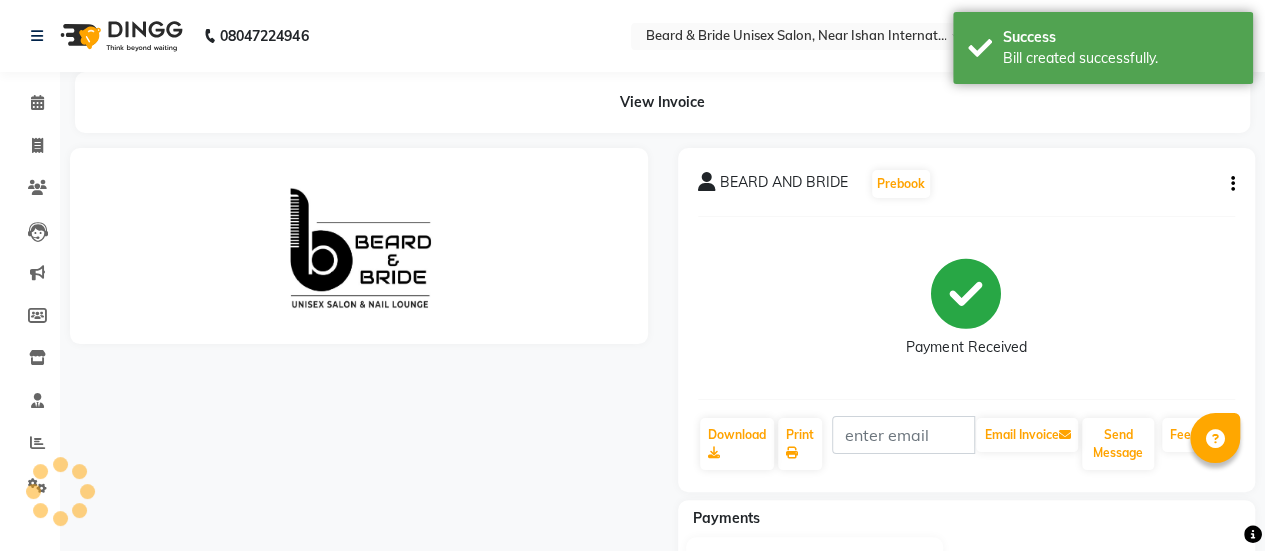 scroll, scrollTop: 0, scrollLeft: 0, axis: both 